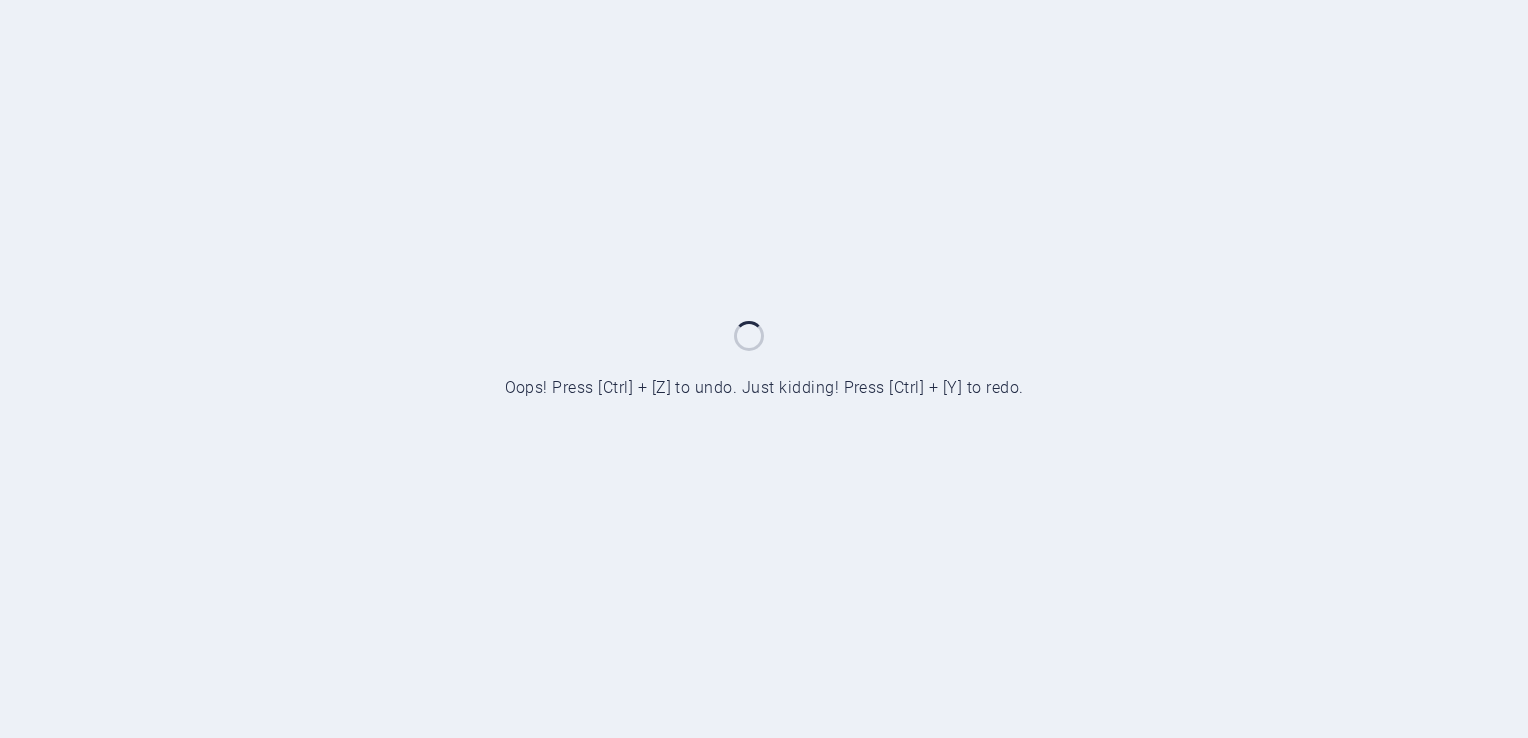 scroll, scrollTop: 0, scrollLeft: 0, axis: both 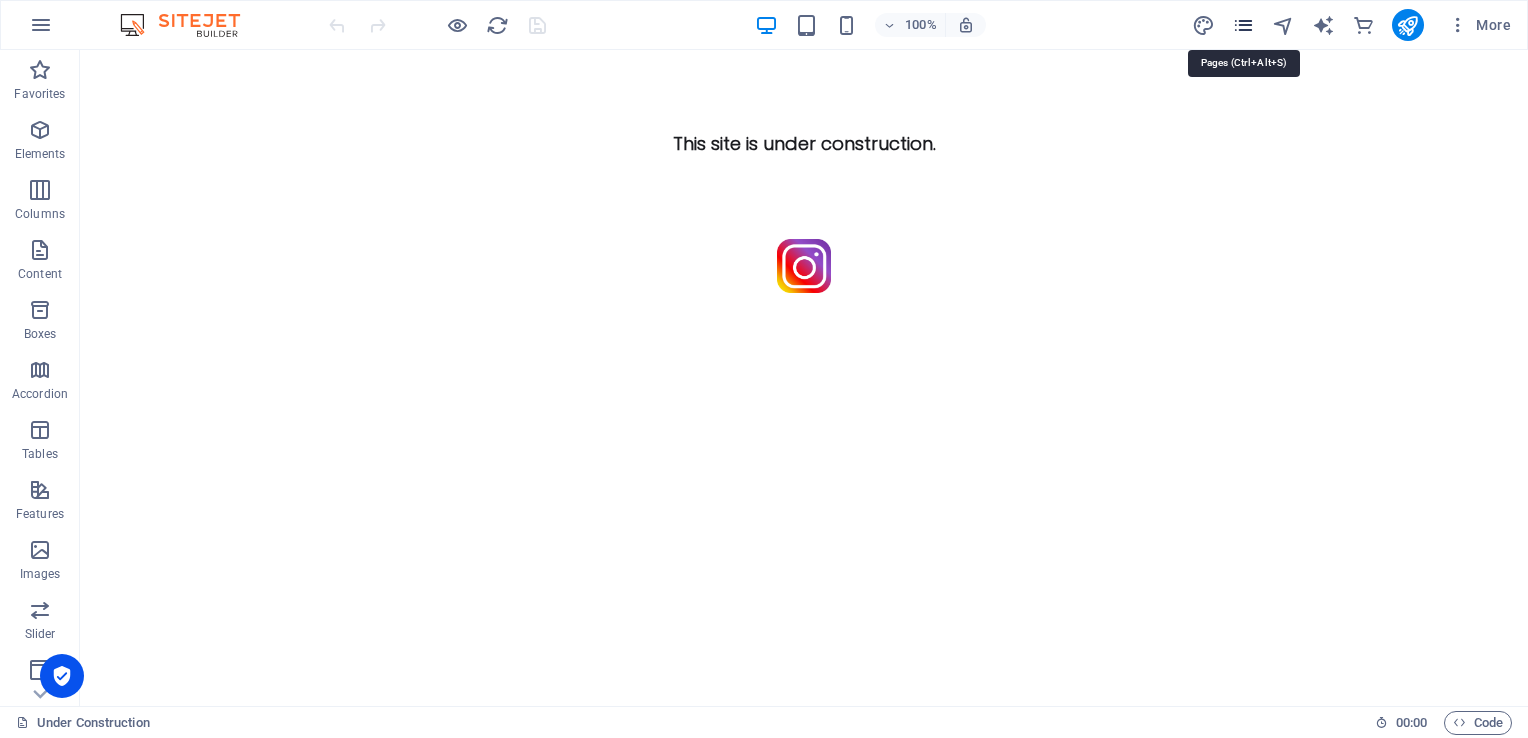 click at bounding box center (1243, 25) 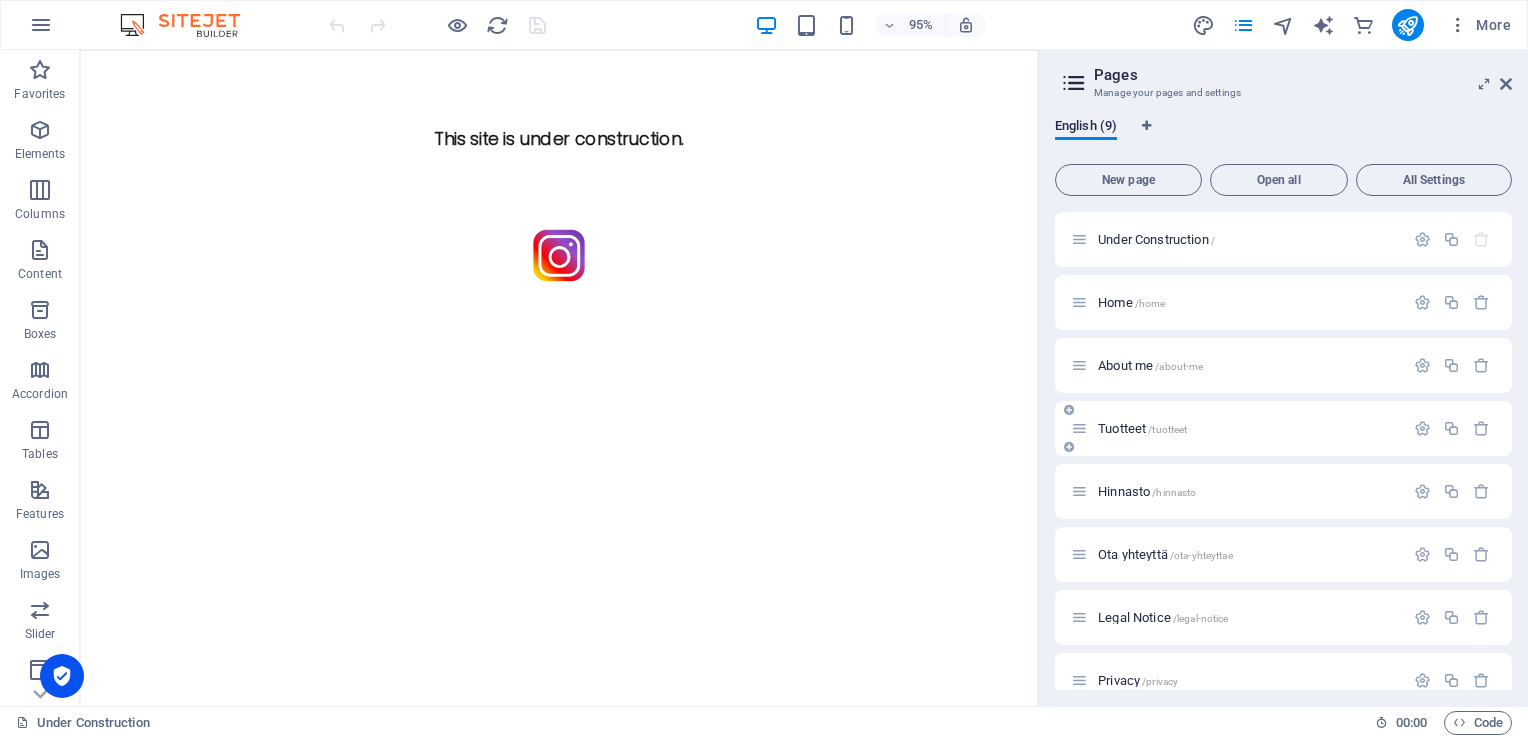 click on "Tuotteet /tuotteet" at bounding box center [1142, 428] 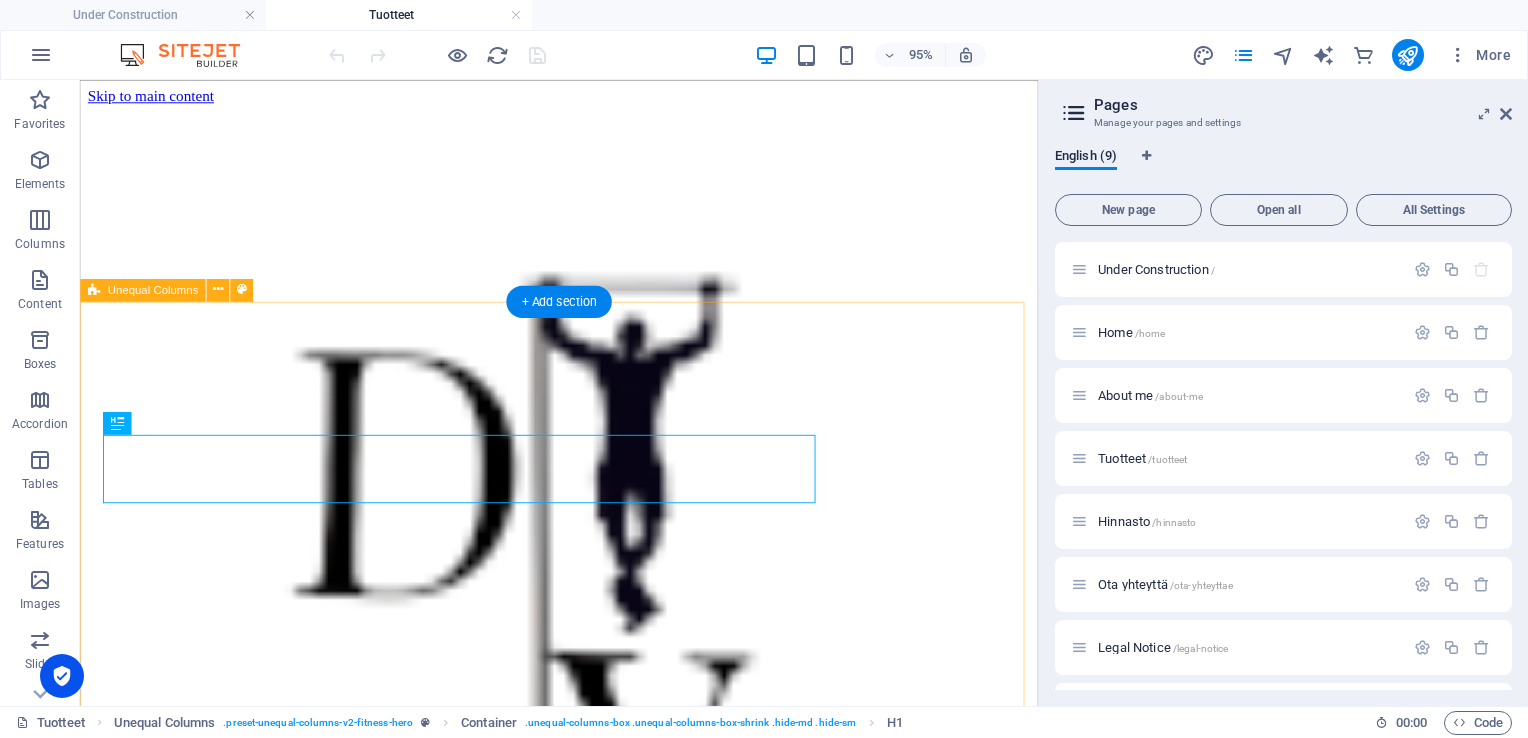 scroll, scrollTop: 0, scrollLeft: 0, axis: both 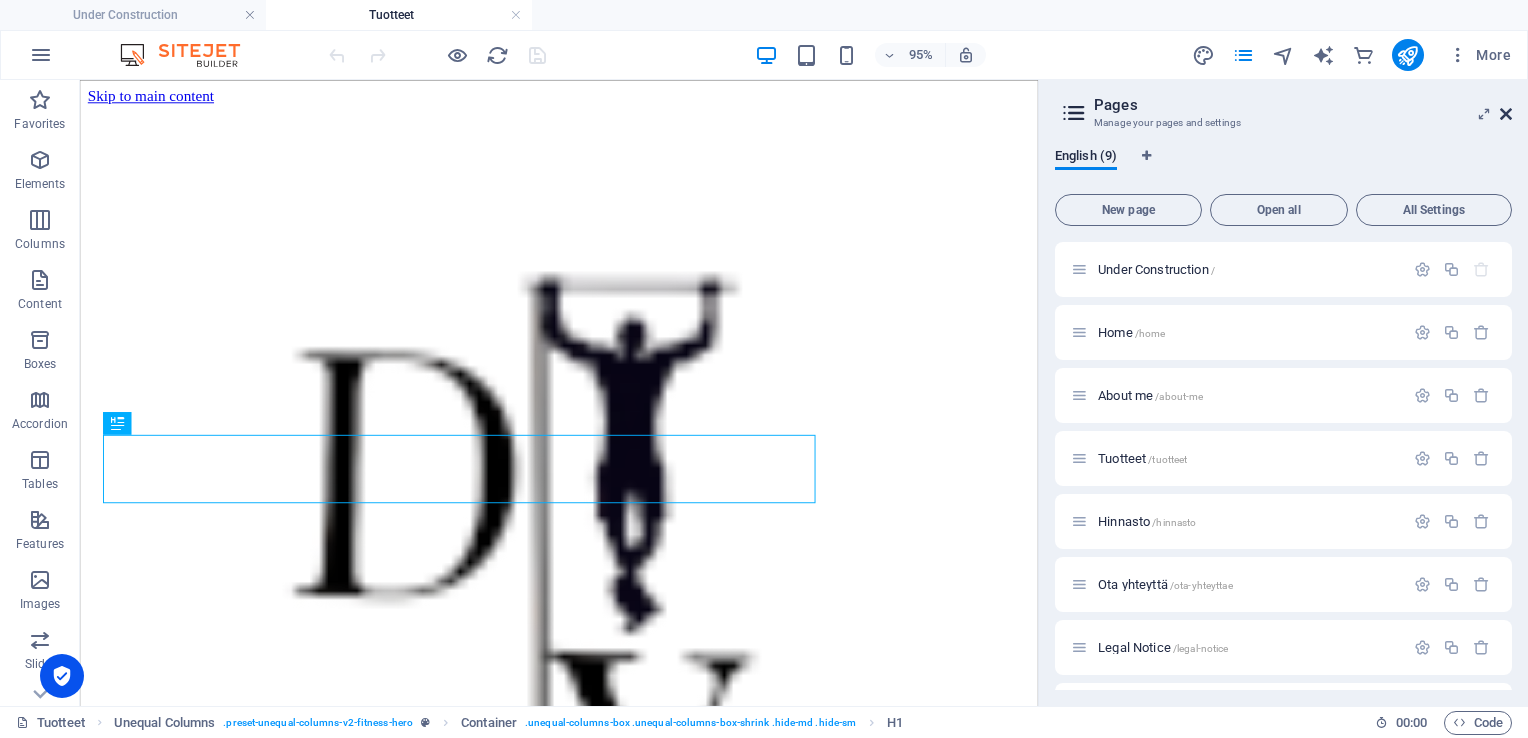 click at bounding box center (1506, 114) 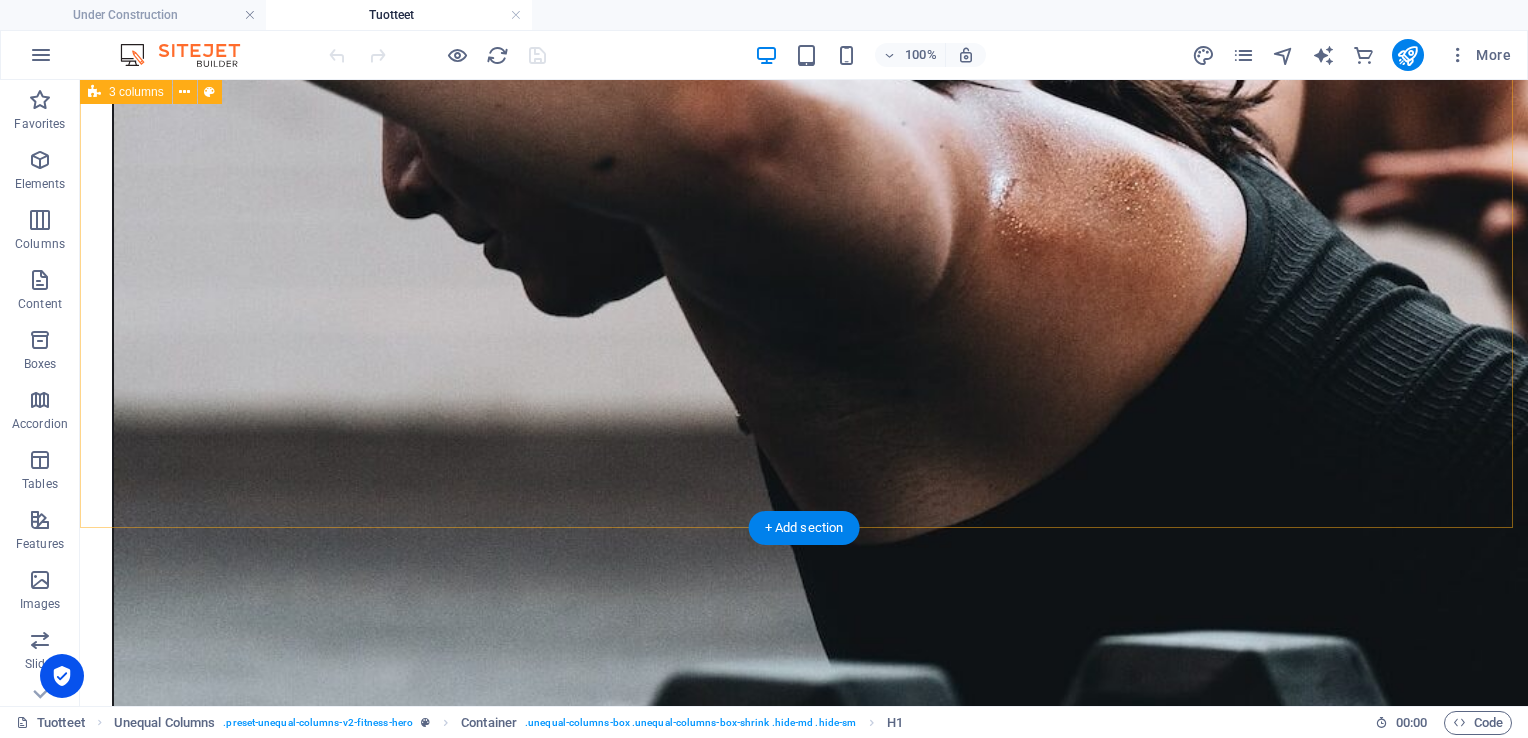 scroll, scrollTop: 3682, scrollLeft: 0, axis: vertical 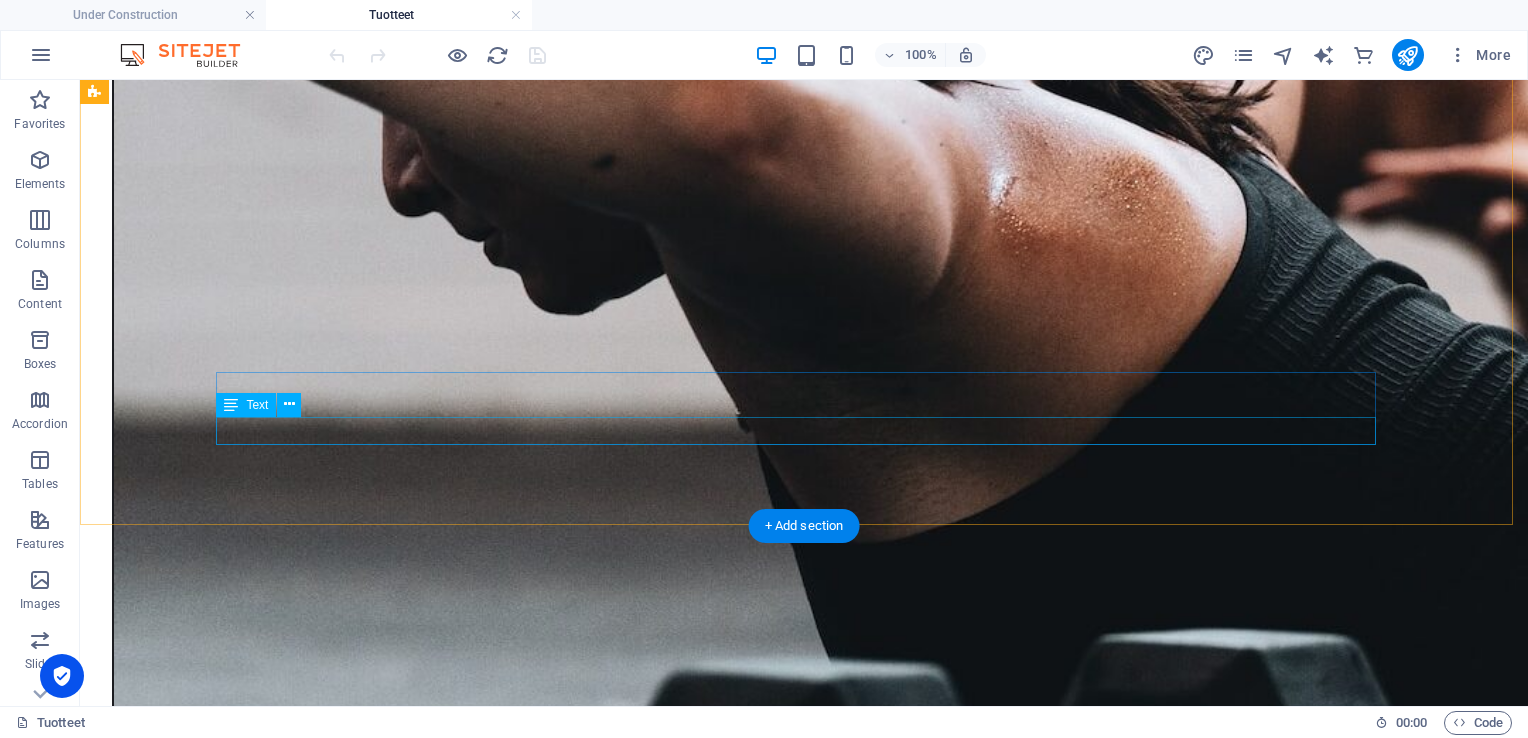 click on "New text element" at bounding box center (804, 6364) 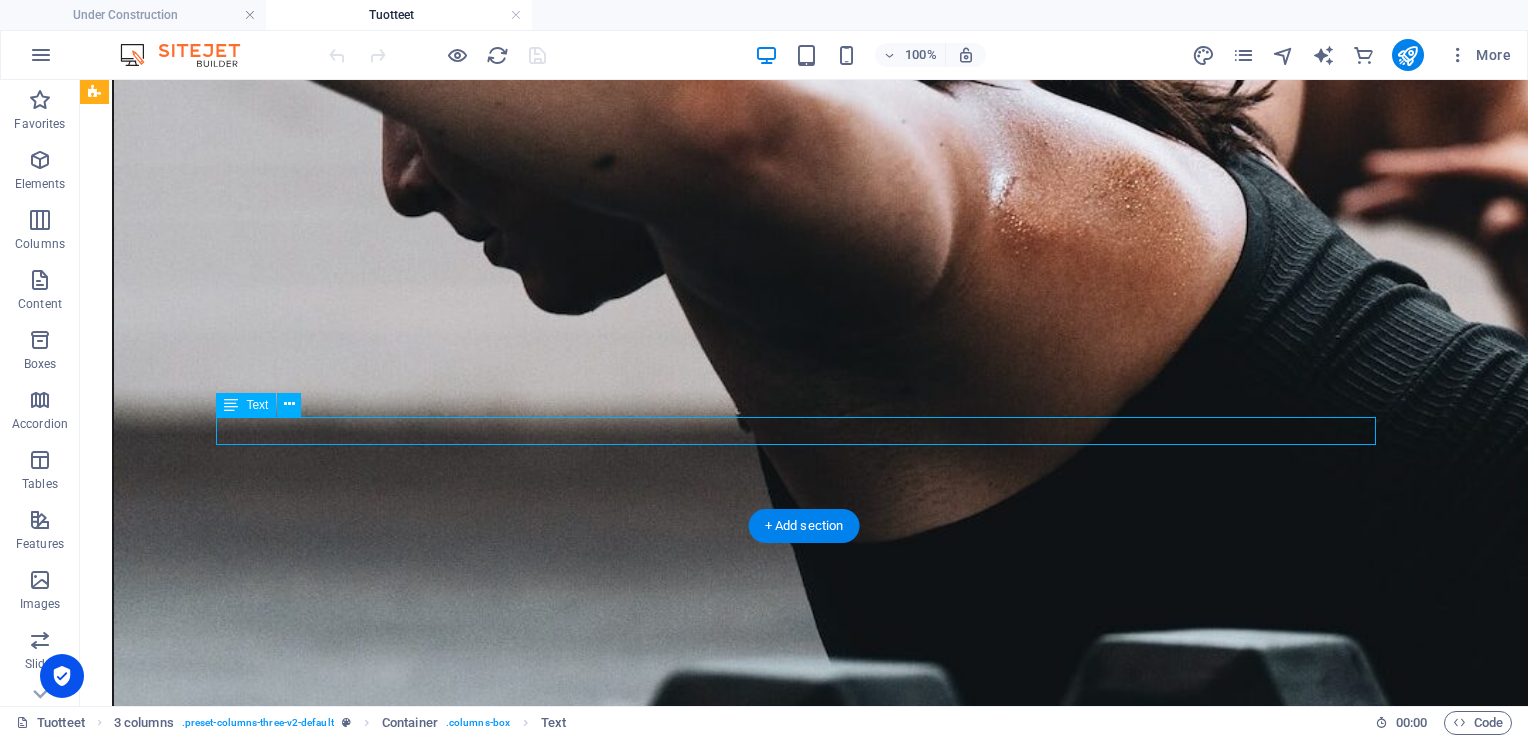 click on "New text element" at bounding box center [804, 6364] 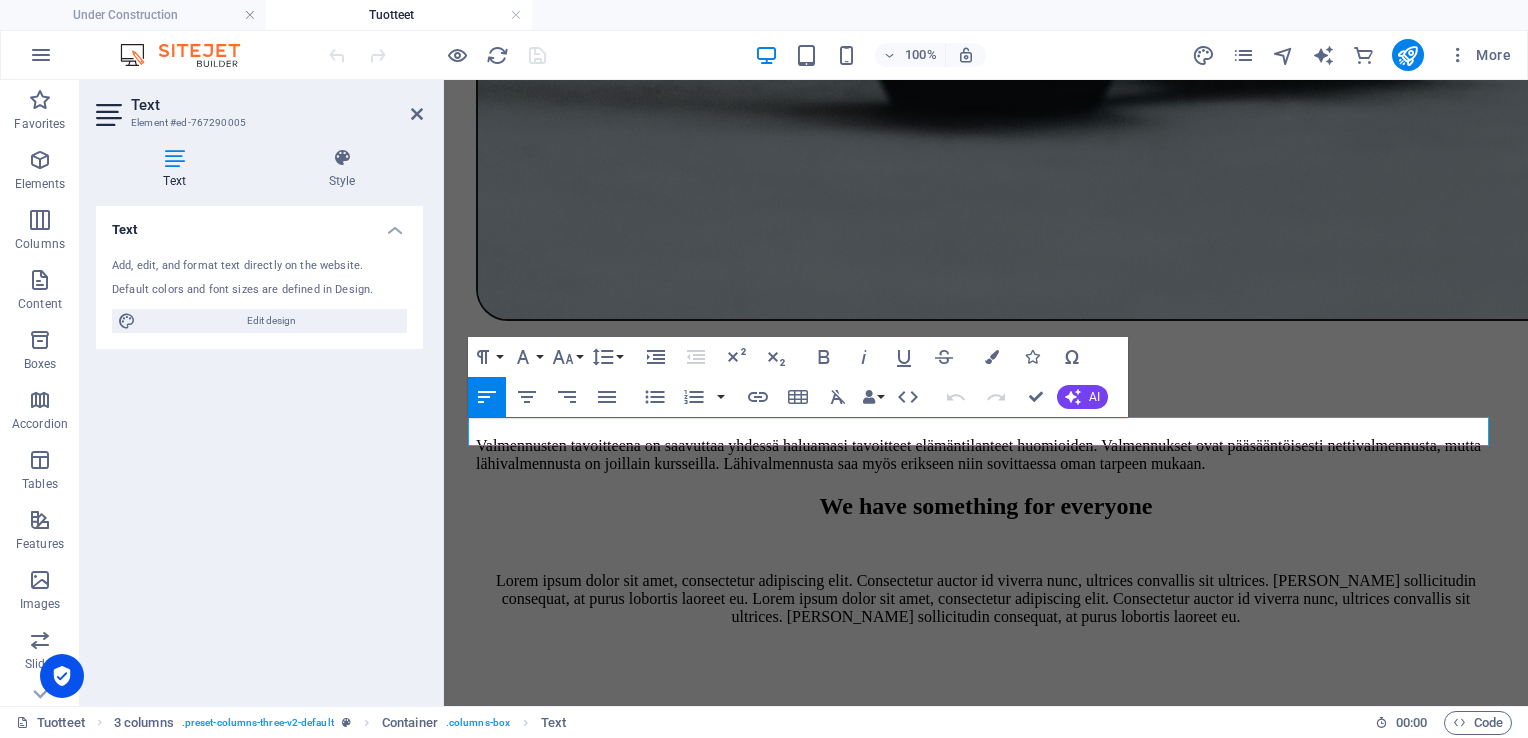 scroll, scrollTop: 3789, scrollLeft: 0, axis: vertical 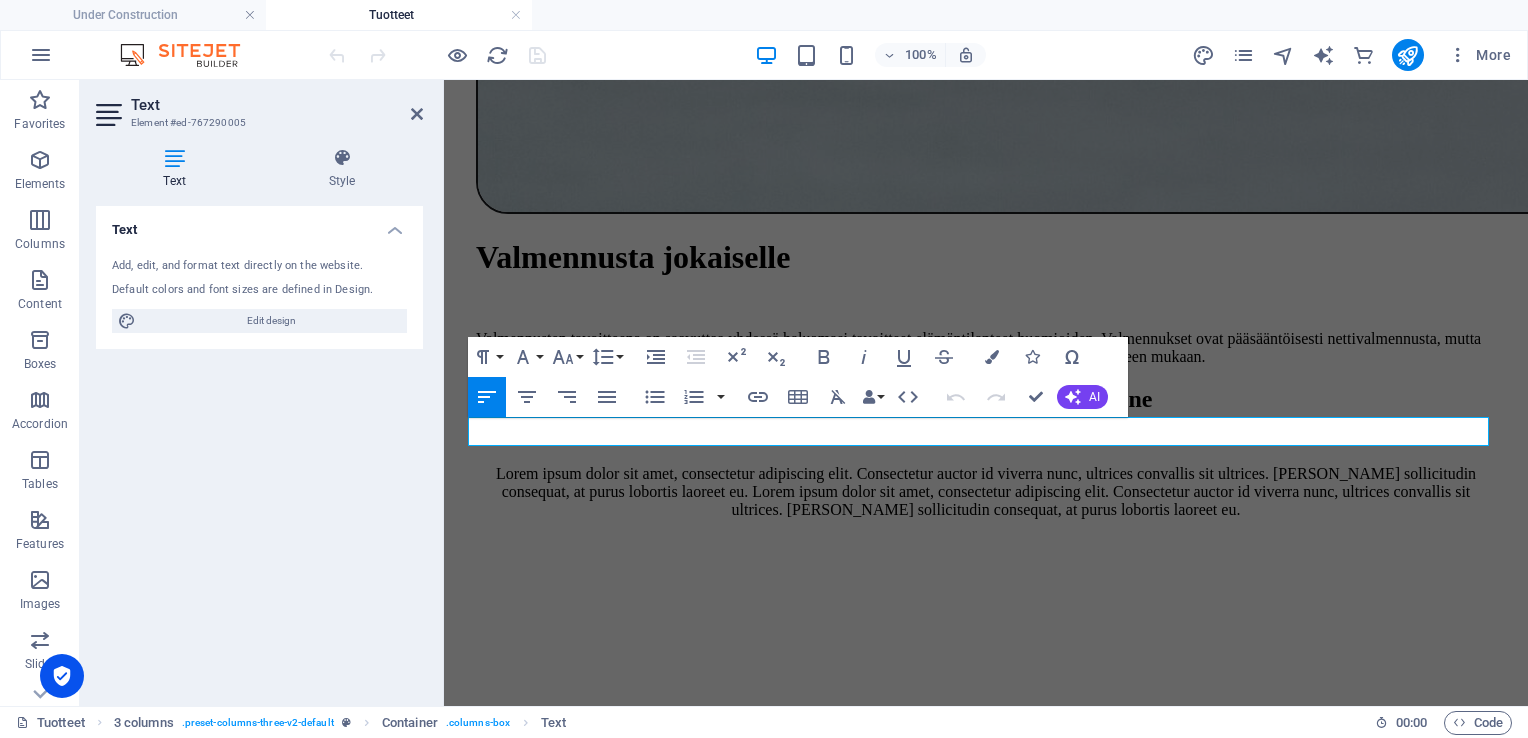 type 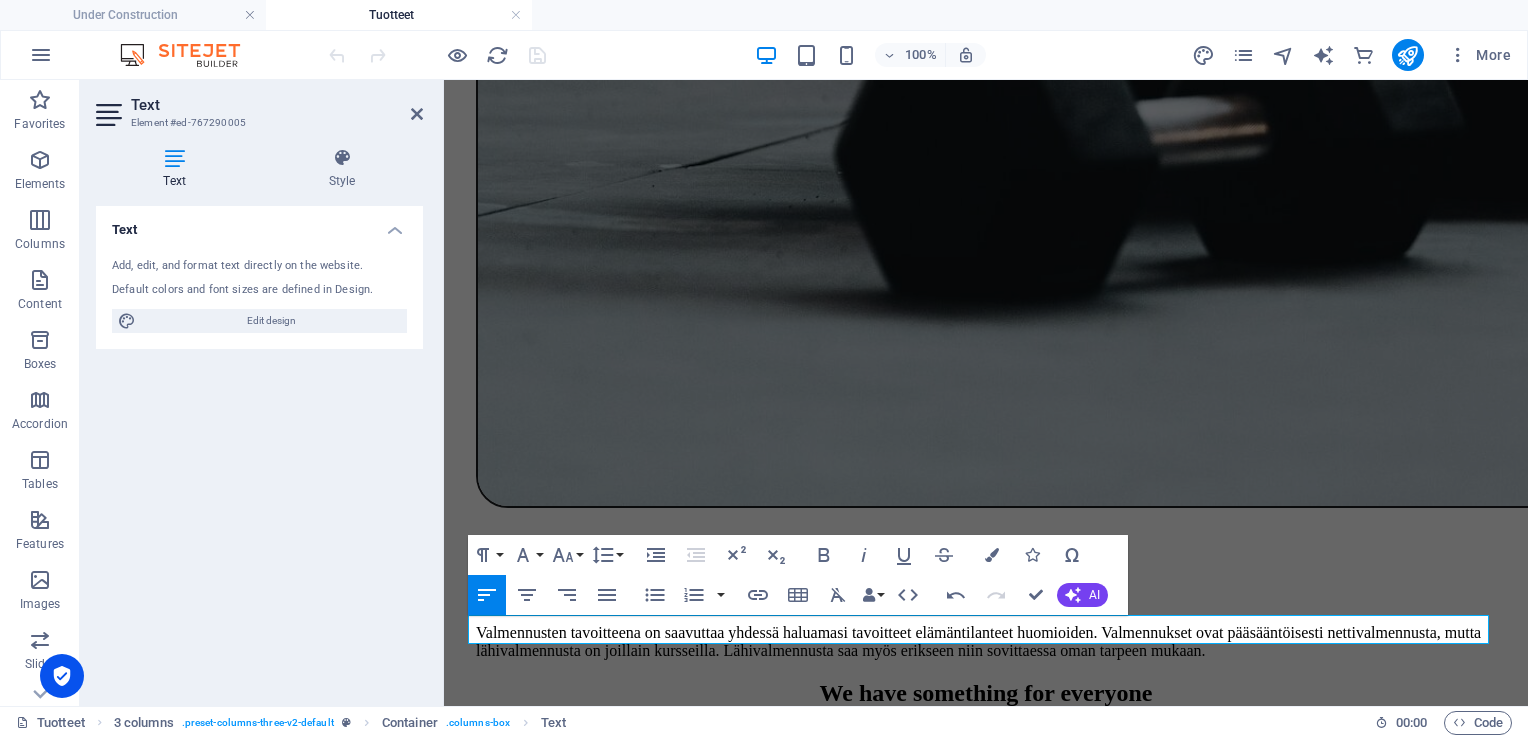 scroll, scrollTop: 3591, scrollLeft: 0, axis: vertical 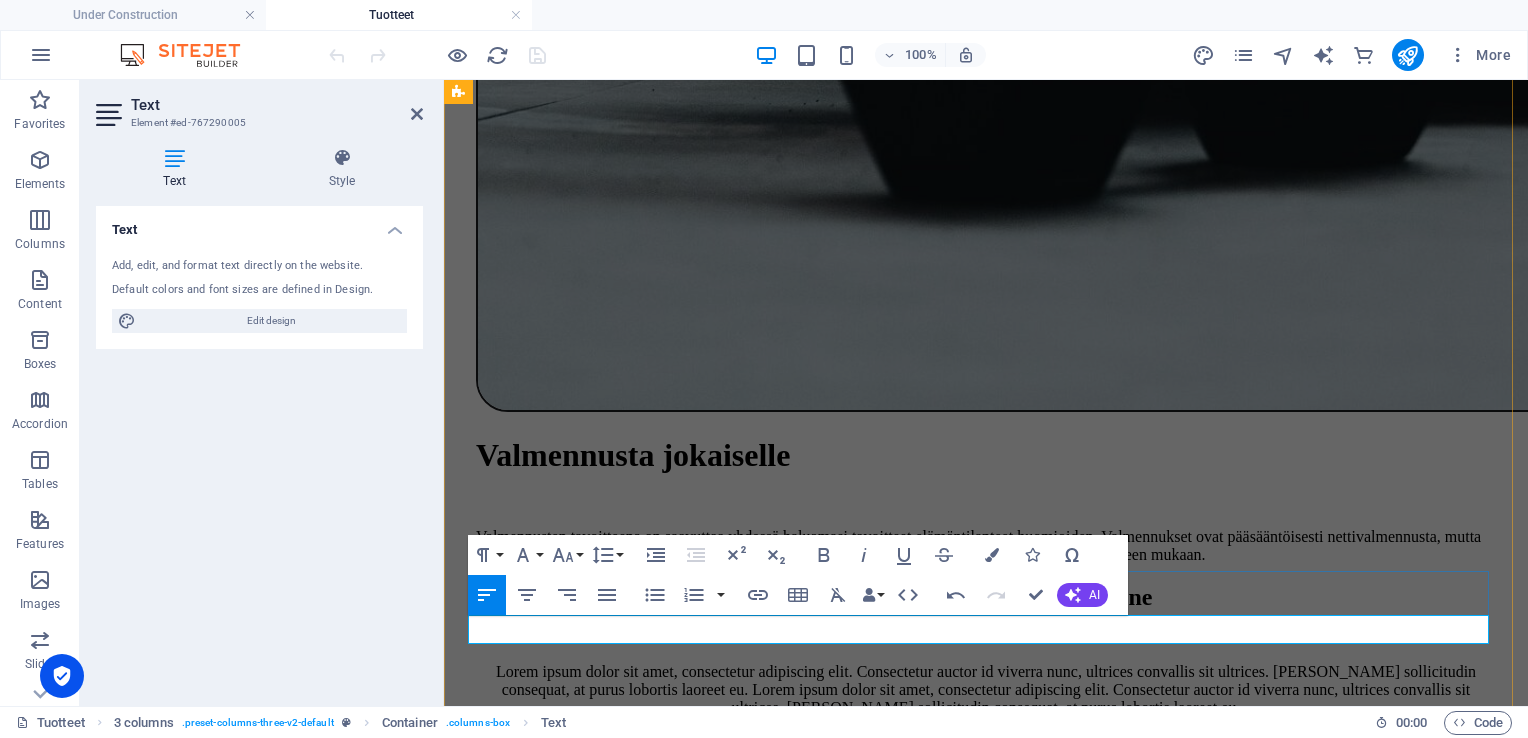 click on "Kurssi sopii sellaisille, jotka" at bounding box center (986, 5545) 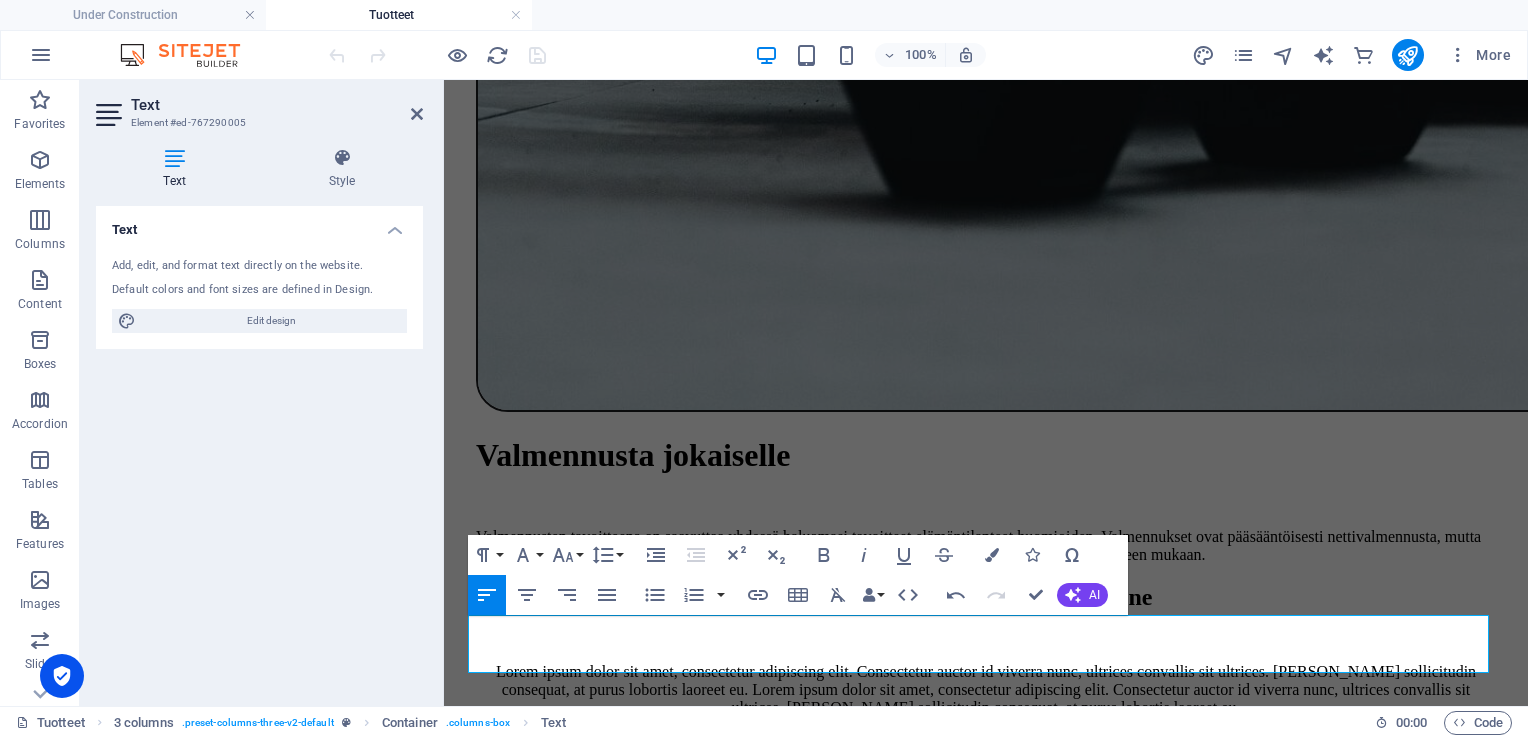 drag, startPoint x: 1020, startPoint y: 652, endPoint x: 436, endPoint y: 636, distance: 584.2191 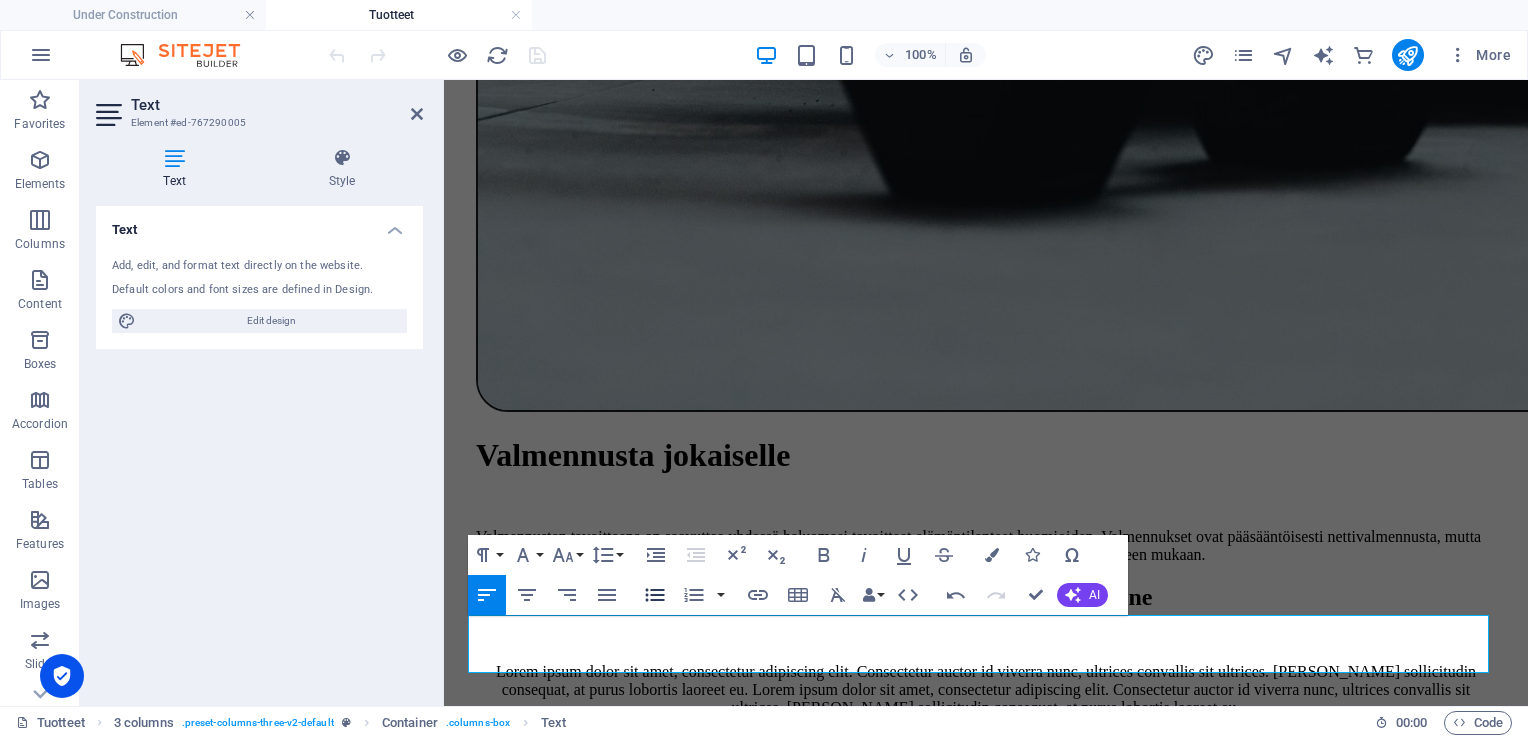 click 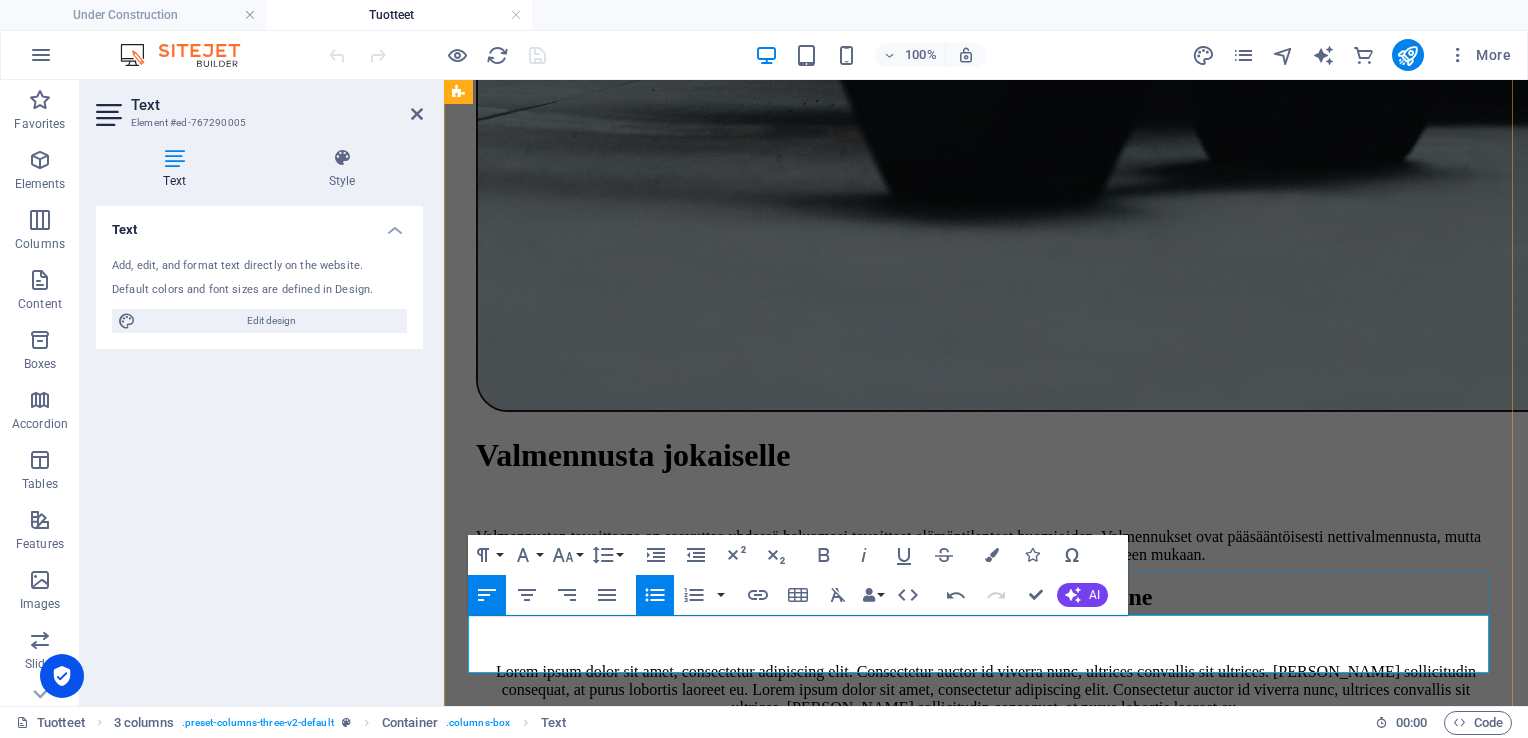 click on "[DEMOGRAPHIC_DATA] tähtää uintikunnon ja matkuri-tekniikan kehittämiseen." at bounding box center [1006, 5563] 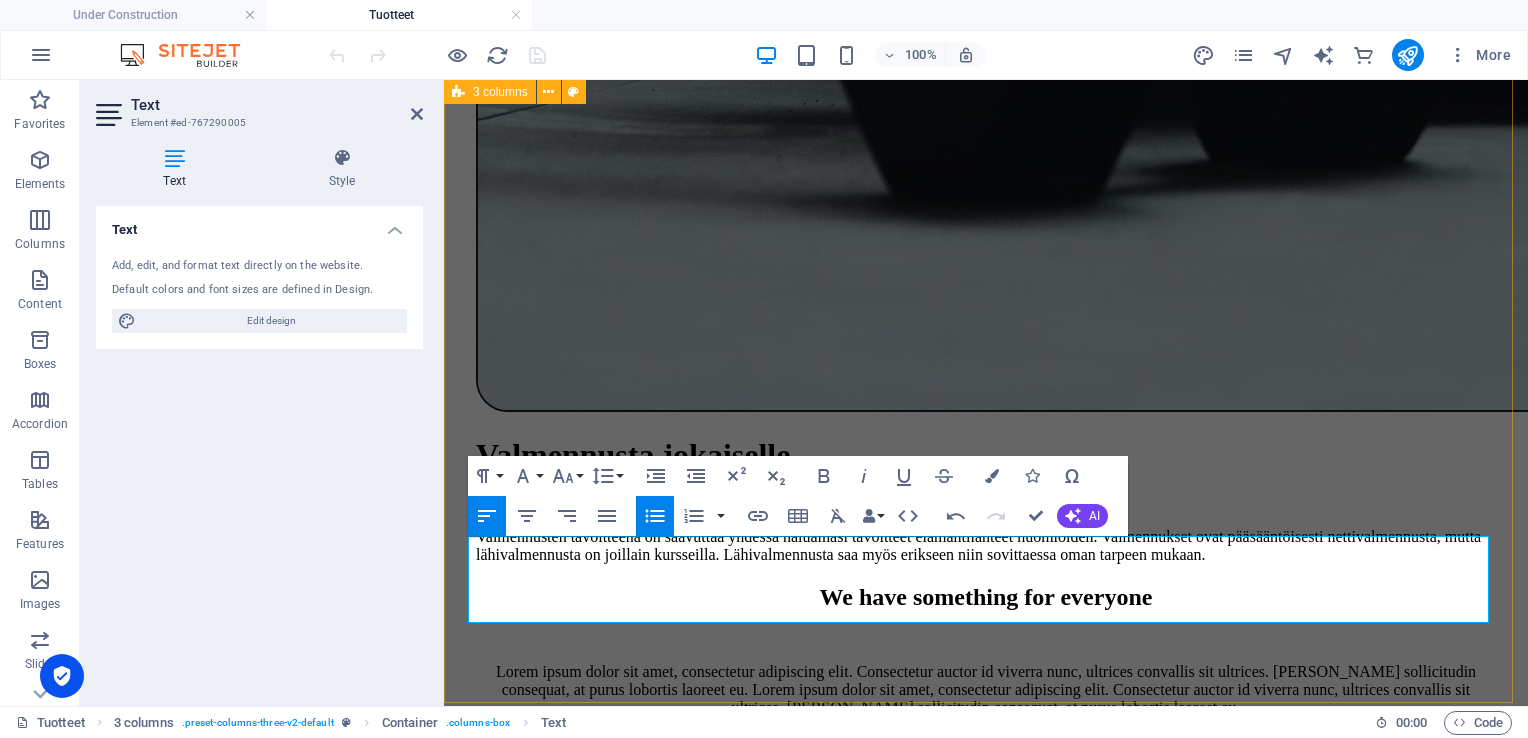 scroll, scrollTop: 3671, scrollLeft: 0, axis: vertical 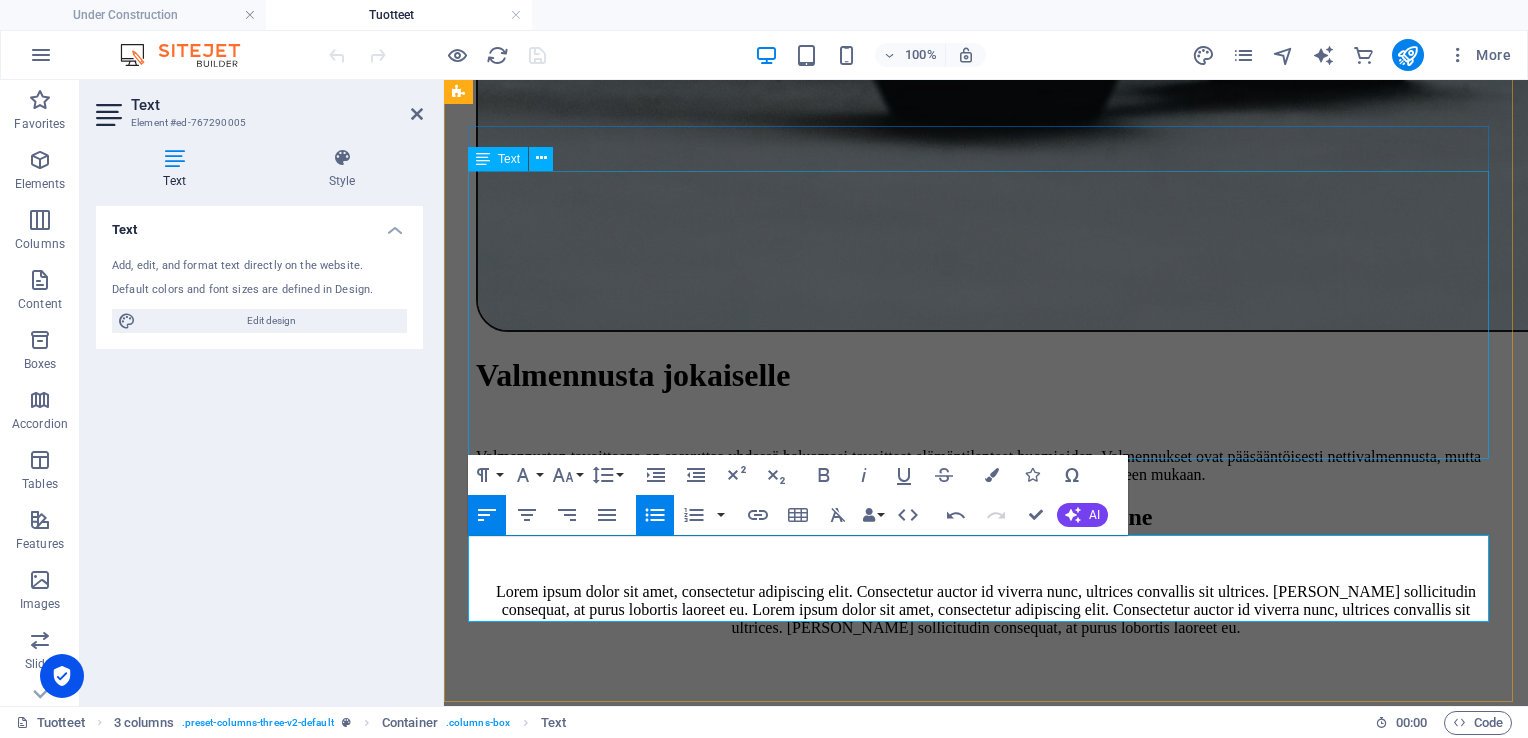 click on "Kurssi sopii sellaiselle, joka osaa perusteet tekniikasta ja kykenee omatoimiseen uinti harjoitteluun. Kaikkien lajien ei tarvitse kuitenkaan olla täydellisesti hallussa, vaan niitä opetellaan myös tekniikkaharjoittein. Kurssi sisältää myös uintia tukevia liikkuvuus ja kehonhallinta treenejä. Kurssi sisältää alussa ja lopussa sekä kuukausittain teams / vast. tapaamisen (ml. tekniikka analysoinnin) yksilön tavoitteet ja huomioiden. Kurssilla on mahdollista järjestää lähivalmennuksia eri sopimuksen mukaan. 4 - 5 treeniä / viikko. Hinta ei sisällä uimahallimaksuja. Kesto 2 kuukautta Hinta 450€" at bounding box center (986, 5308) 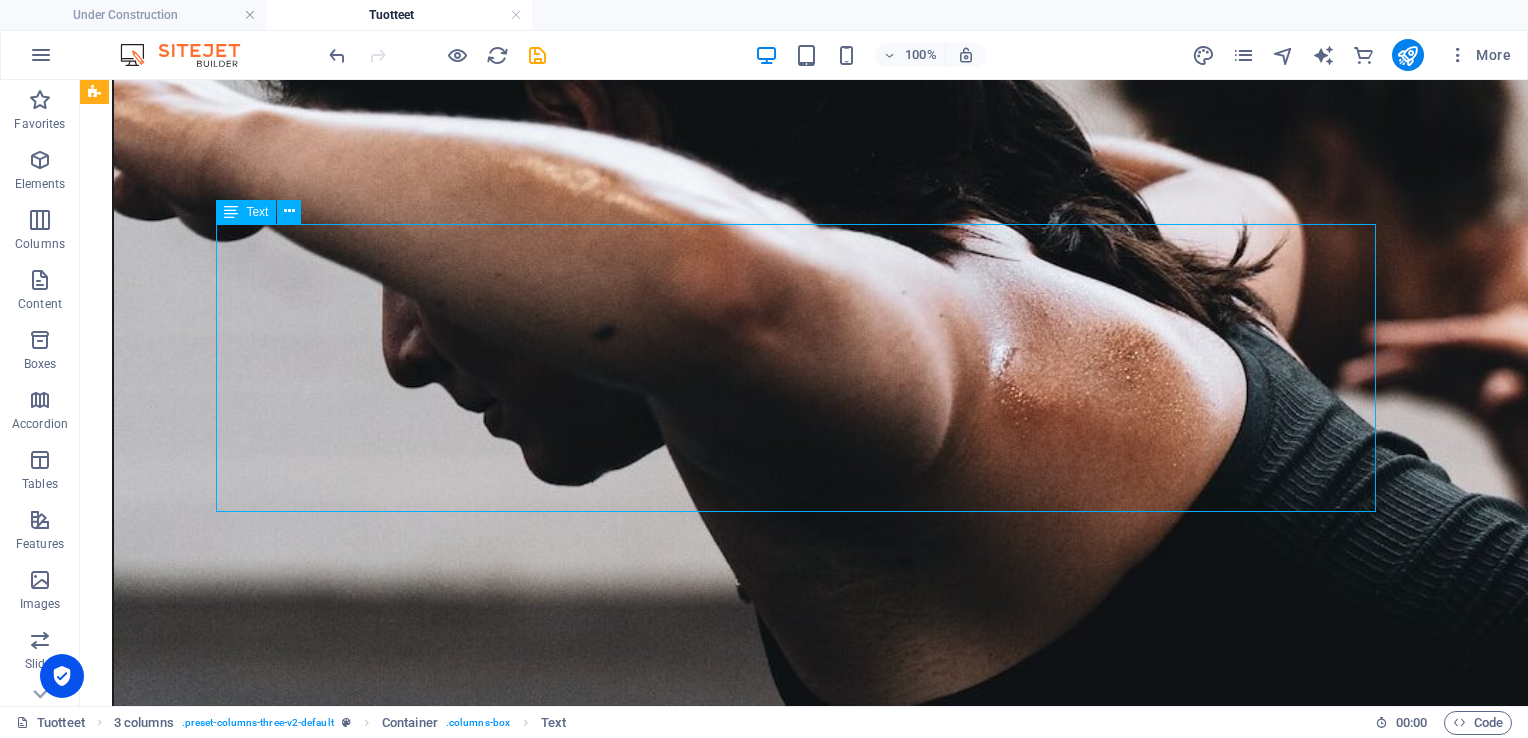scroll, scrollTop: 3510, scrollLeft: 0, axis: vertical 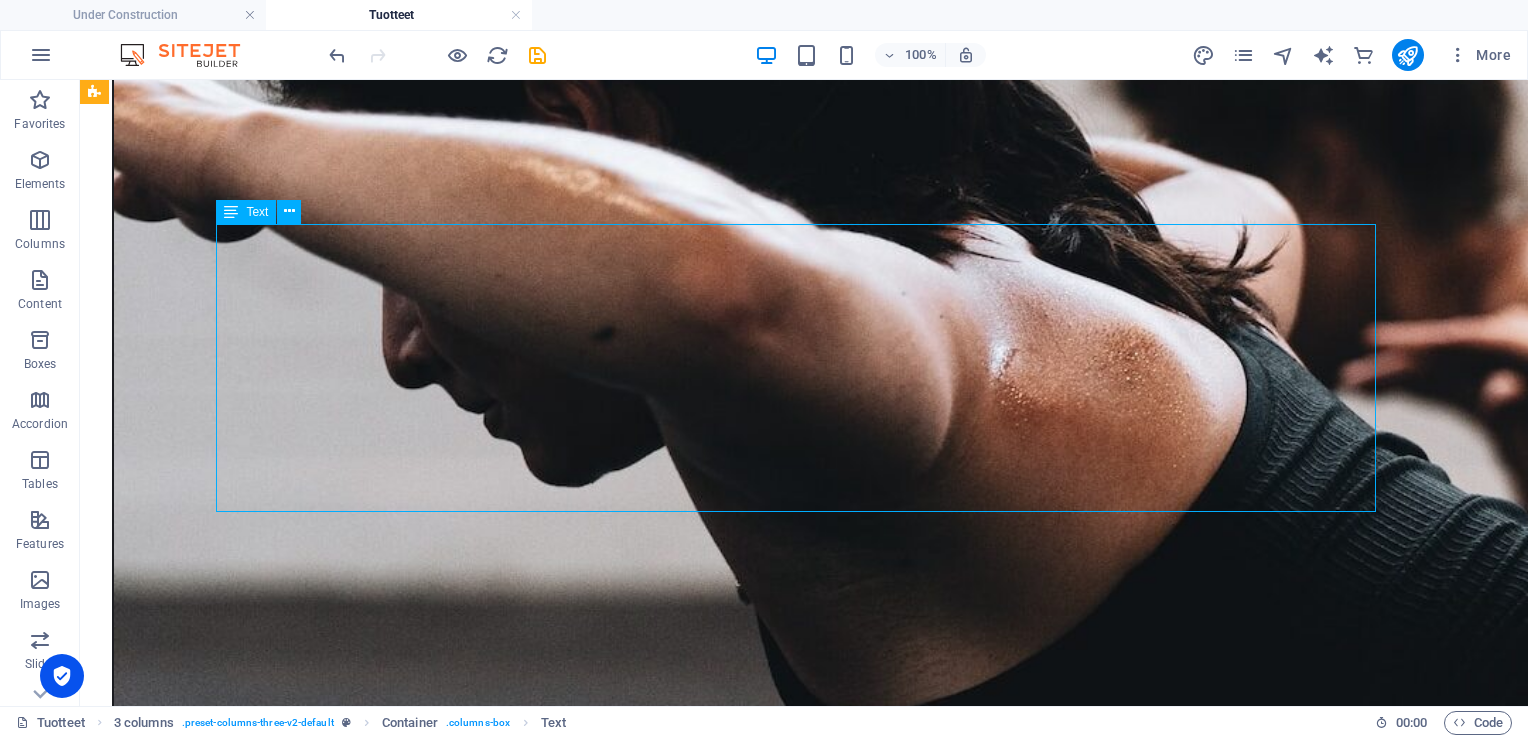 drag, startPoint x: 915, startPoint y: 386, endPoint x: 720, endPoint y: 401, distance: 195.57607 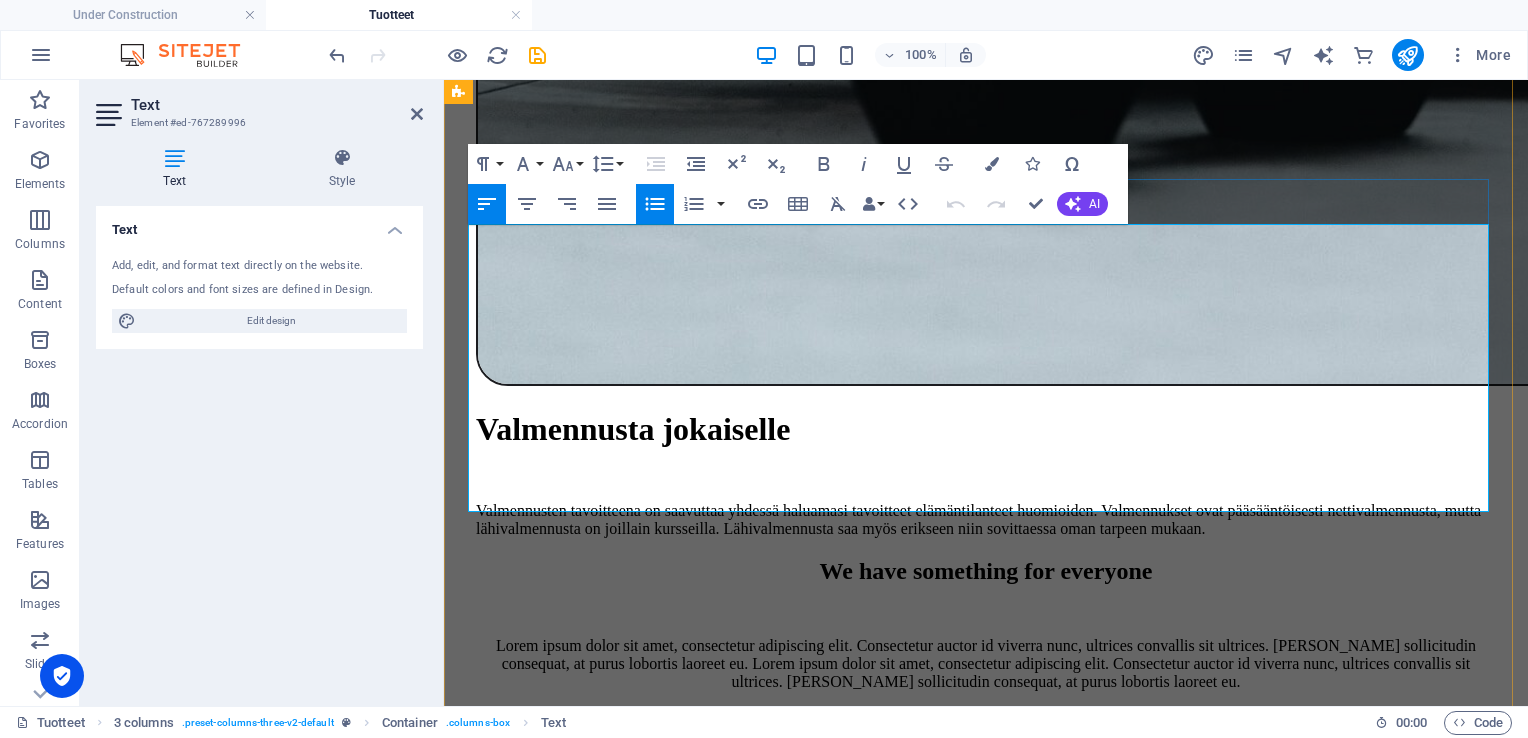 drag, startPoint x: 1168, startPoint y: 385, endPoint x: 697, endPoint y: 359, distance: 471.71707 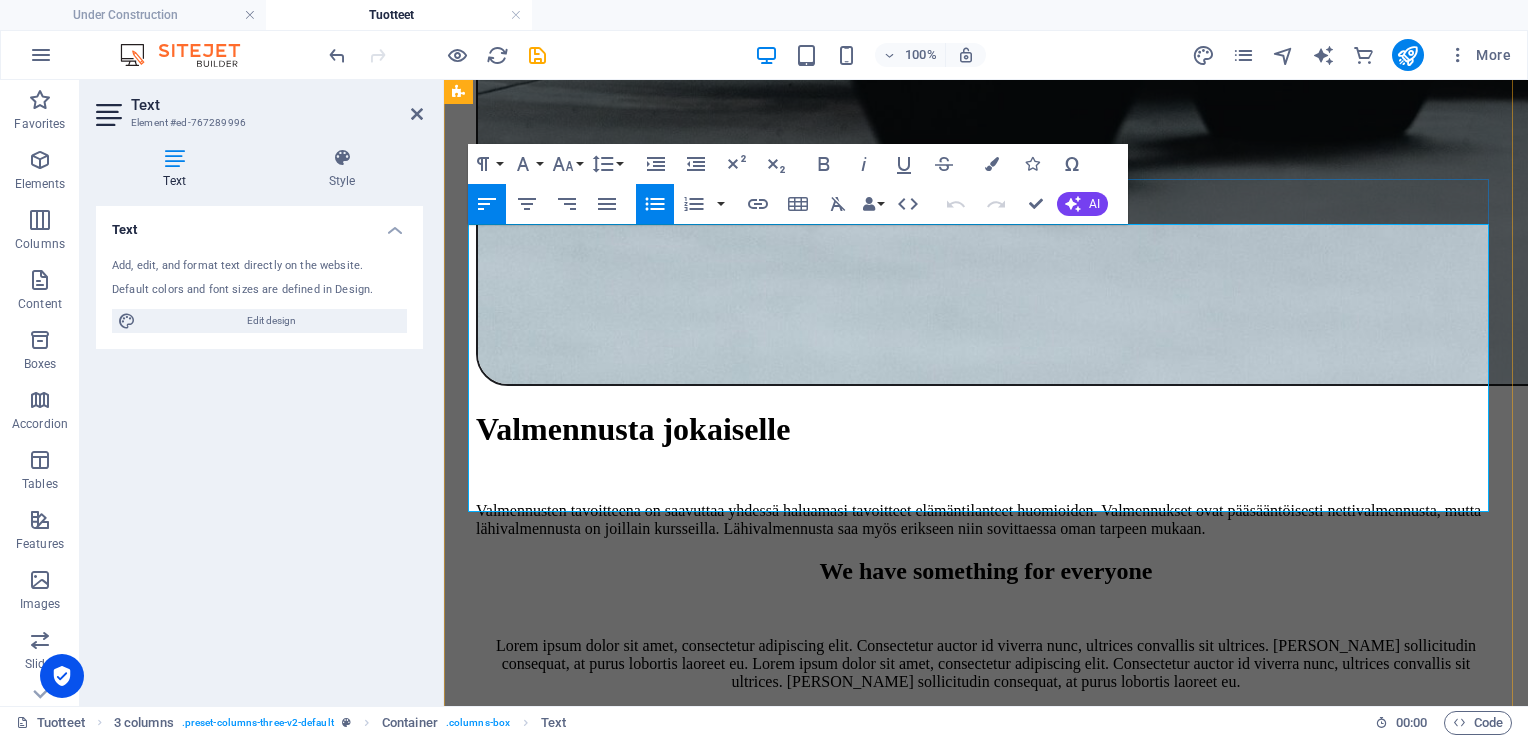 drag, startPoint x: 672, startPoint y: 409, endPoint x: 489, endPoint y: 318, distance: 204.3771 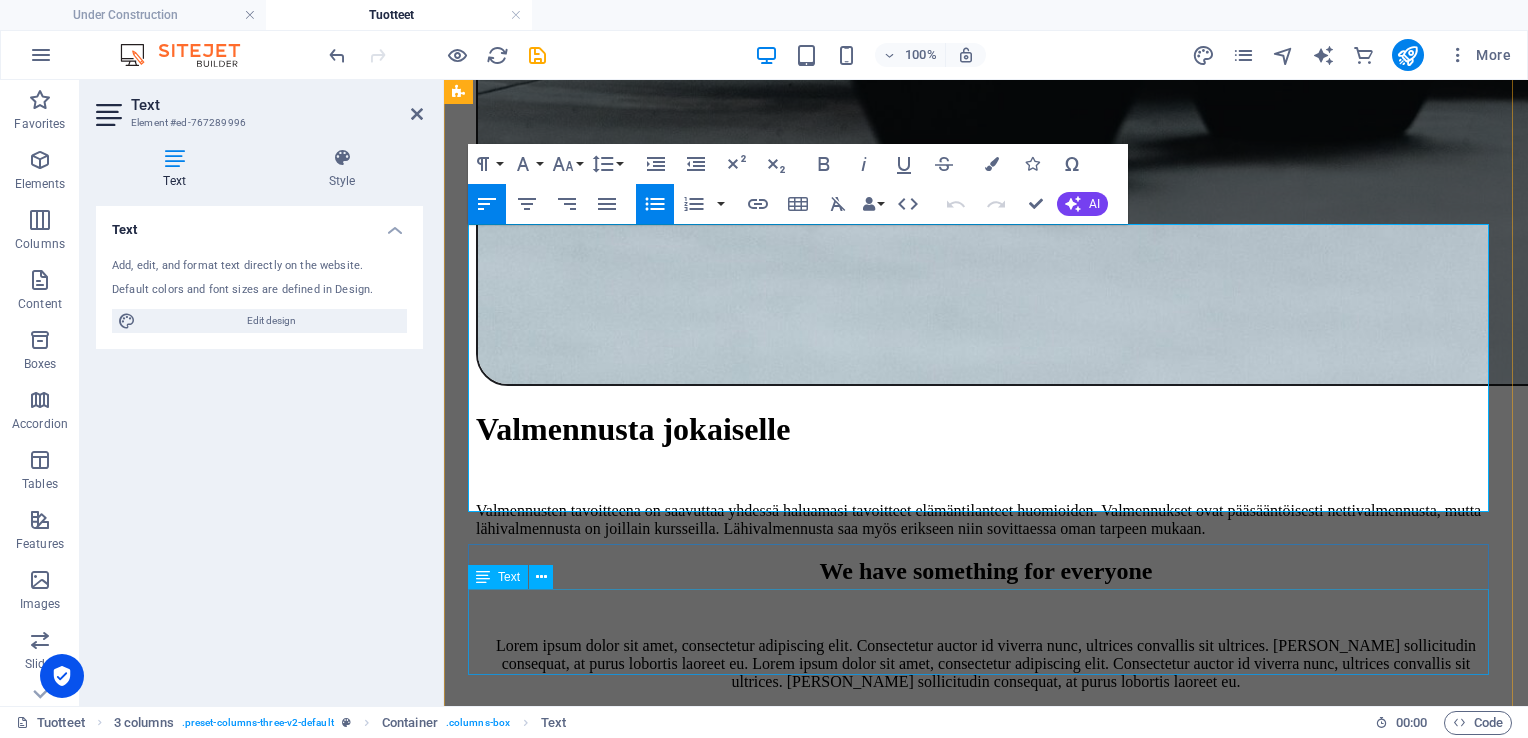click on "Kurssi sopii sinulle, jota osaat vapaauinnin. Tavoitteena esimerkiksi triathlon tai kestävyys, uinti liikuntamuotona. Kurssi tähtää uintikunnon ja matkuri-tekniikan kehittämiseen." at bounding box center [986, 5537] 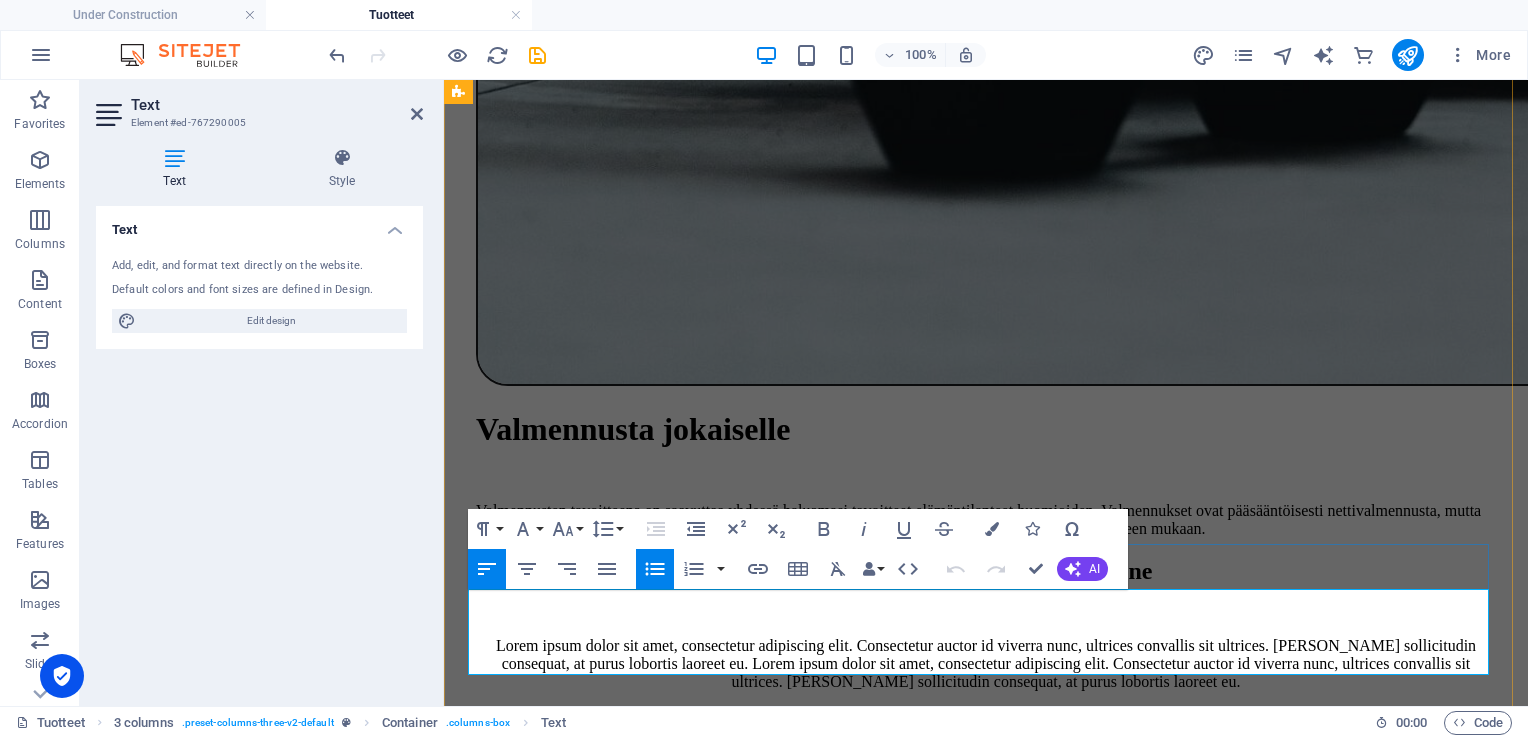 click at bounding box center [1006, 5555] 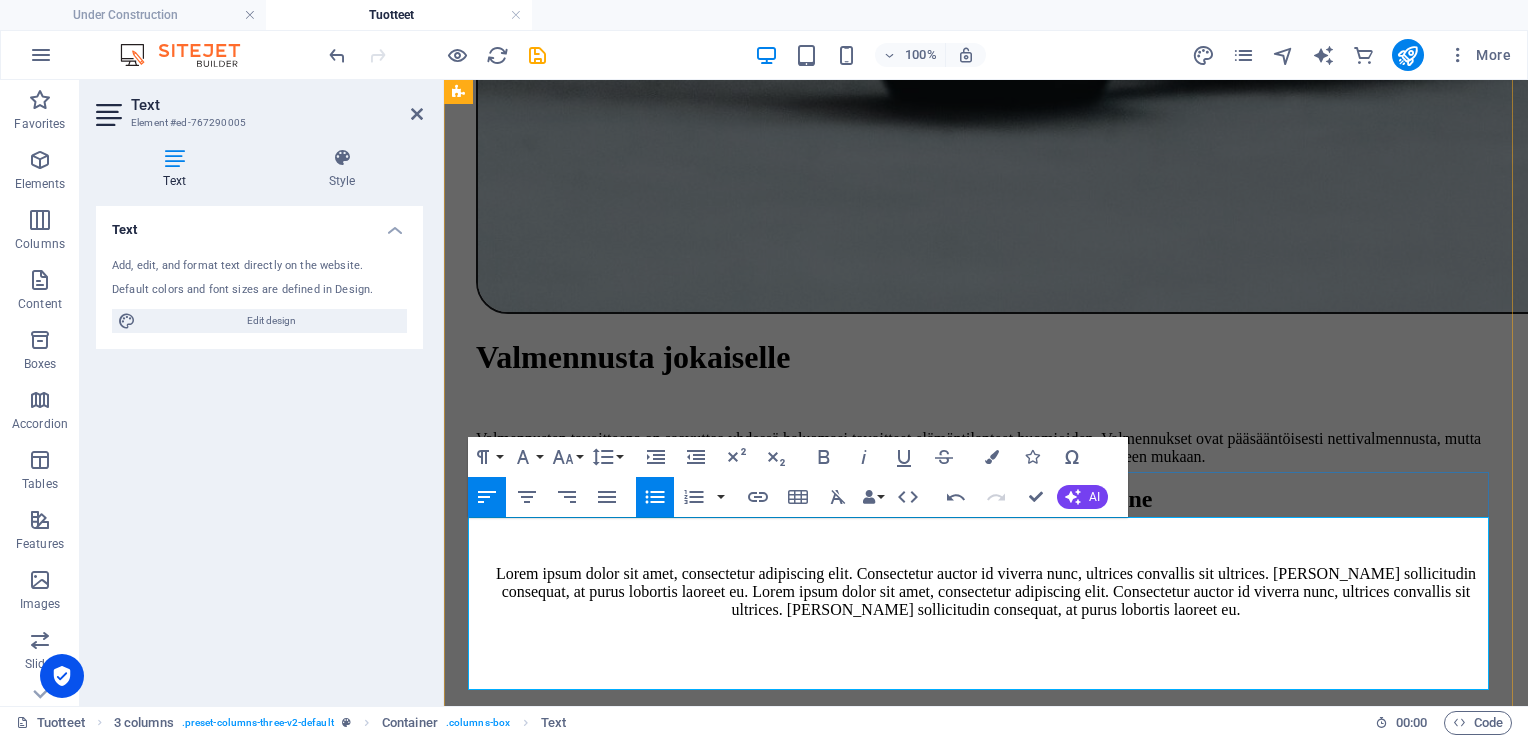 scroll, scrollTop: 3692, scrollLeft: 0, axis: vertical 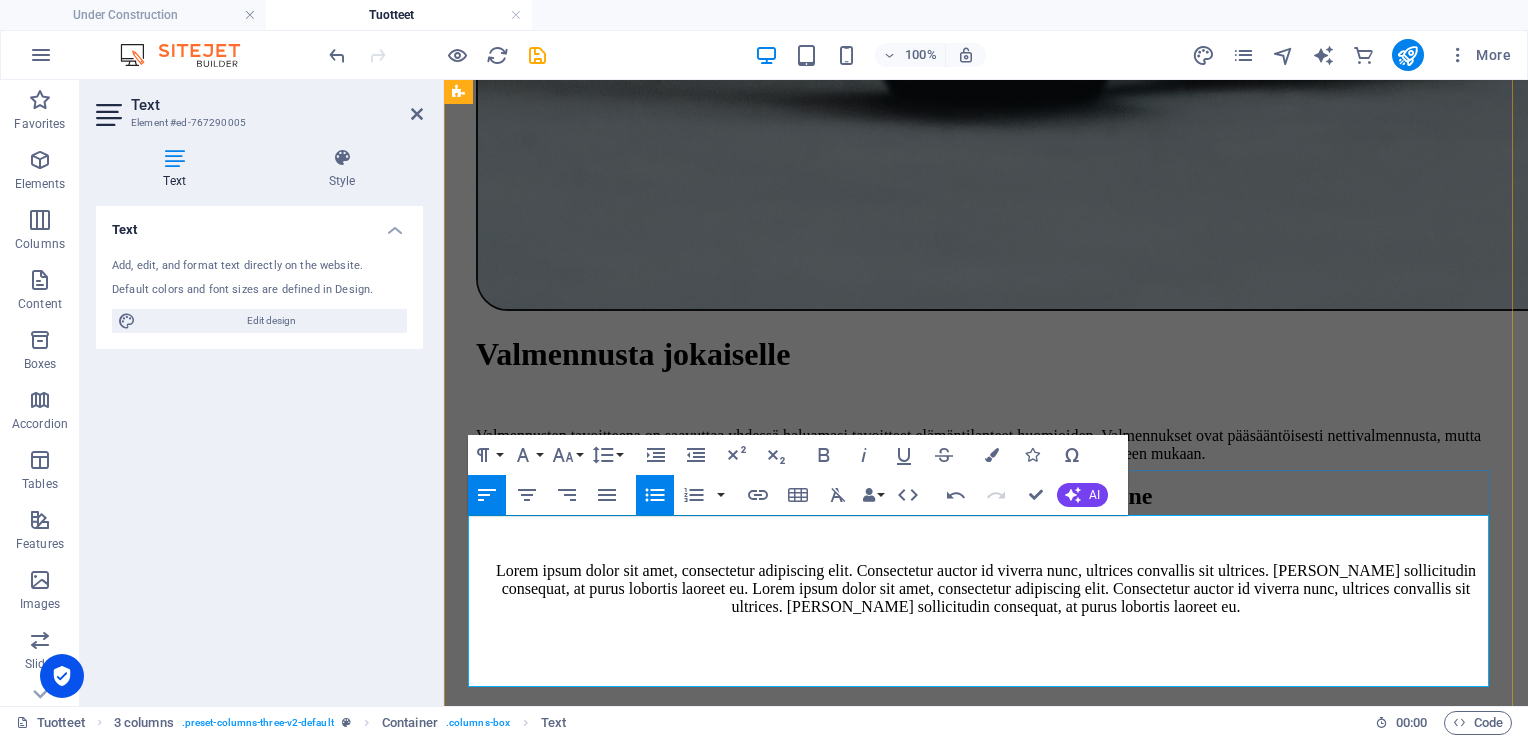 click on "4 - 5 treeniä / viikko." at bounding box center [1006, 5516] 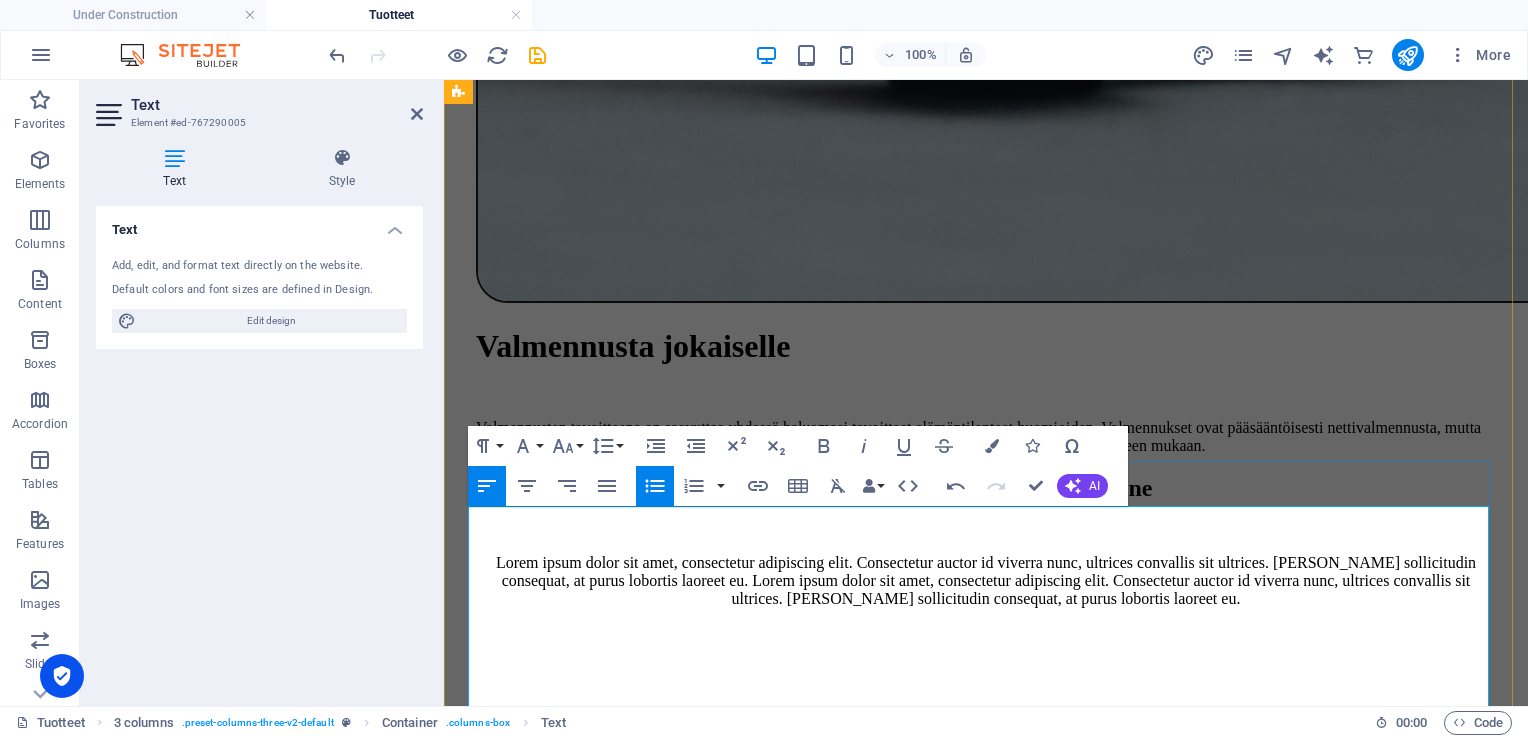 scroll, scrollTop: 3729, scrollLeft: 0, axis: vertical 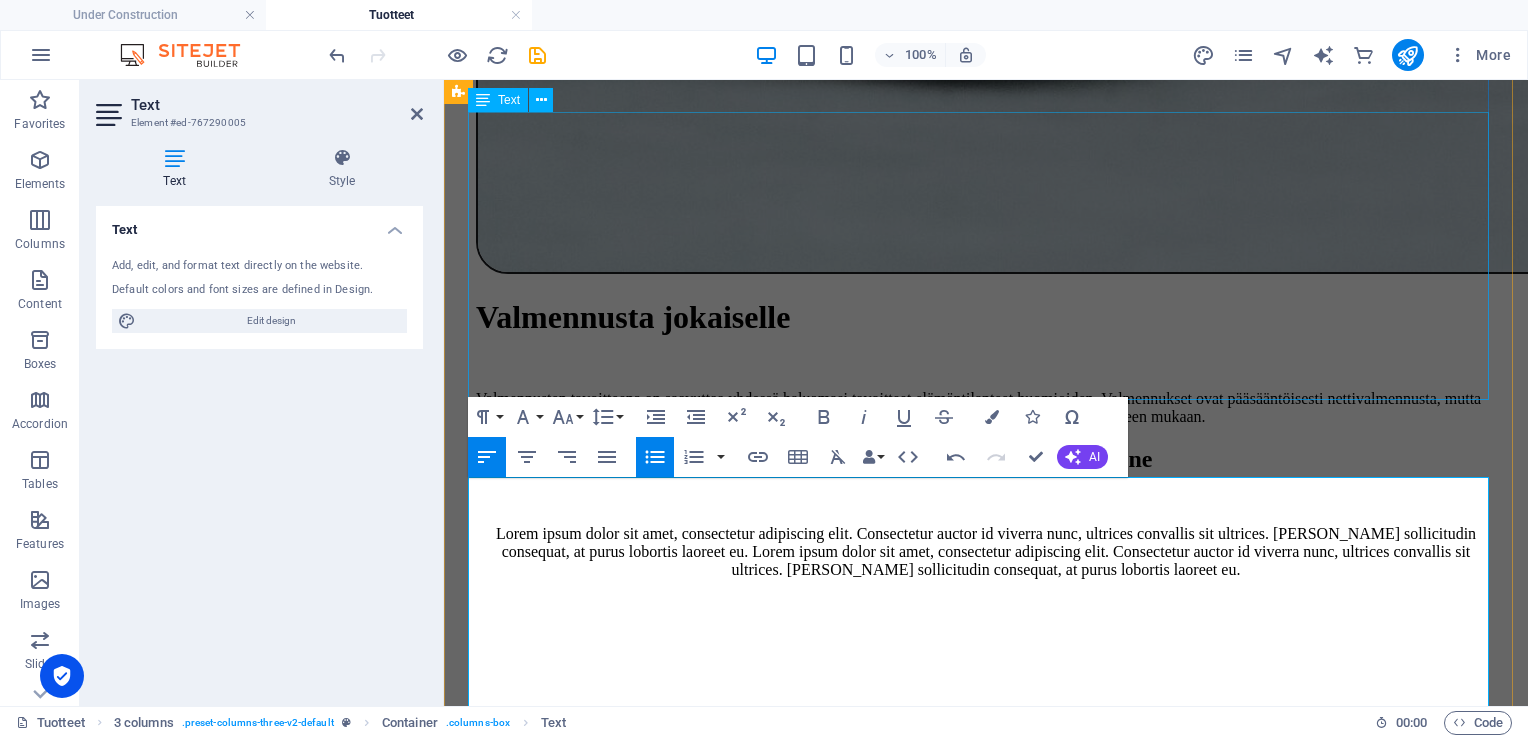 click on "Kurssi sopii sellaiselle, joka osaa perusteet tekniikasta ja kykenee omatoimiseen uinti harjoitteluun. Kaikkien lajien ei tarvitse kuitenkaan olla täydellisesti hallussa, vaan niitä opetellaan myös tekniikkaharjoittein. Kurssi sisältää myös uintia tukevia liikkuvuus ja kehonhallinta treenejä. Kurssi sisältää alussa ja lopussa sekä kuukausittain teams / vast. tapaamisen (ml. tekniikka analysoinnin) yksilön tavoitteet ja huomioiden. Kurssilla on mahdollista järjestää lähivalmennuksia eri sopimuksen mukaan. 4 - 5 treeniä / viikko. Hinta ei sisällä uimahallimaksuja. Kesto 2 kuukautta Hinta 450€" at bounding box center [986, 5250] 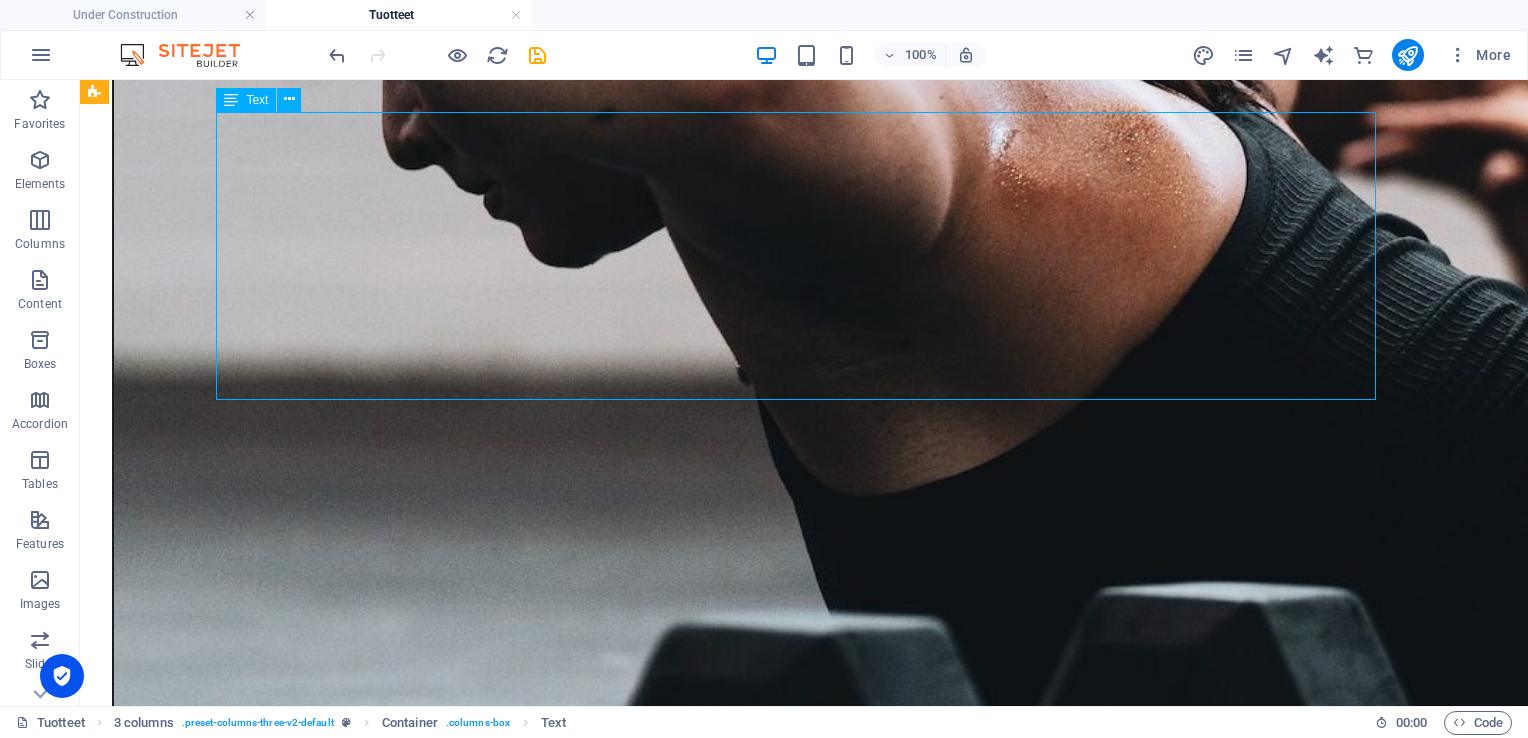 scroll, scrollTop: 3622, scrollLeft: 0, axis: vertical 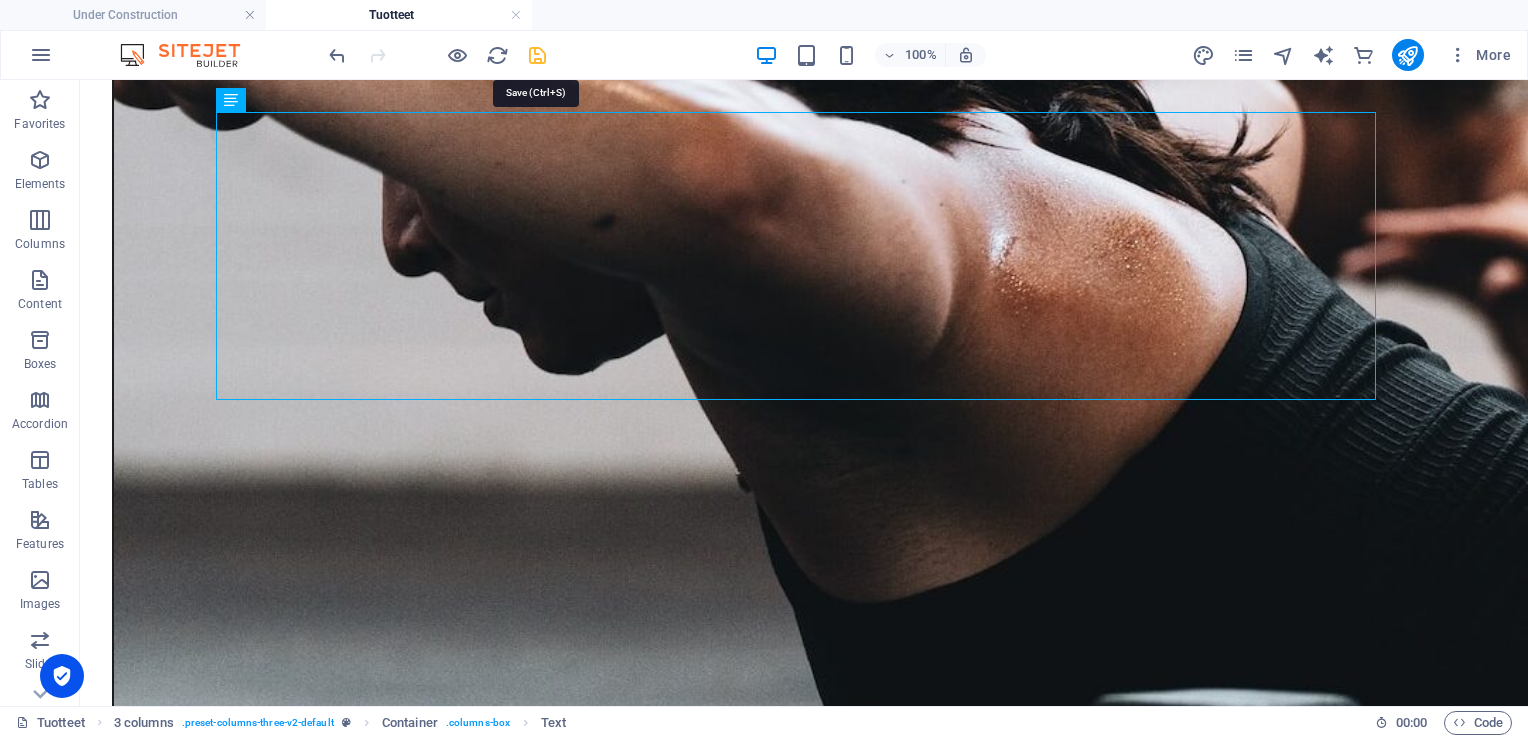 click at bounding box center [537, 55] 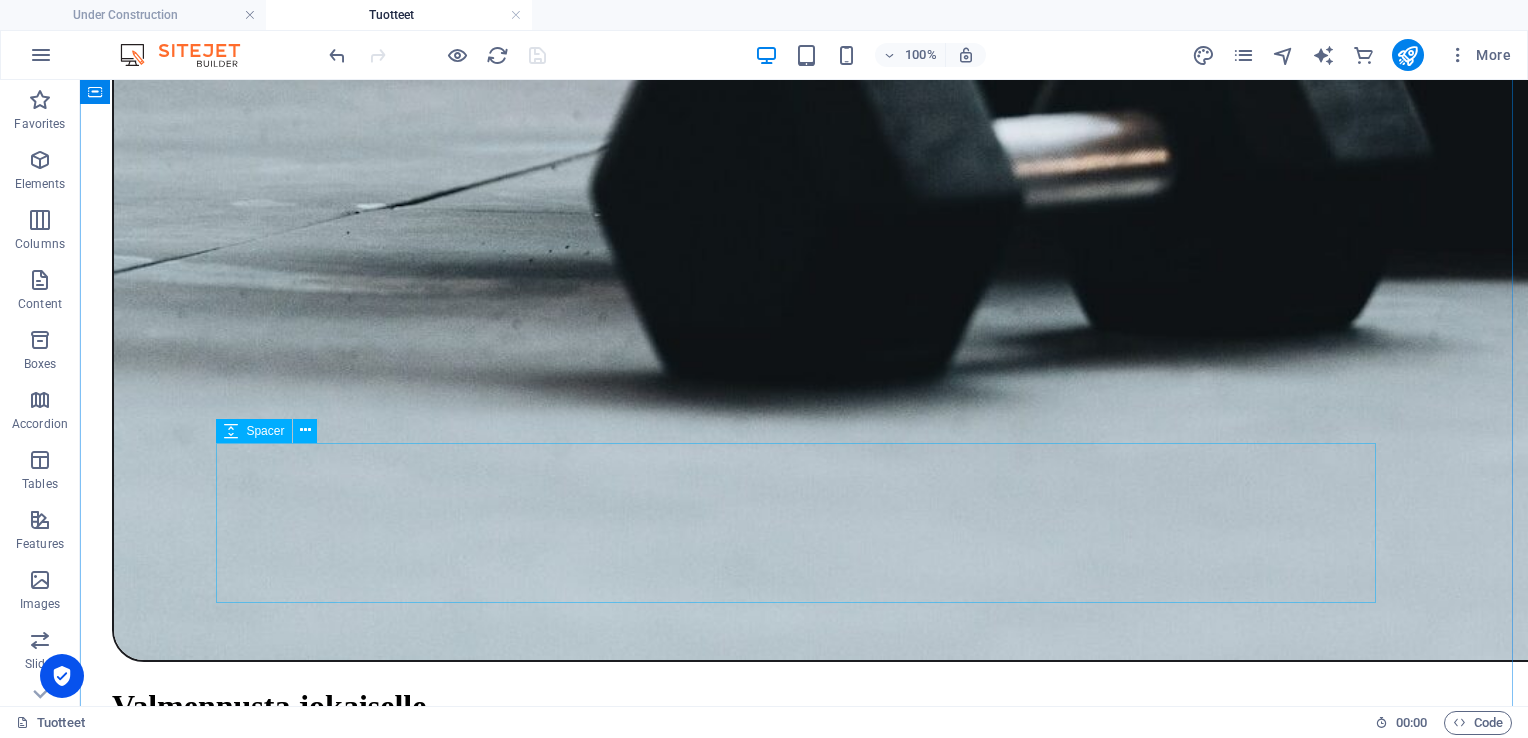 scroll, scrollTop: 4344, scrollLeft: 0, axis: vertical 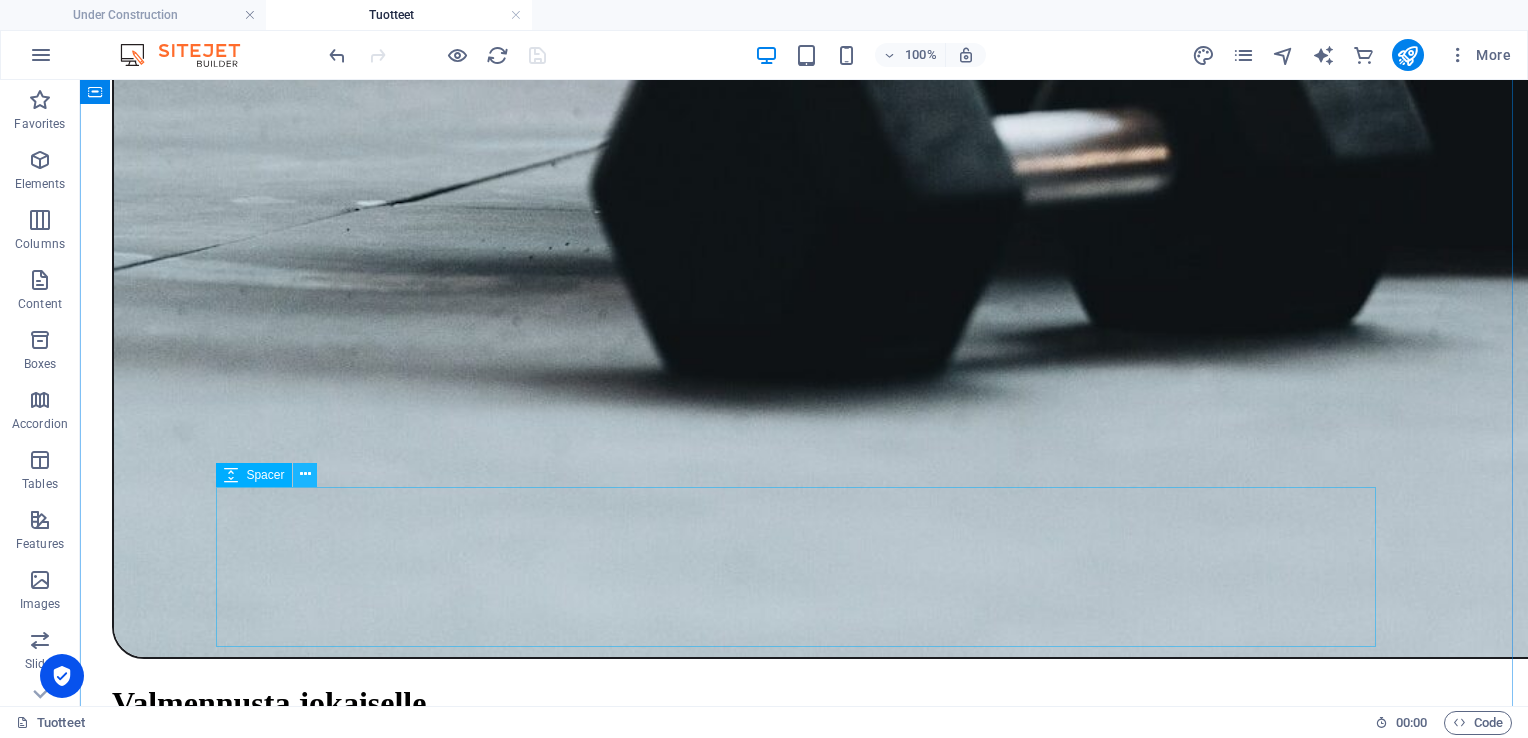 click at bounding box center (305, 474) 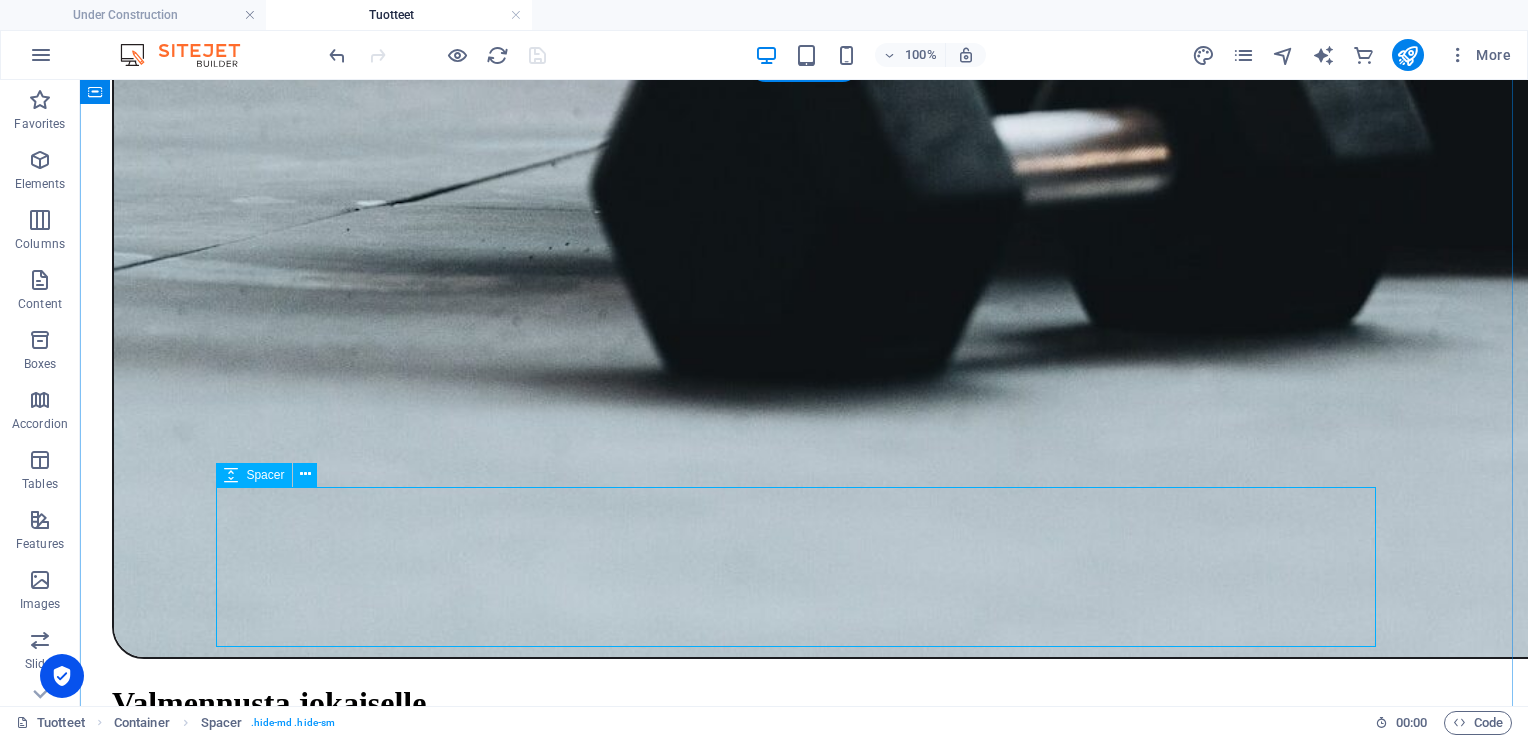 click at bounding box center [804, 7595] 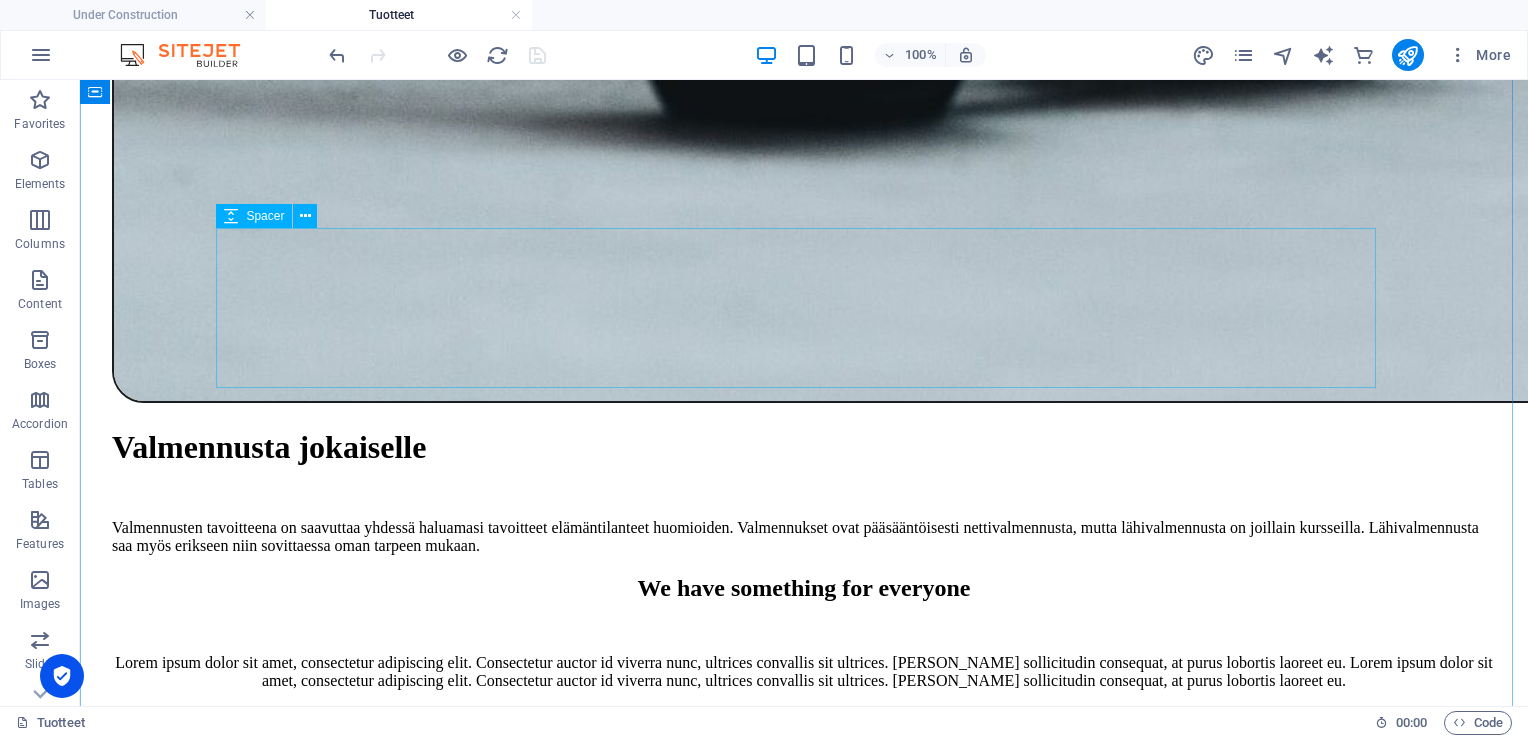 scroll, scrollTop: 4602, scrollLeft: 0, axis: vertical 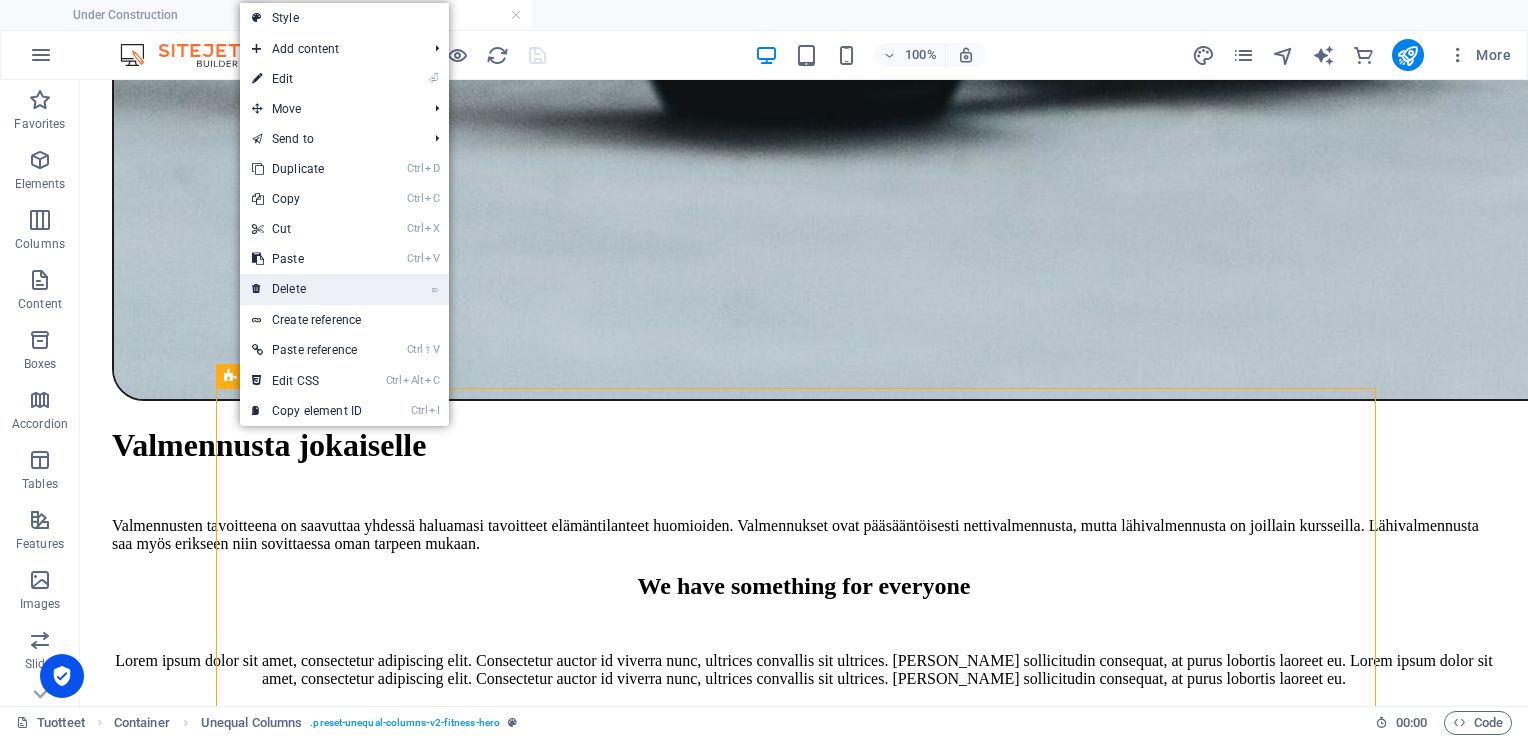 click on "⌦  Delete" at bounding box center [307, 289] 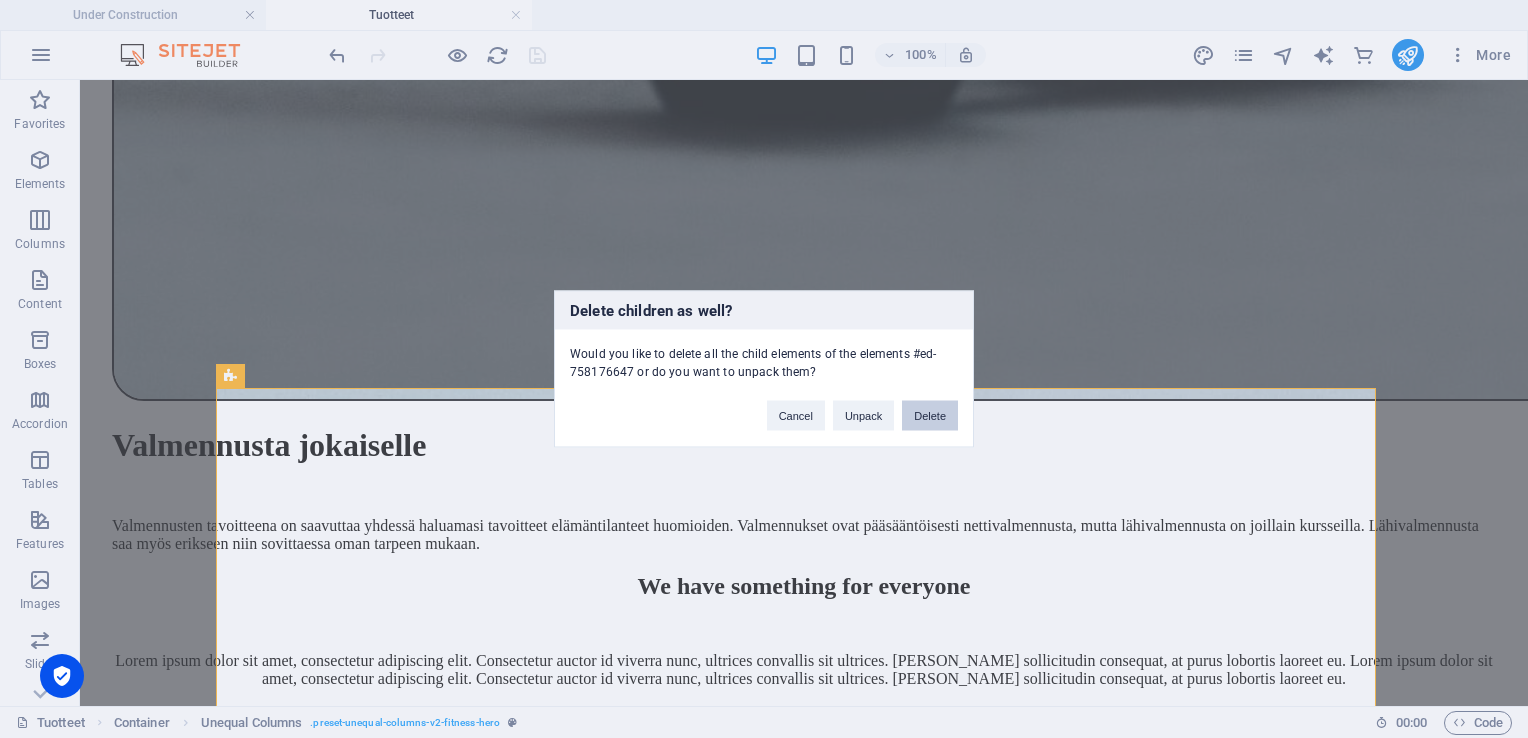 click on "Delete" at bounding box center [930, 416] 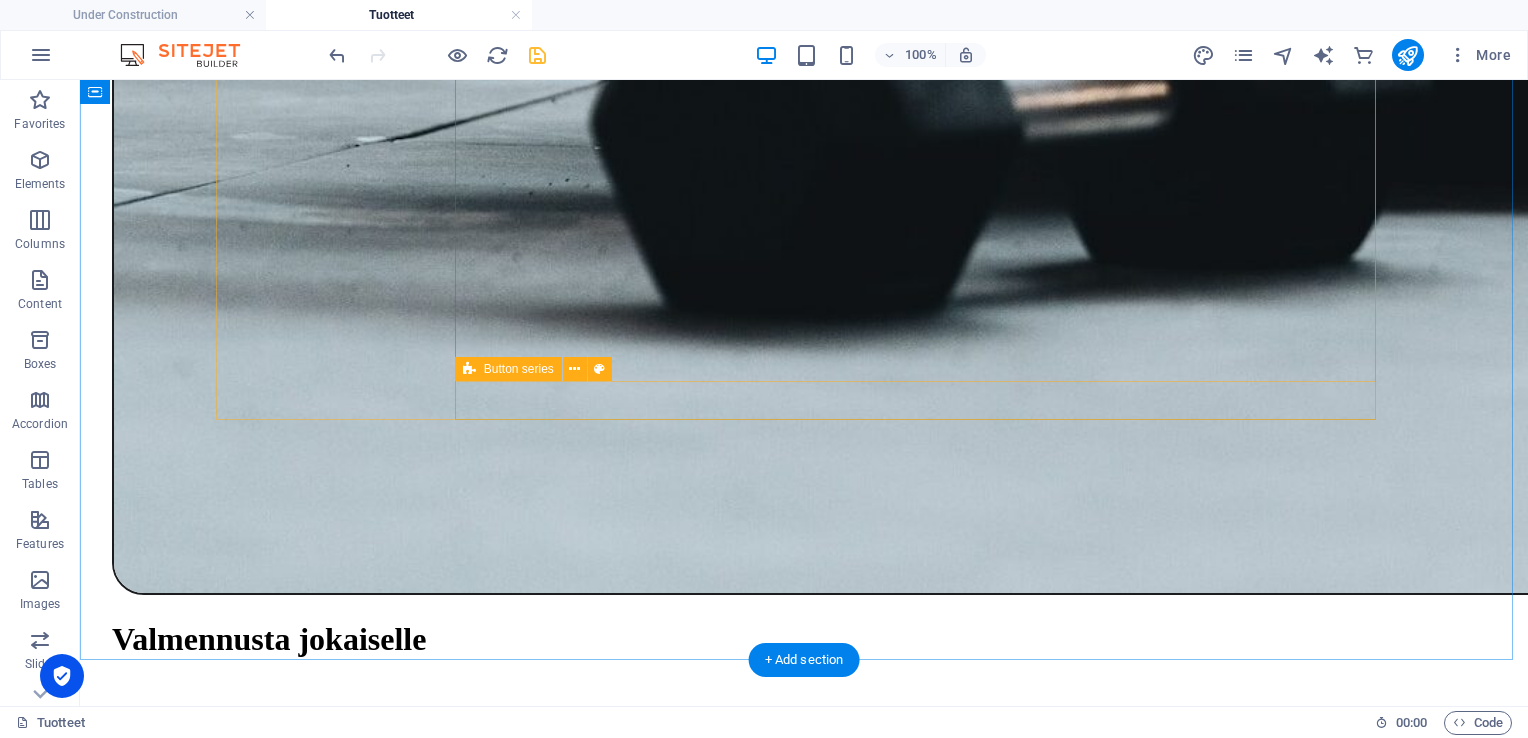 scroll, scrollTop: 4414, scrollLeft: 0, axis: vertical 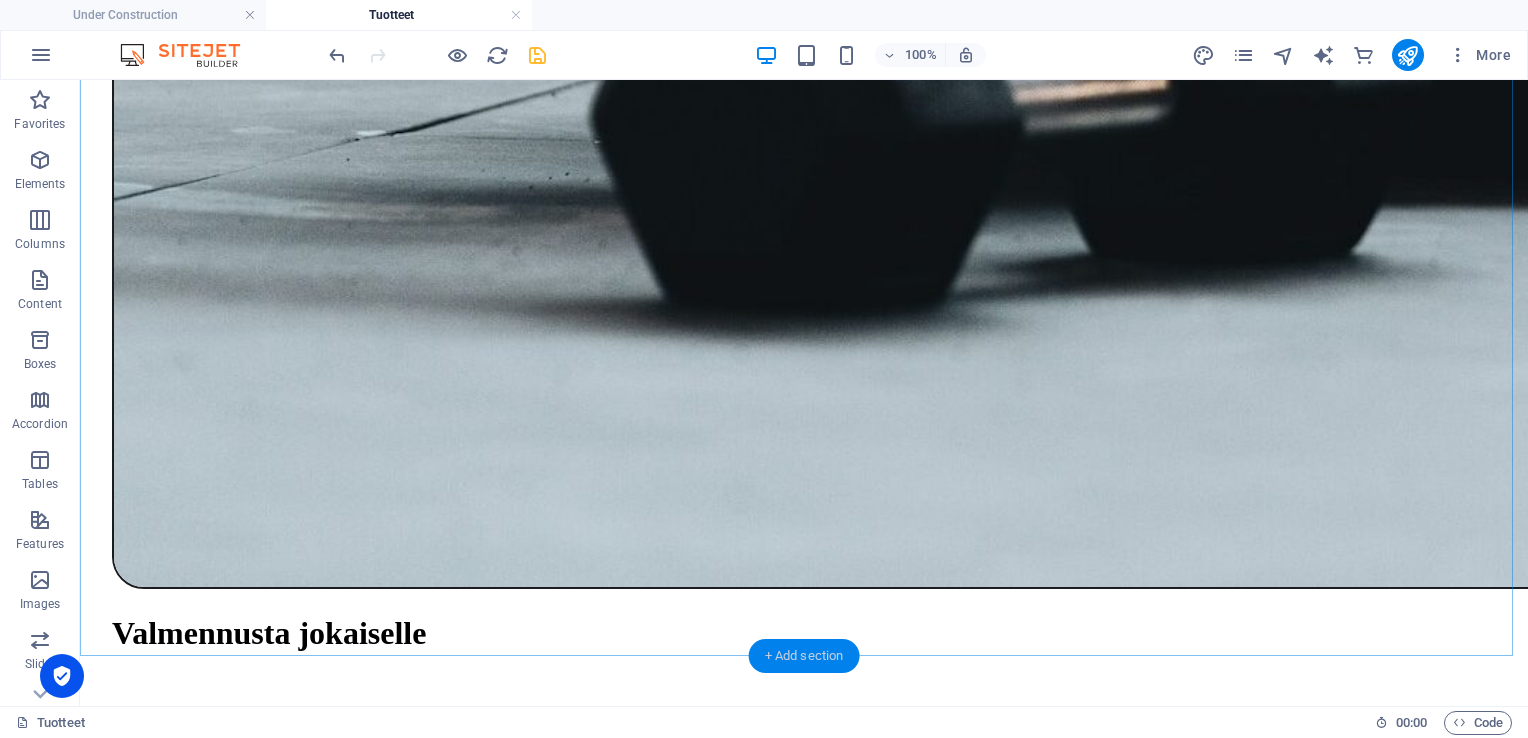 click on "+ Add section" at bounding box center [804, 656] 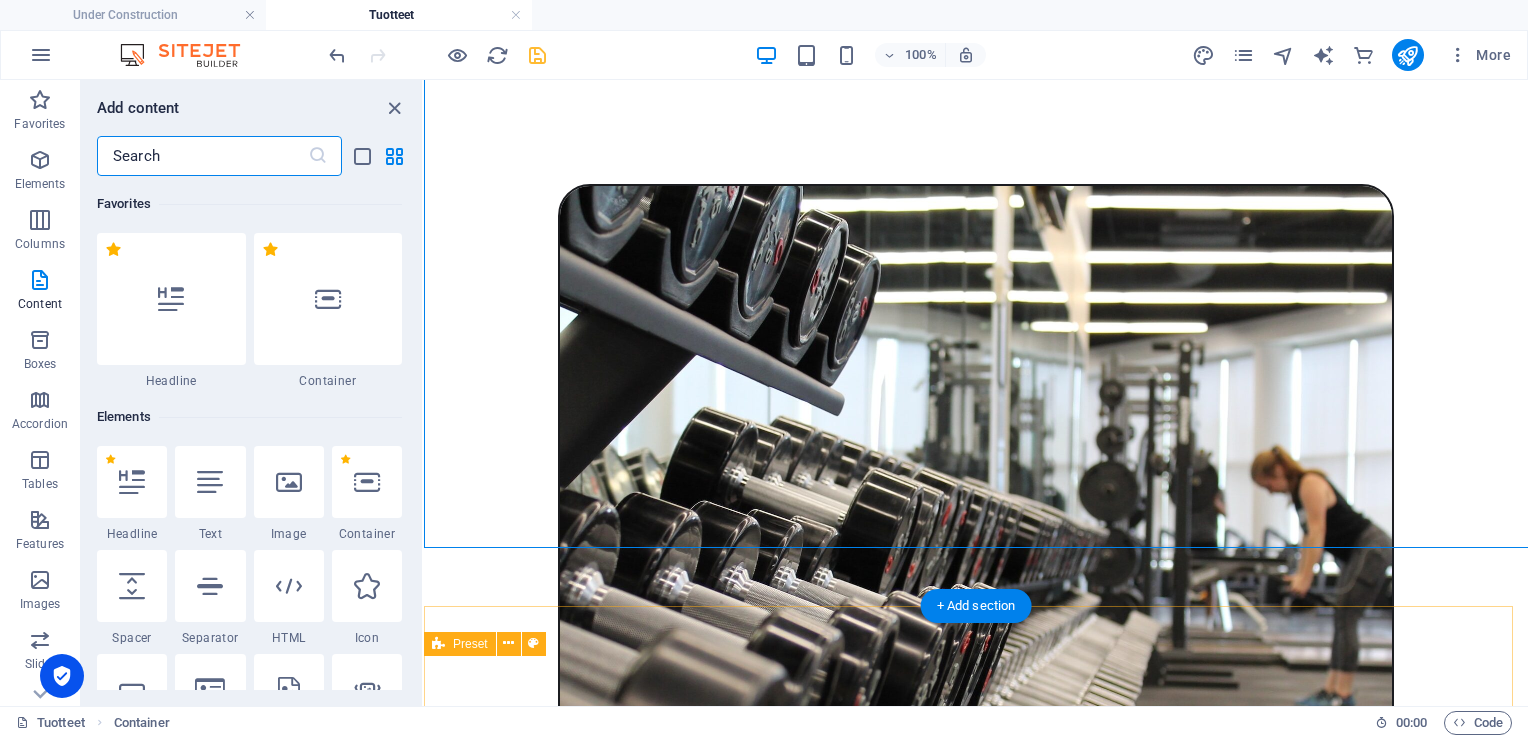 scroll, scrollTop: 4522, scrollLeft: 0, axis: vertical 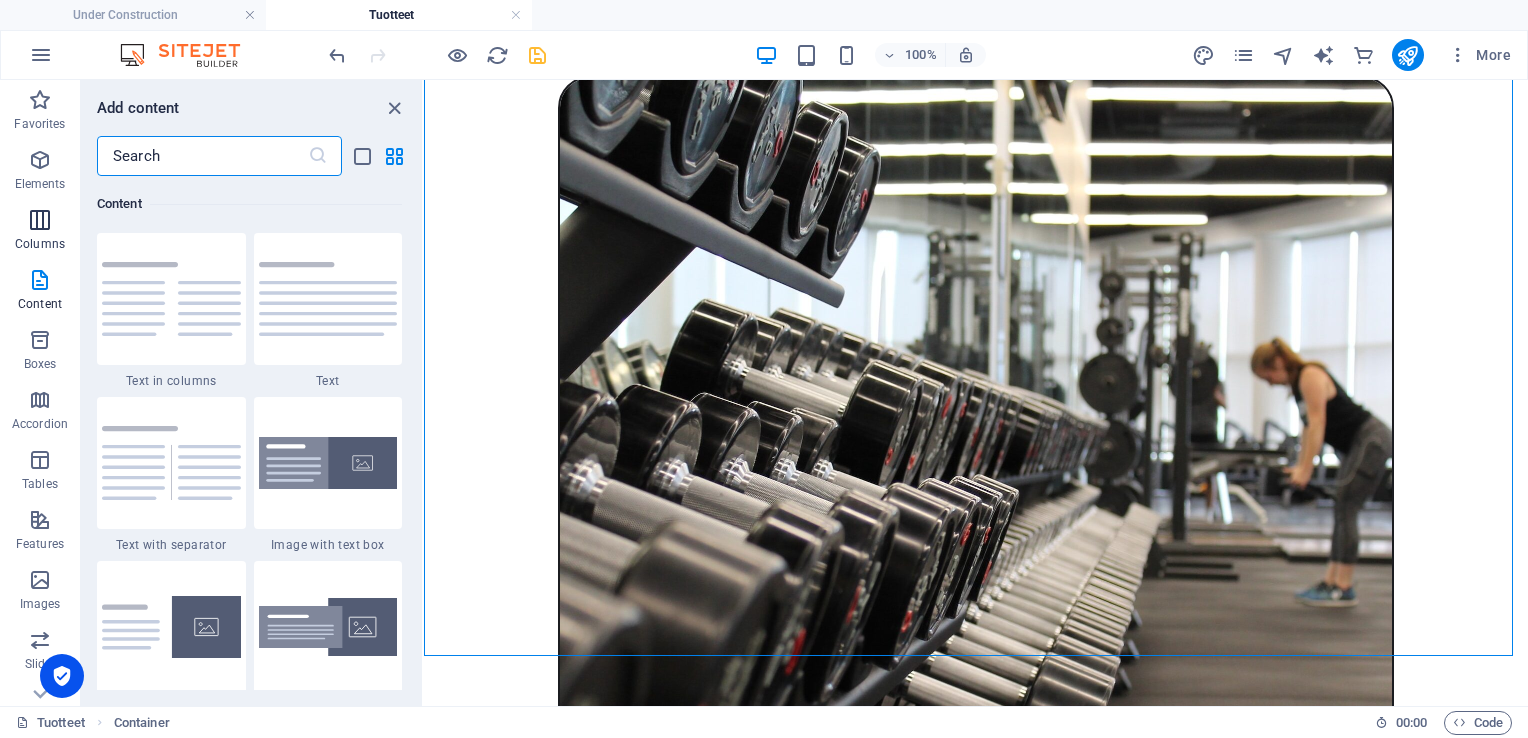 click at bounding box center (40, 220) 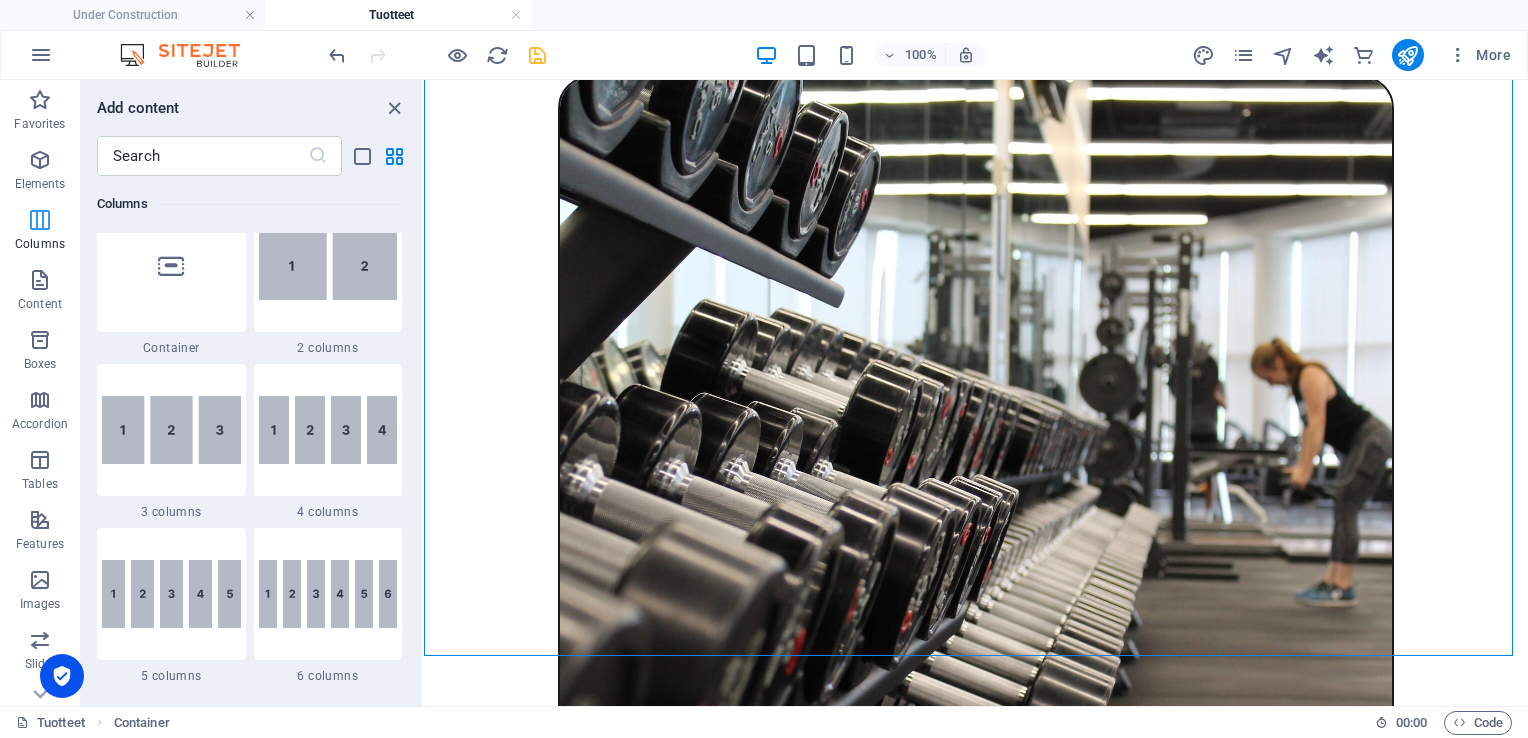 scroll, scrollTop: 990, scrollLeft: 0, axis: vertical 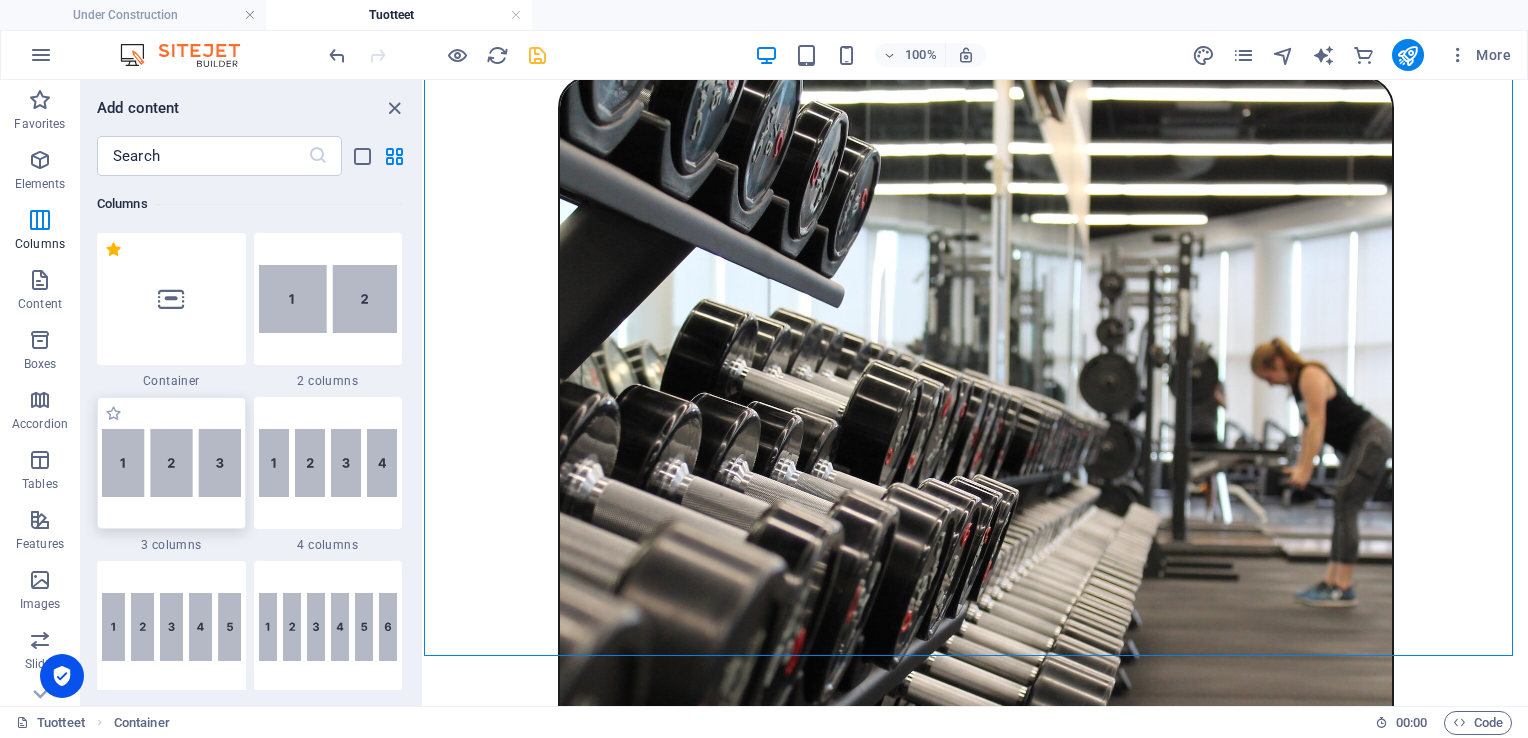 click at bounding box center [171, 463] 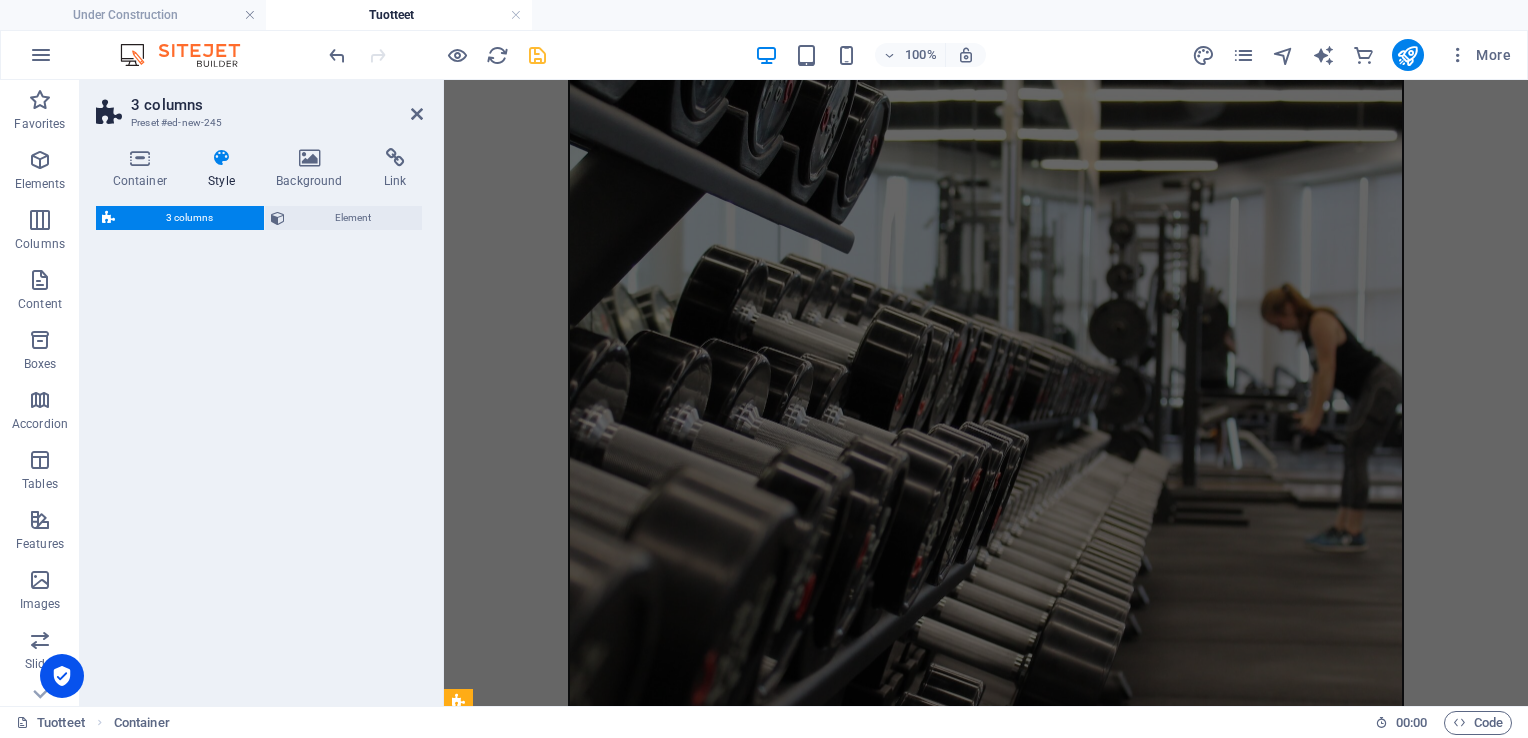 select on "rem" 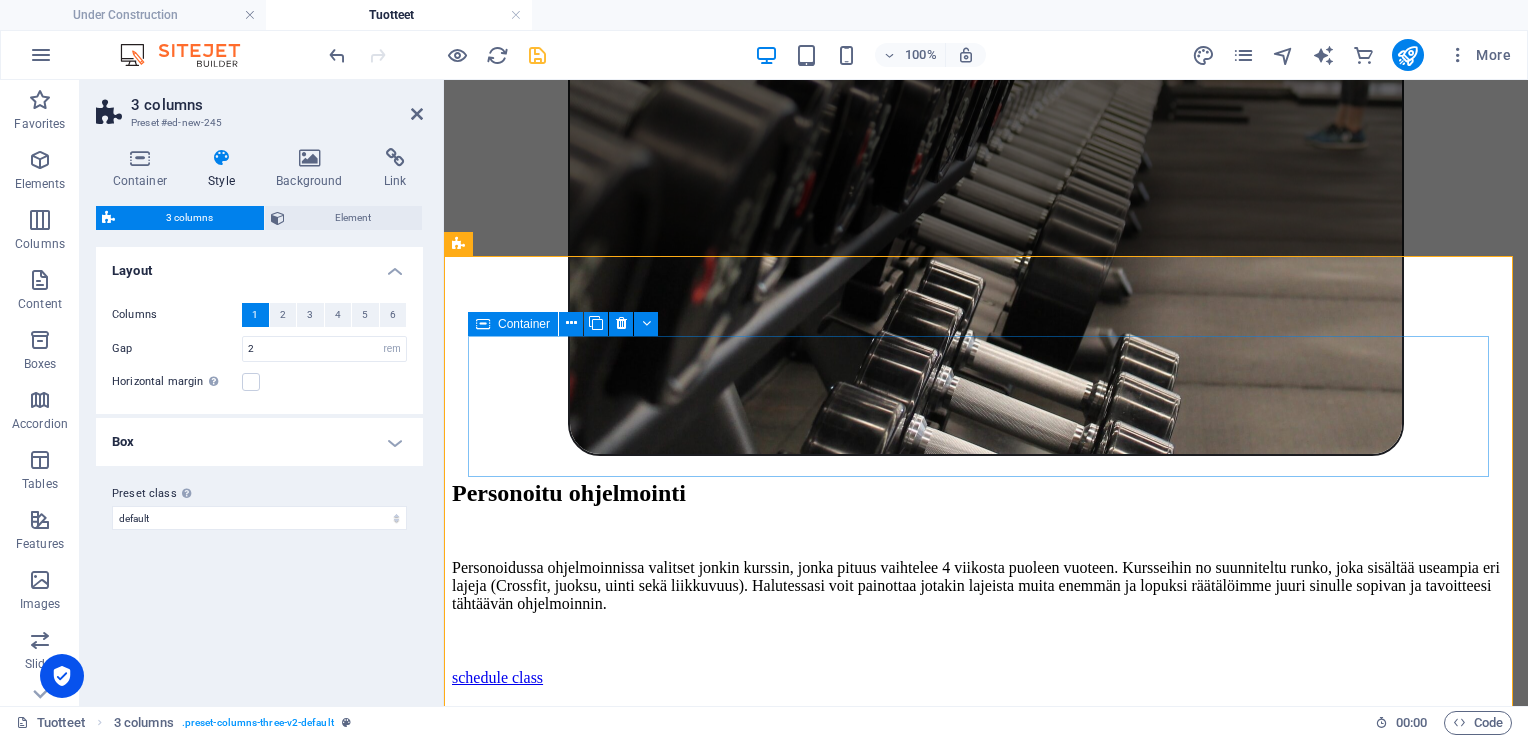 scroll, scrollTop: 4922, scrollLeft: 0, axis: vertical 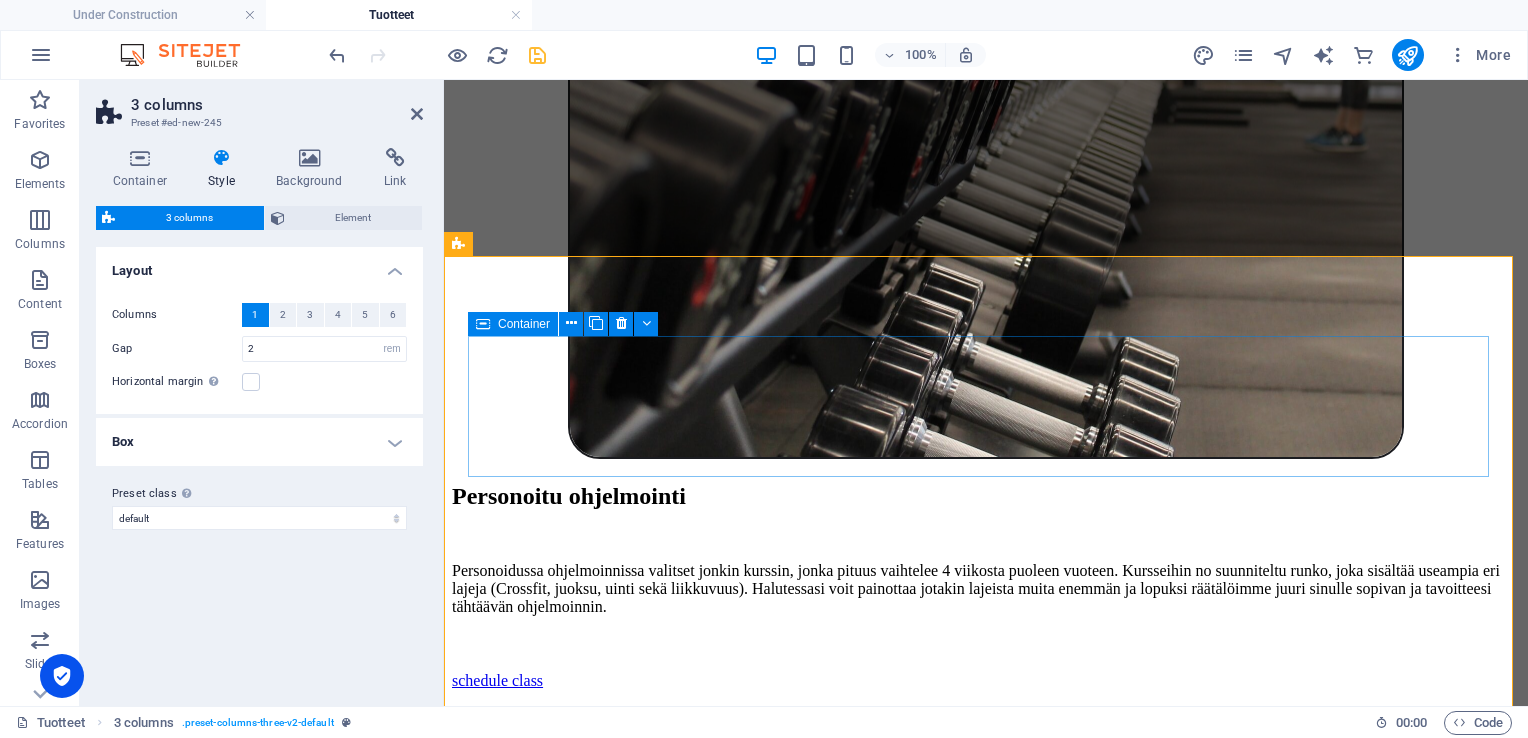click on "Drop content here or  Add elements  Paste clipboard" at bounding box center [986, 6276] 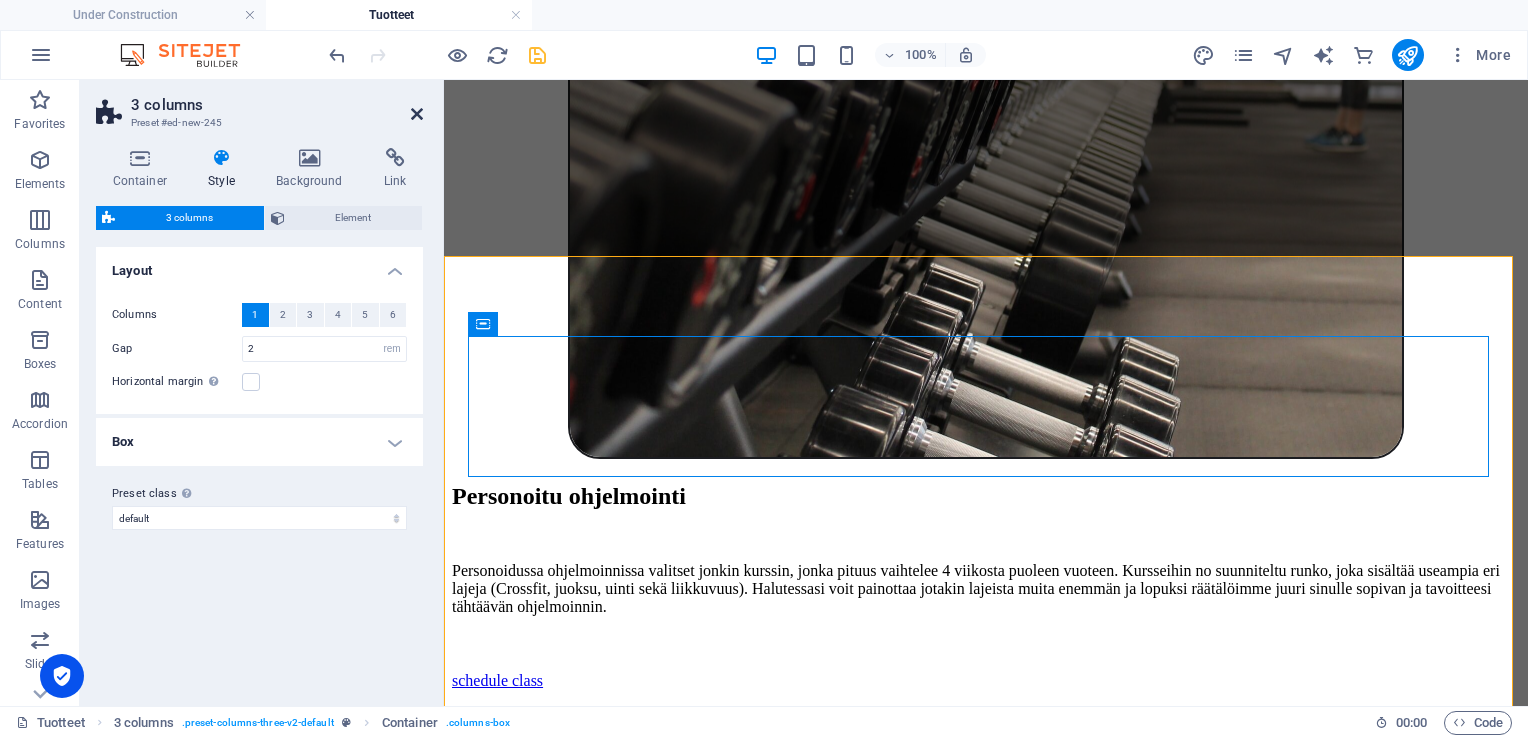 click at bounding box center (417, 114) 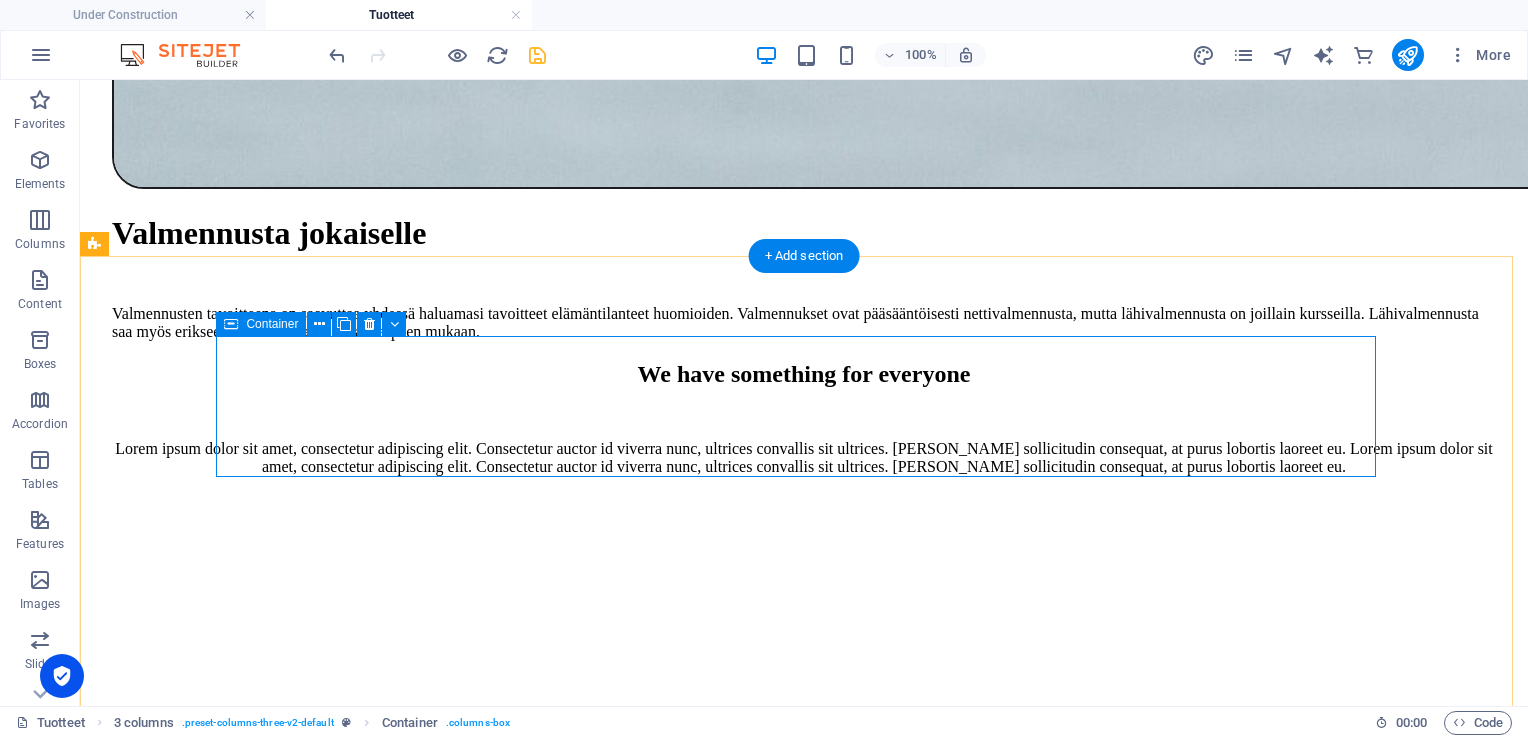 click on "Drop content here or  Add elements  Paste clipboard" at bounding box center (804, 7276) 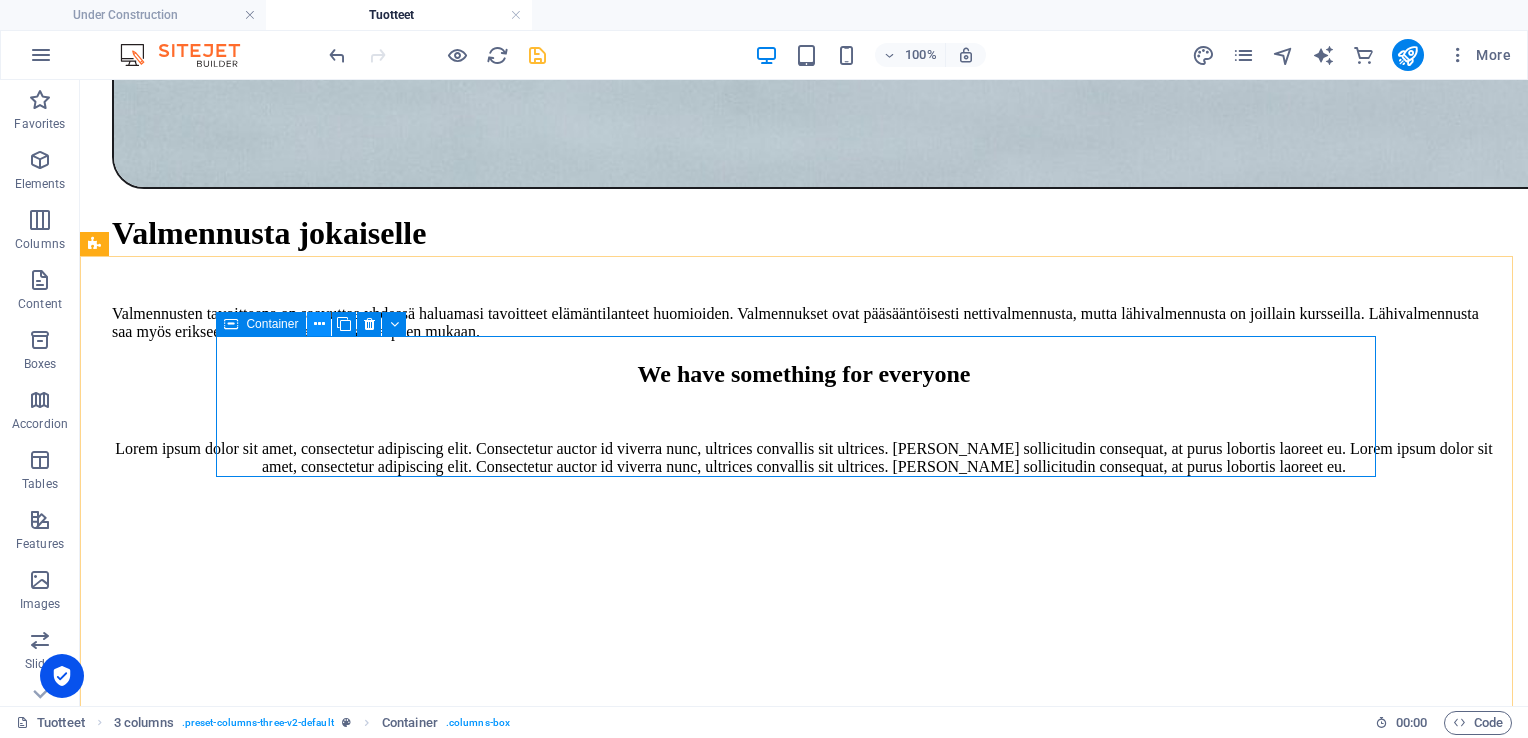 click at bounding box center [319, 324] 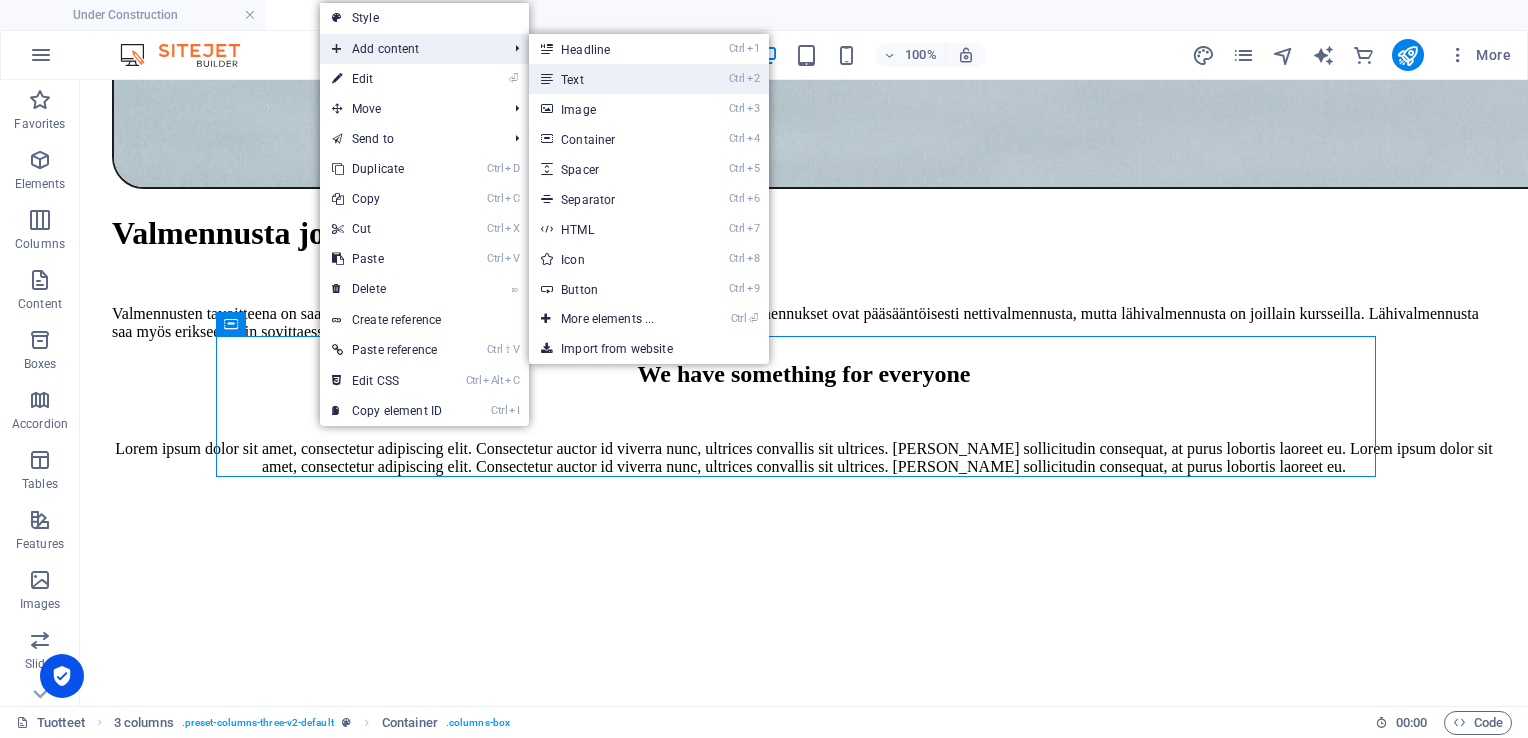 click on "Ctrl 2  Text" at bounding box center [611, 79] 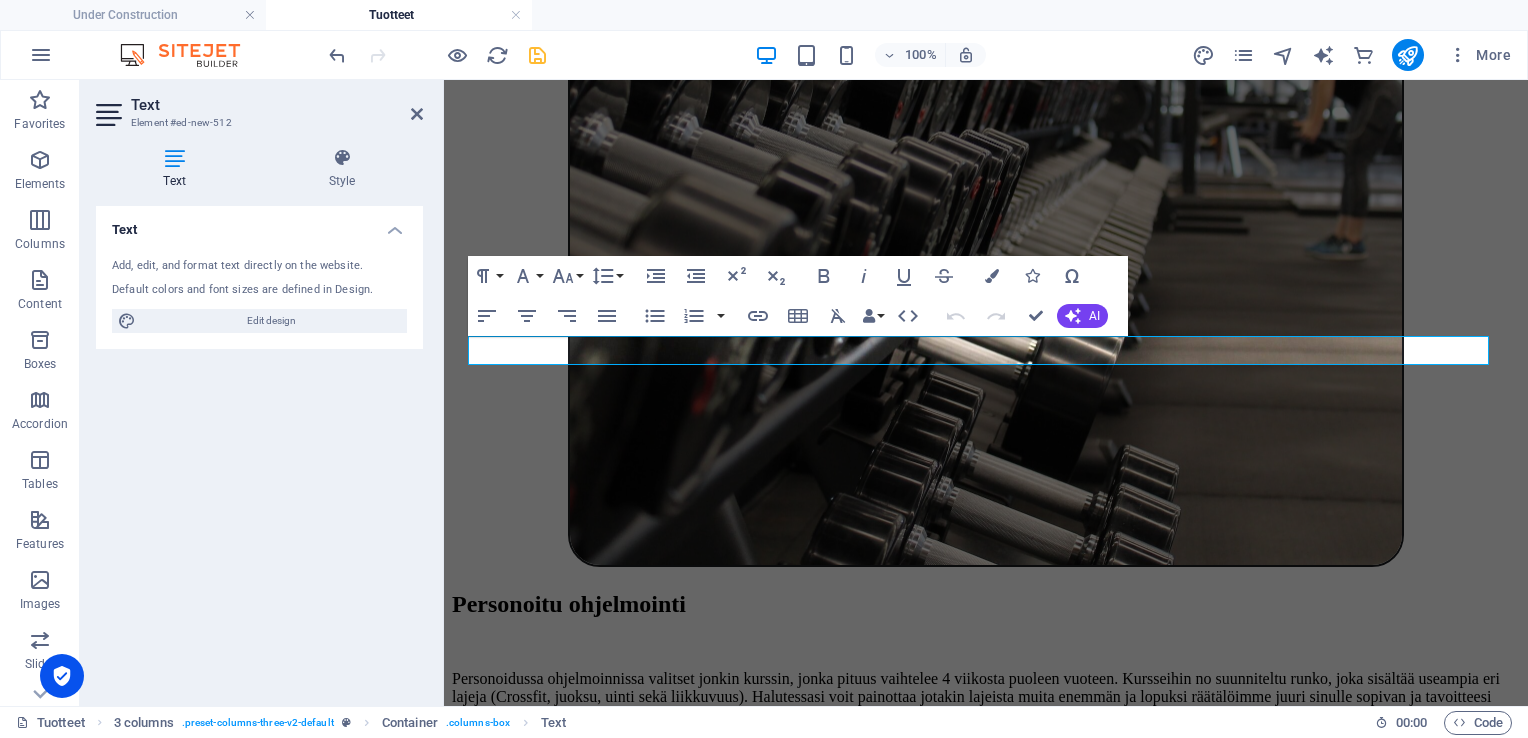 scroll, scrollTop: 4922, scrollLeft: 0, axis: vertical 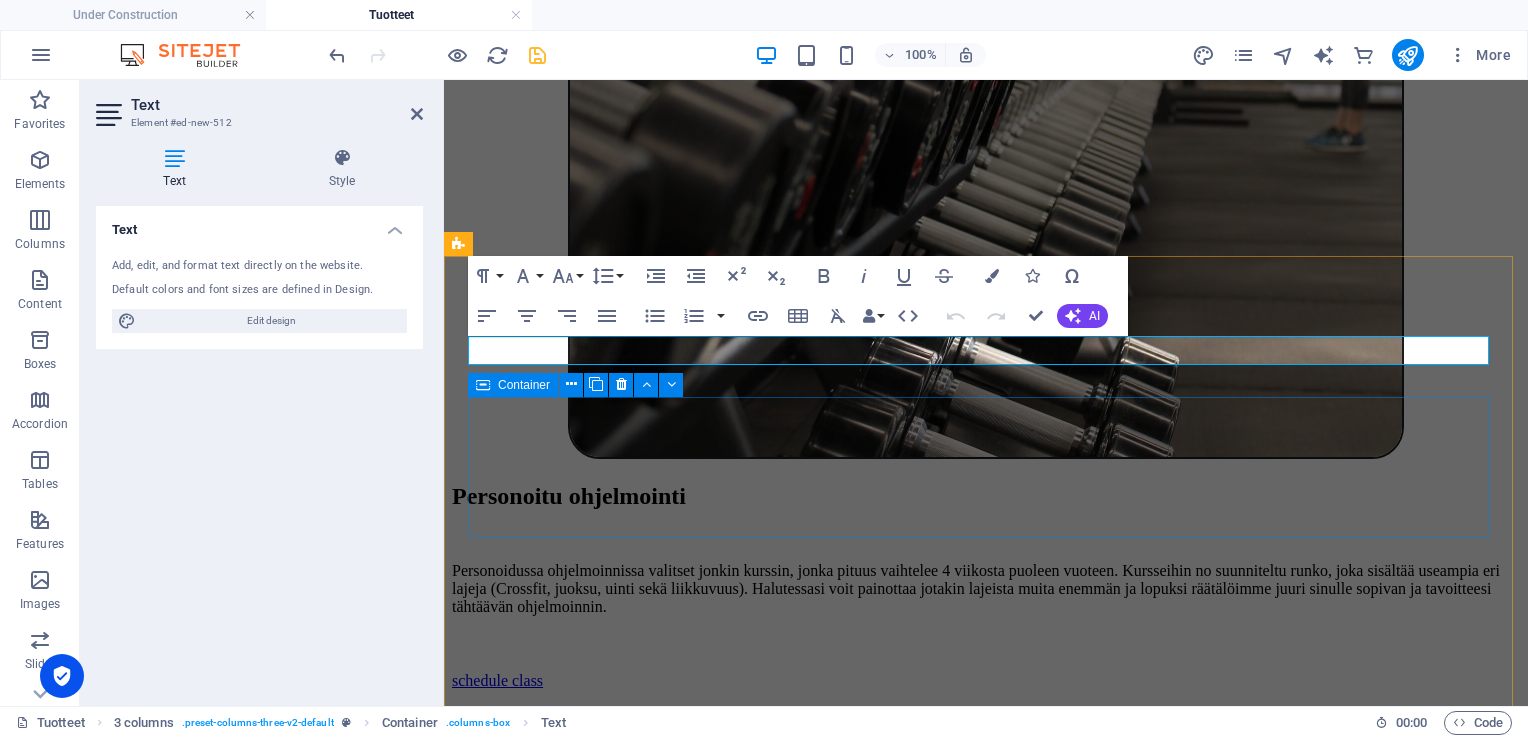 click on "Drop content here or  Add elements  Paste clipboard" at bounding box center [986, 6326] 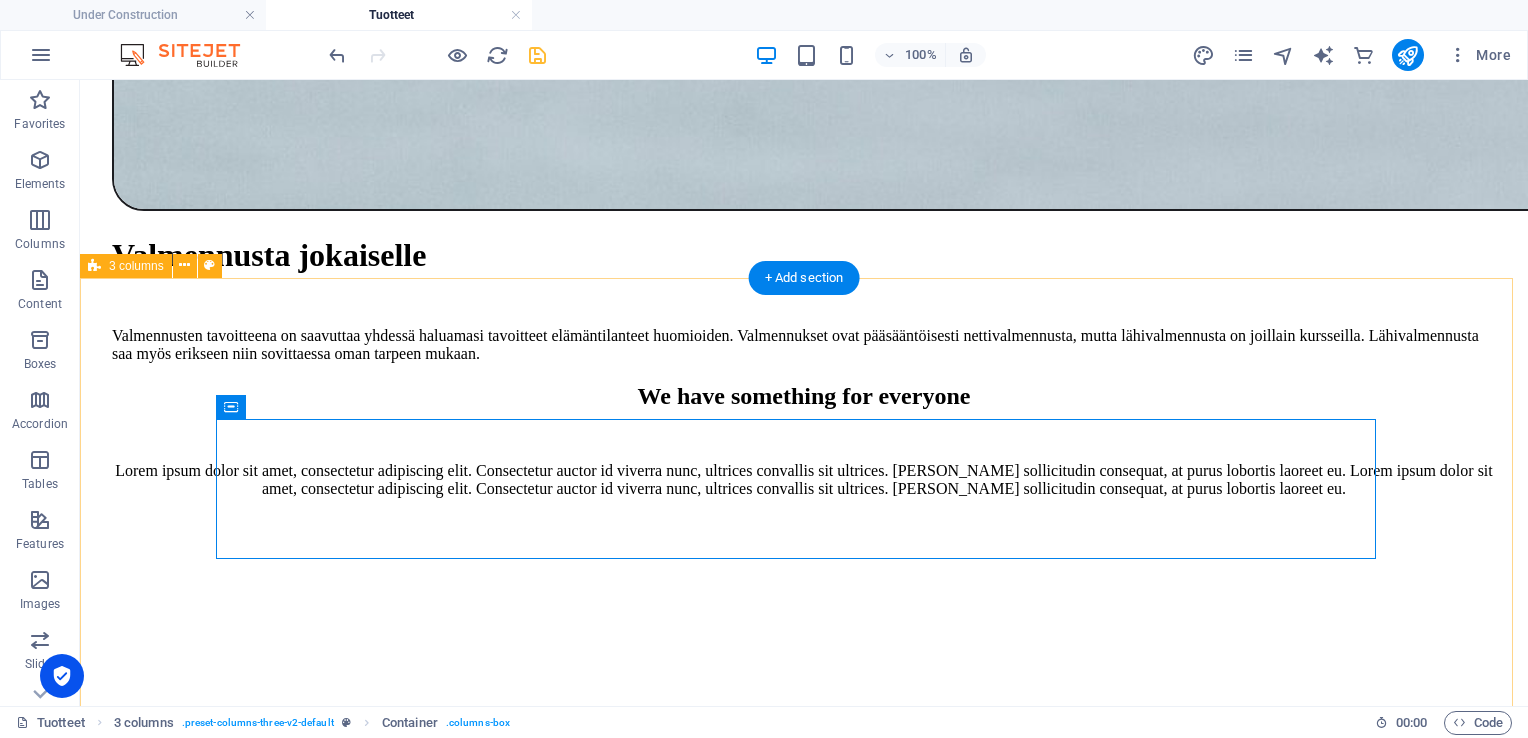 scroll, scrollTop: 4790, scrollLeft: 0, axis: vertical 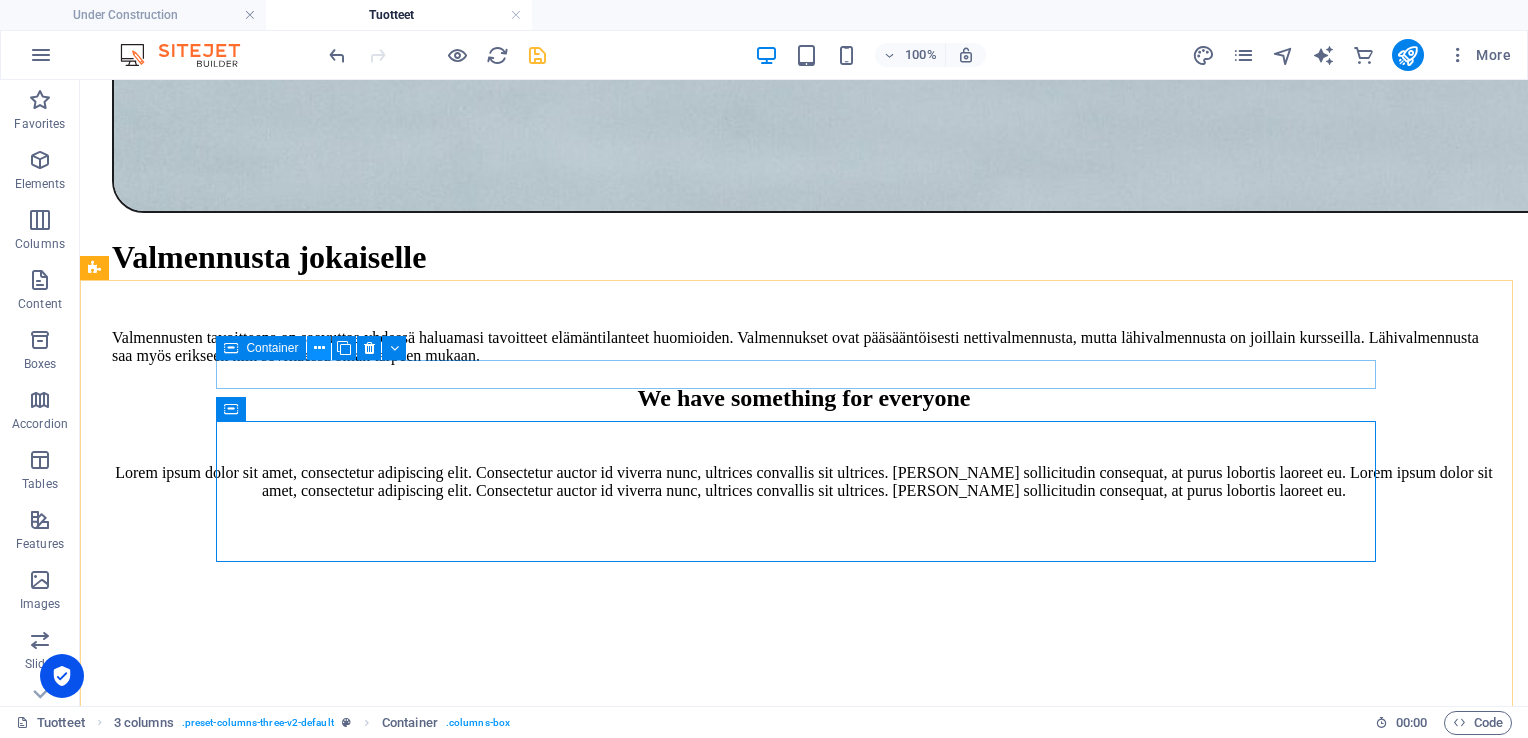 click at bounding box center [319, 348] 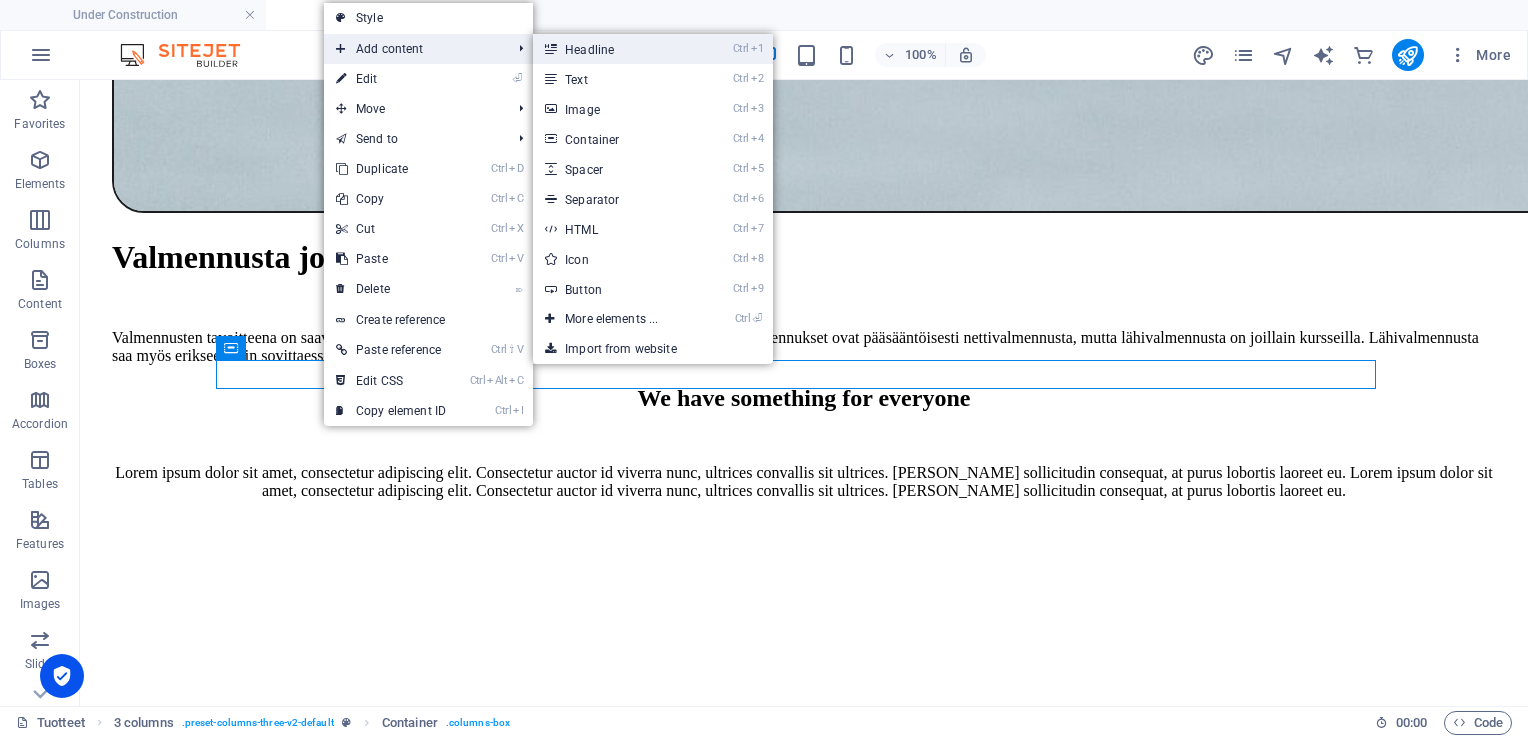 click on "Ctrl 1  Headline" at bounding box center (615, 49) 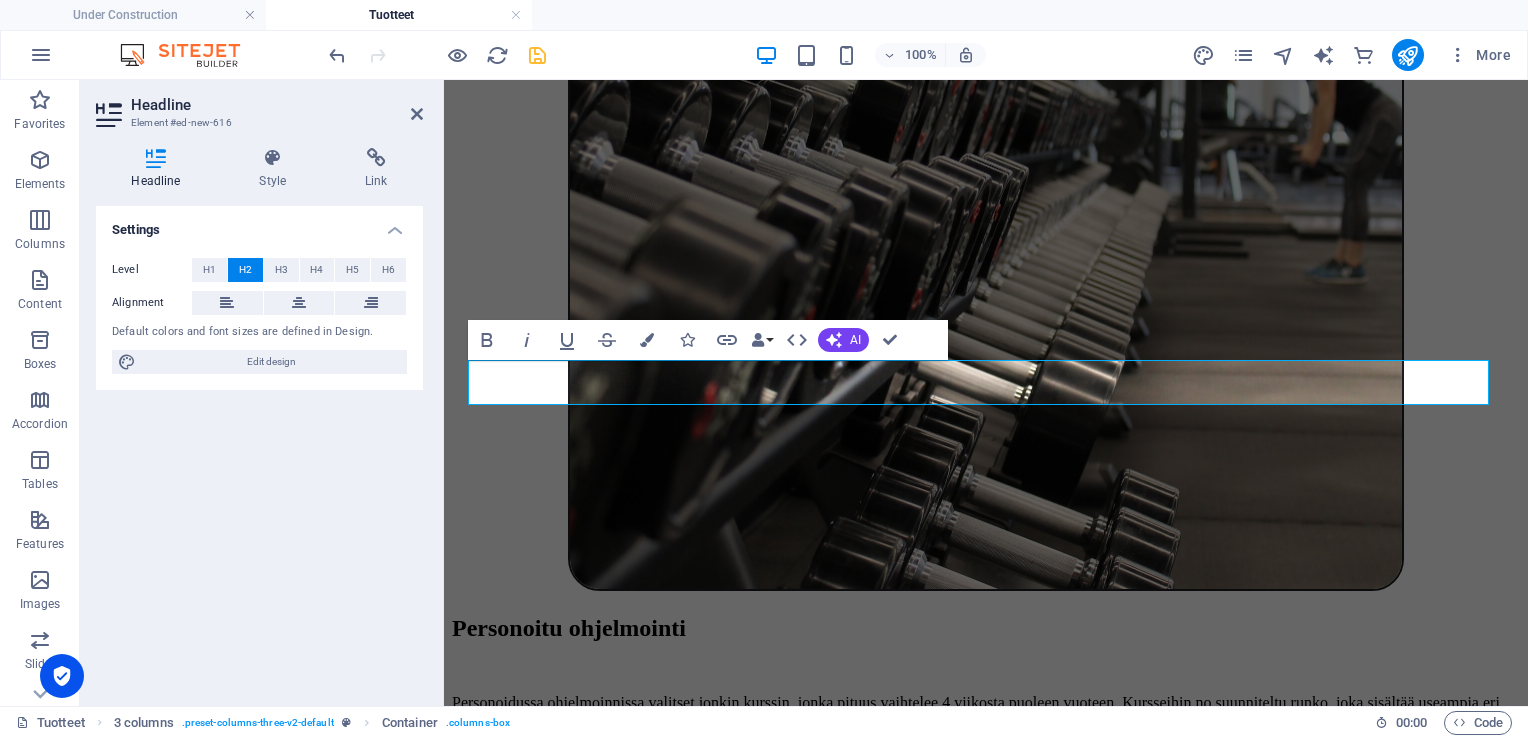 scroll, scrollTop: 4898, scrollLeft: 0, axis: vertical 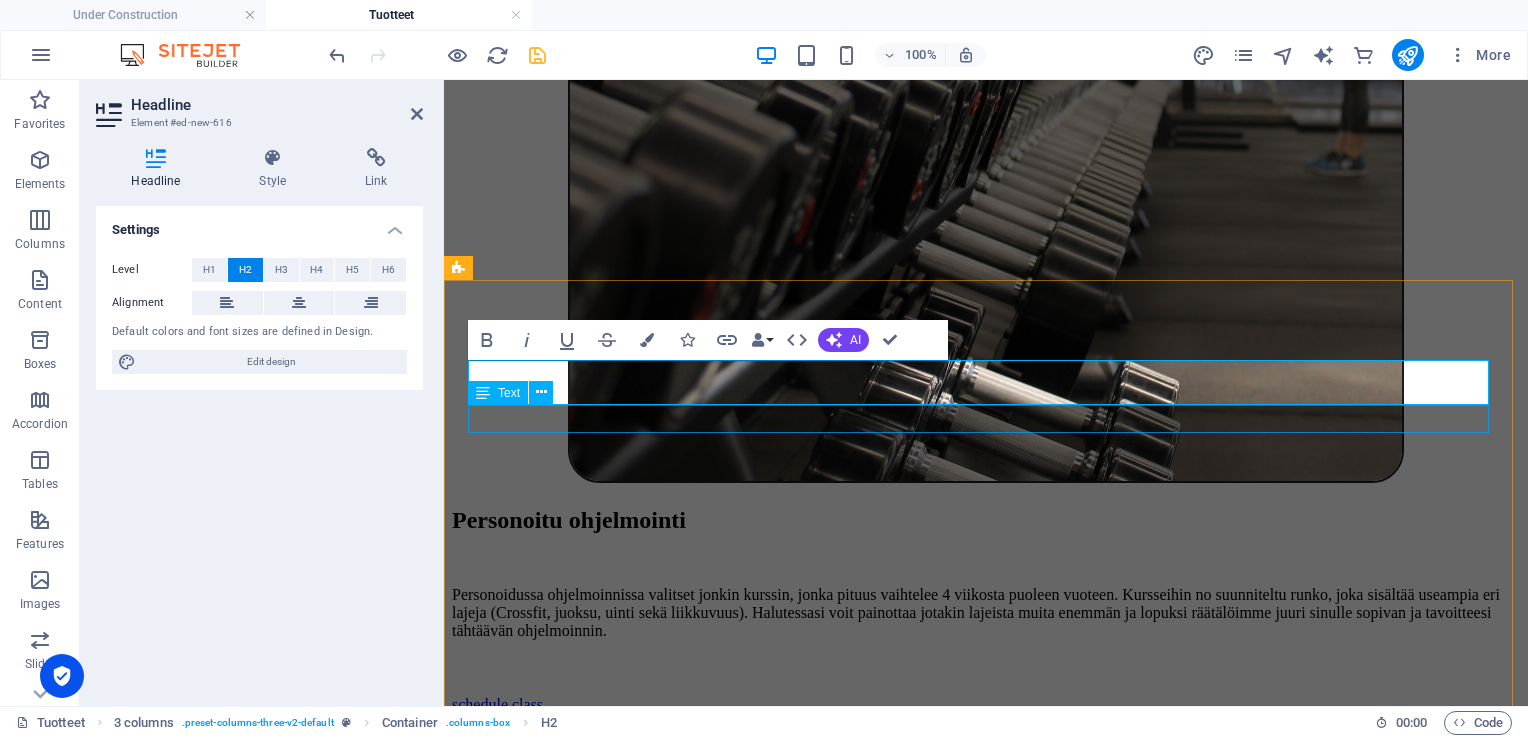 click on "New text element" at bounding box center [986, 6305] 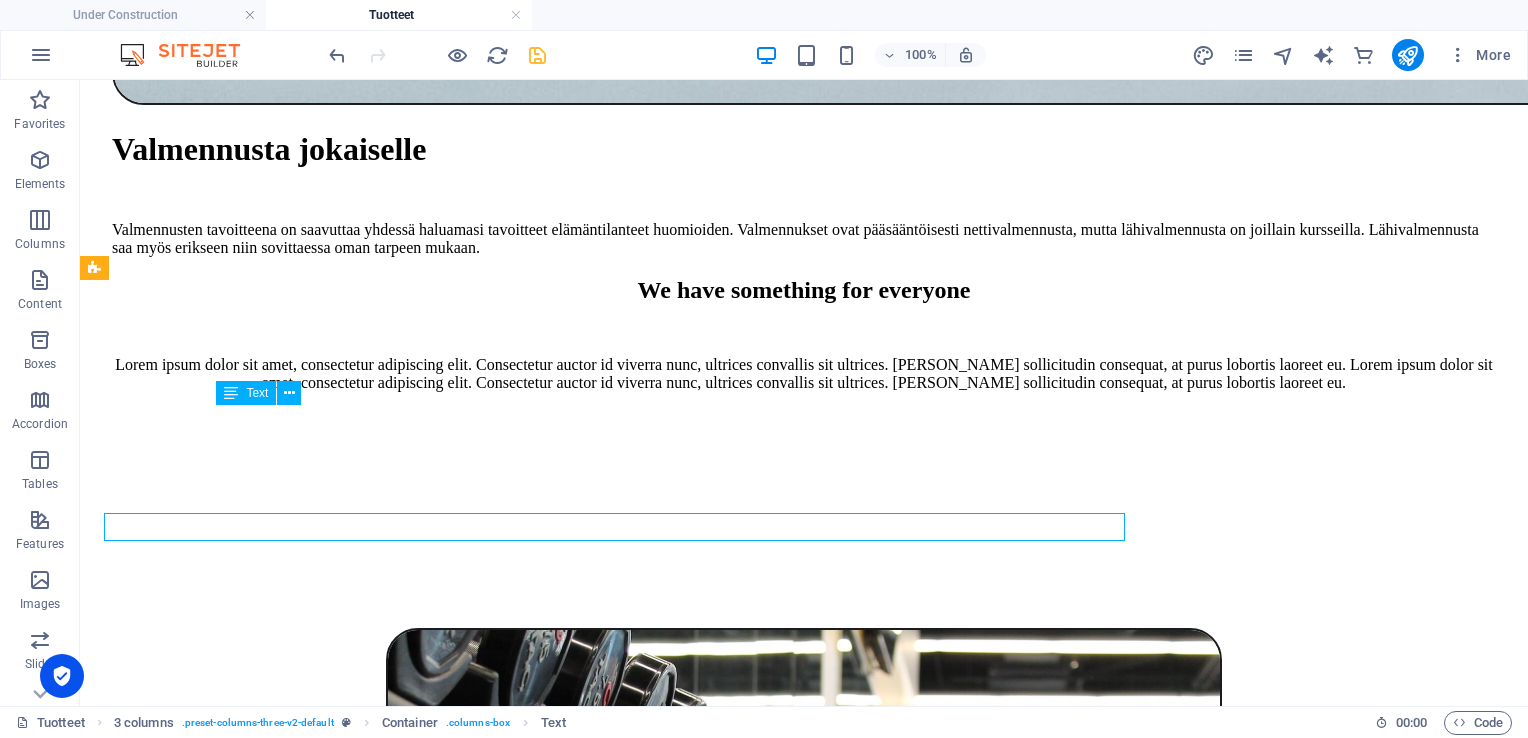 scroll, scrollTop: 4790, scrollLeft: 0, axis: vertical 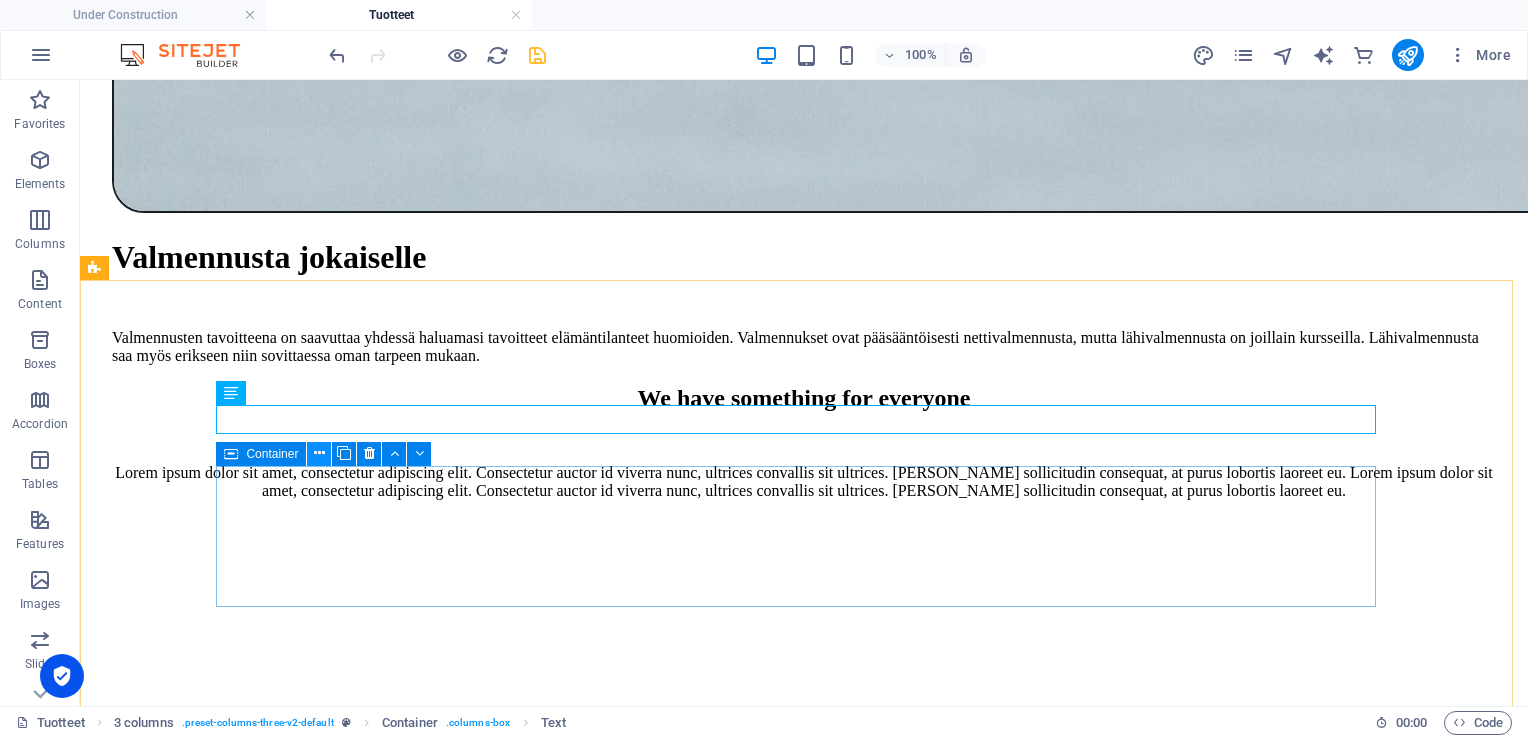 click at bounding box center (319, 453) 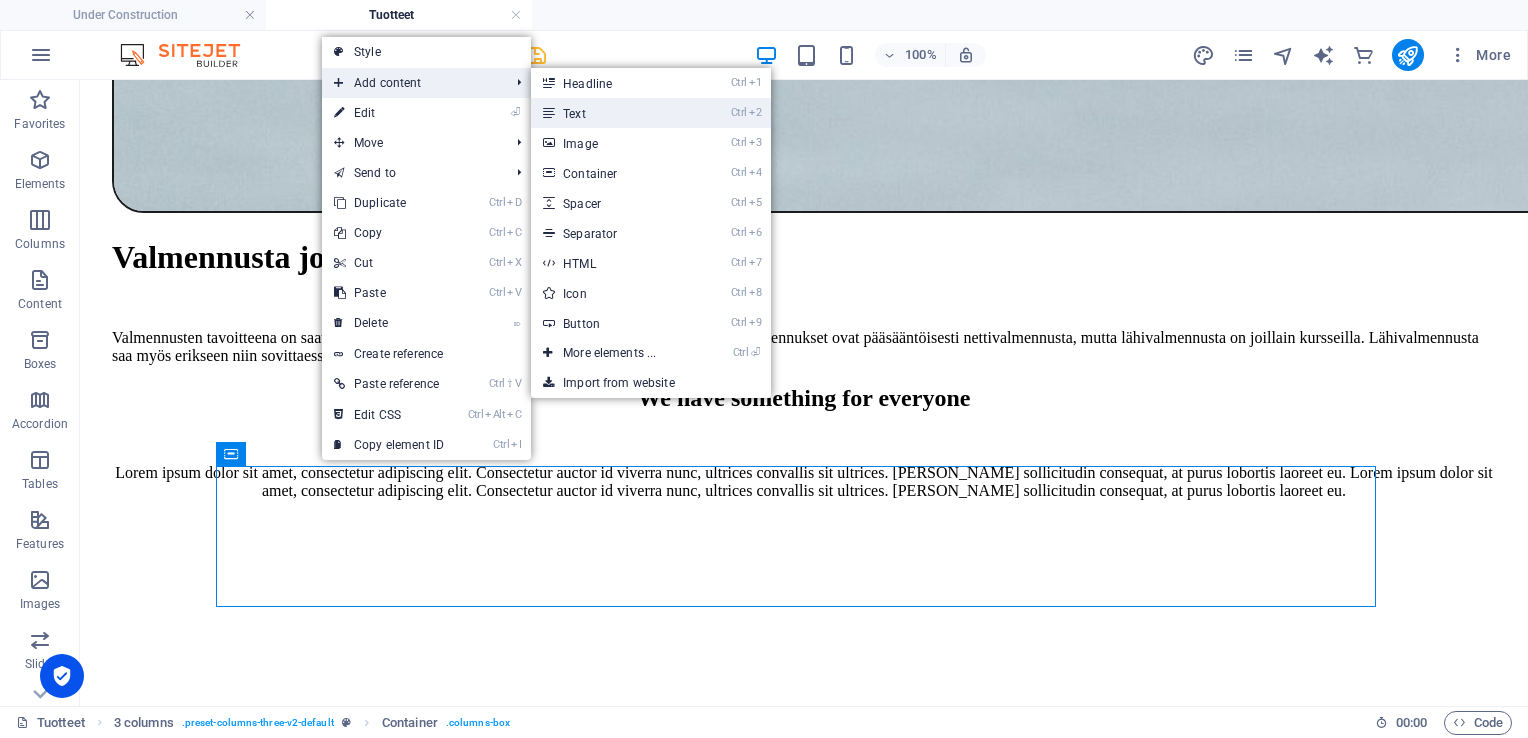 click on "Ctrl 2  Text" at bounding box center (613, 113) 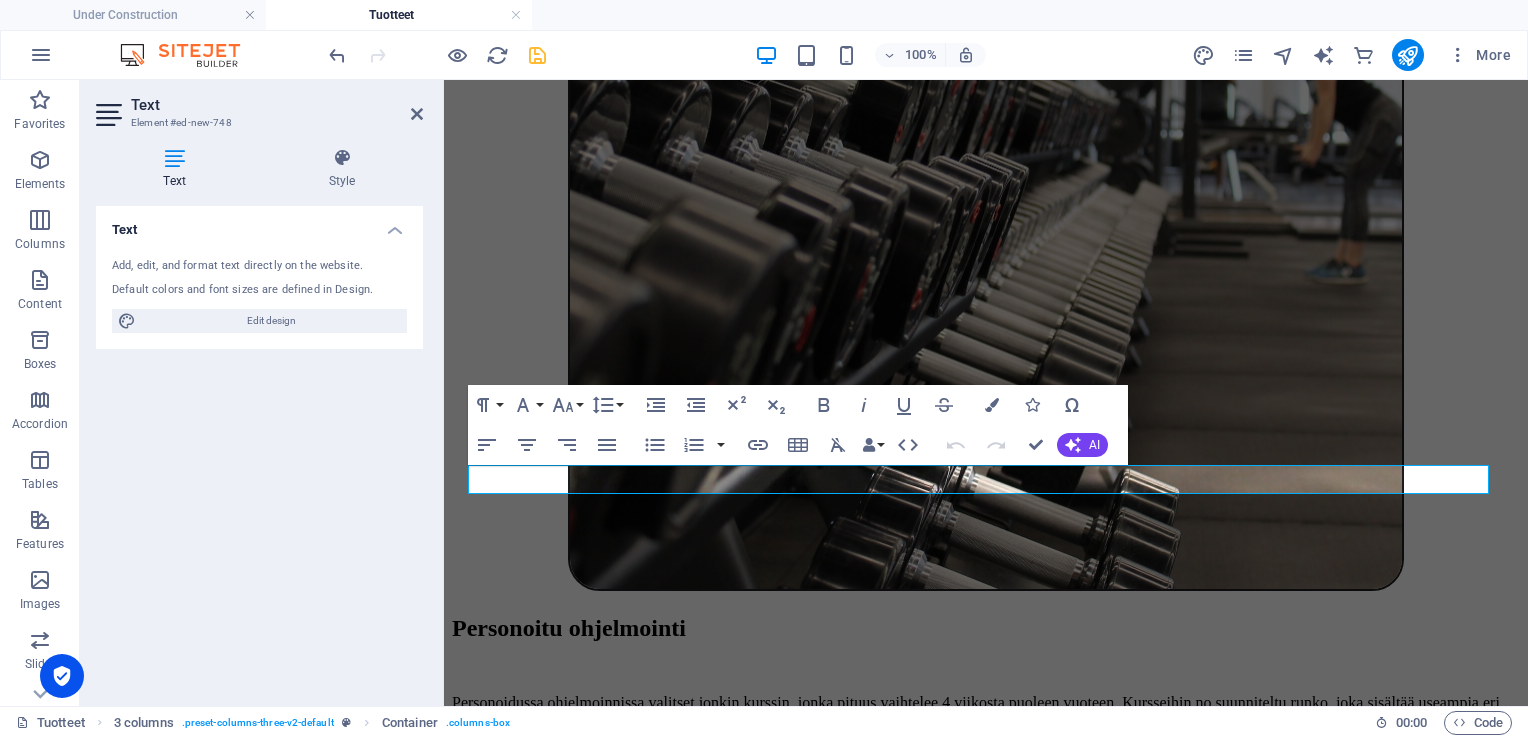 scroll, scrollTop: 4898, scrollLeft: 0, axis: vertical 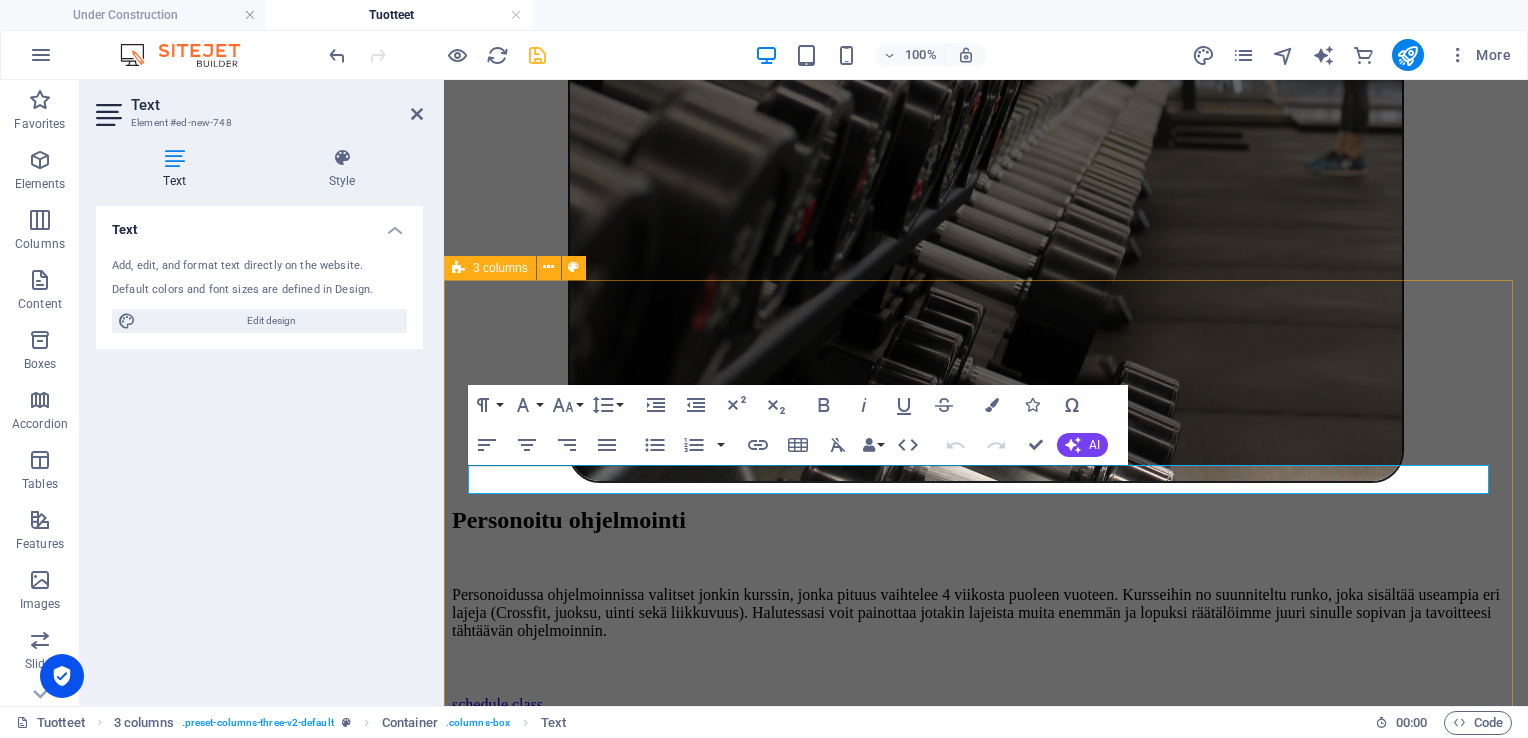 click on "New headline New text element New text element Drop content here or  Add elements  Paste clipboard" at bounding box center (986, 6377) 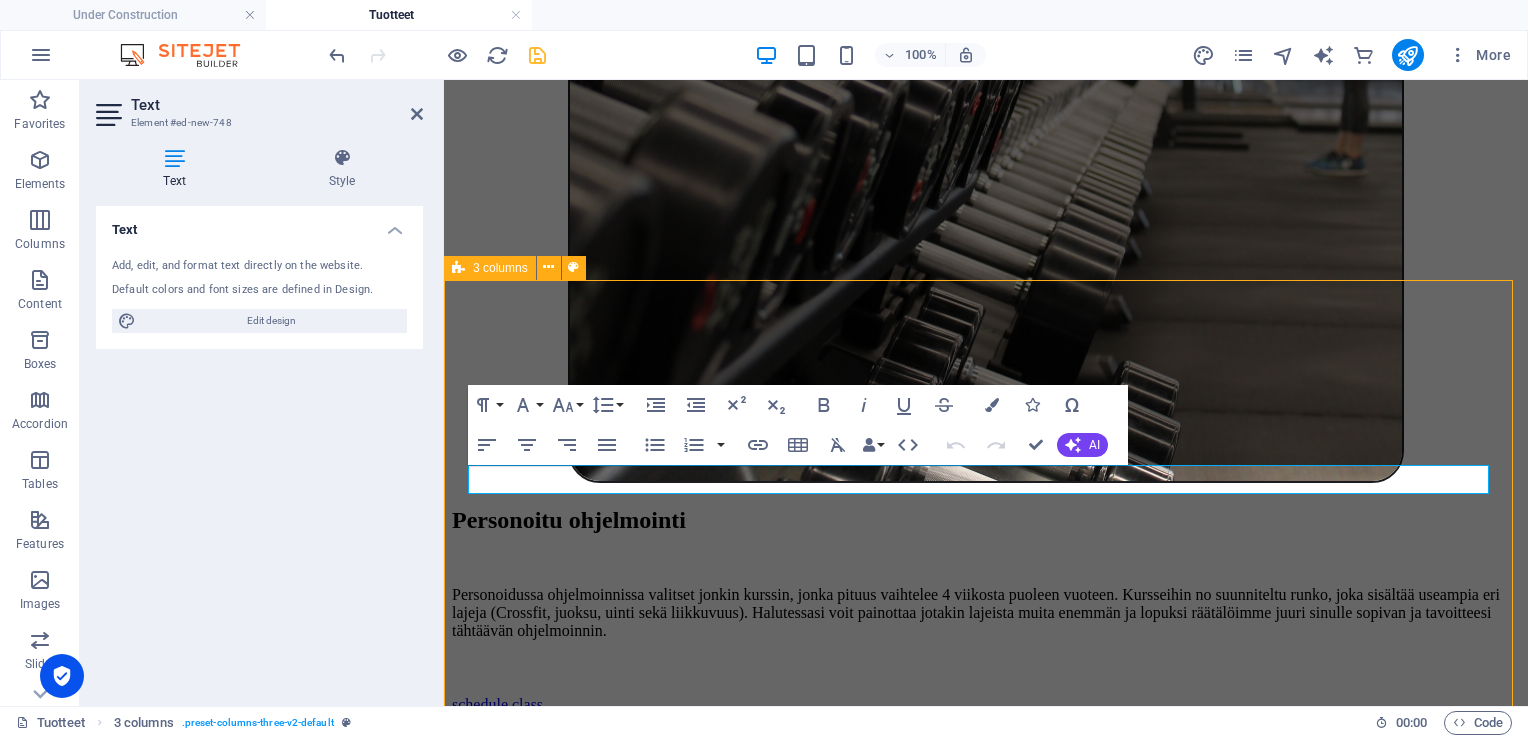 scroll, scrollTop: 4790, scrollLeft: 0, axis: vertical 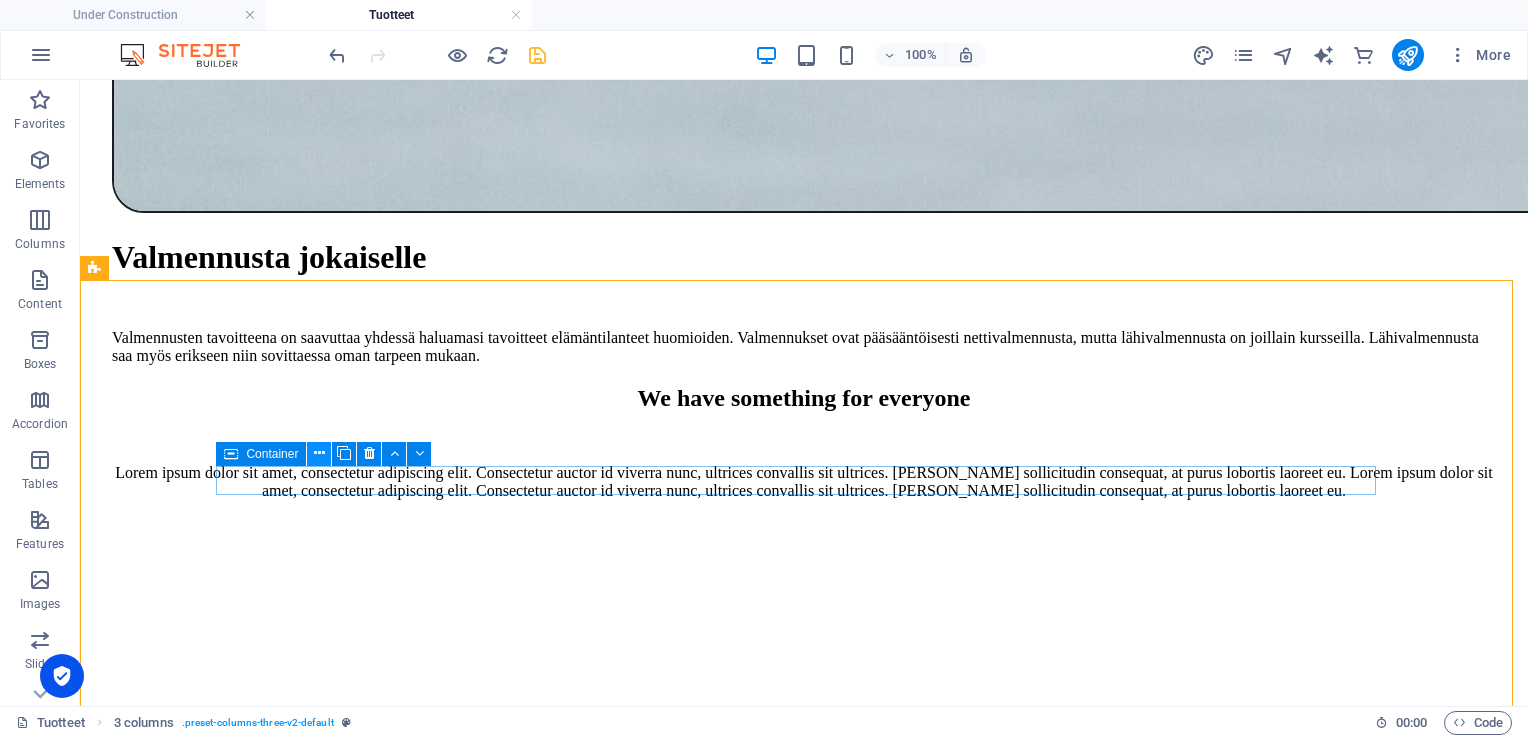 click at bounding box center (319, 453) 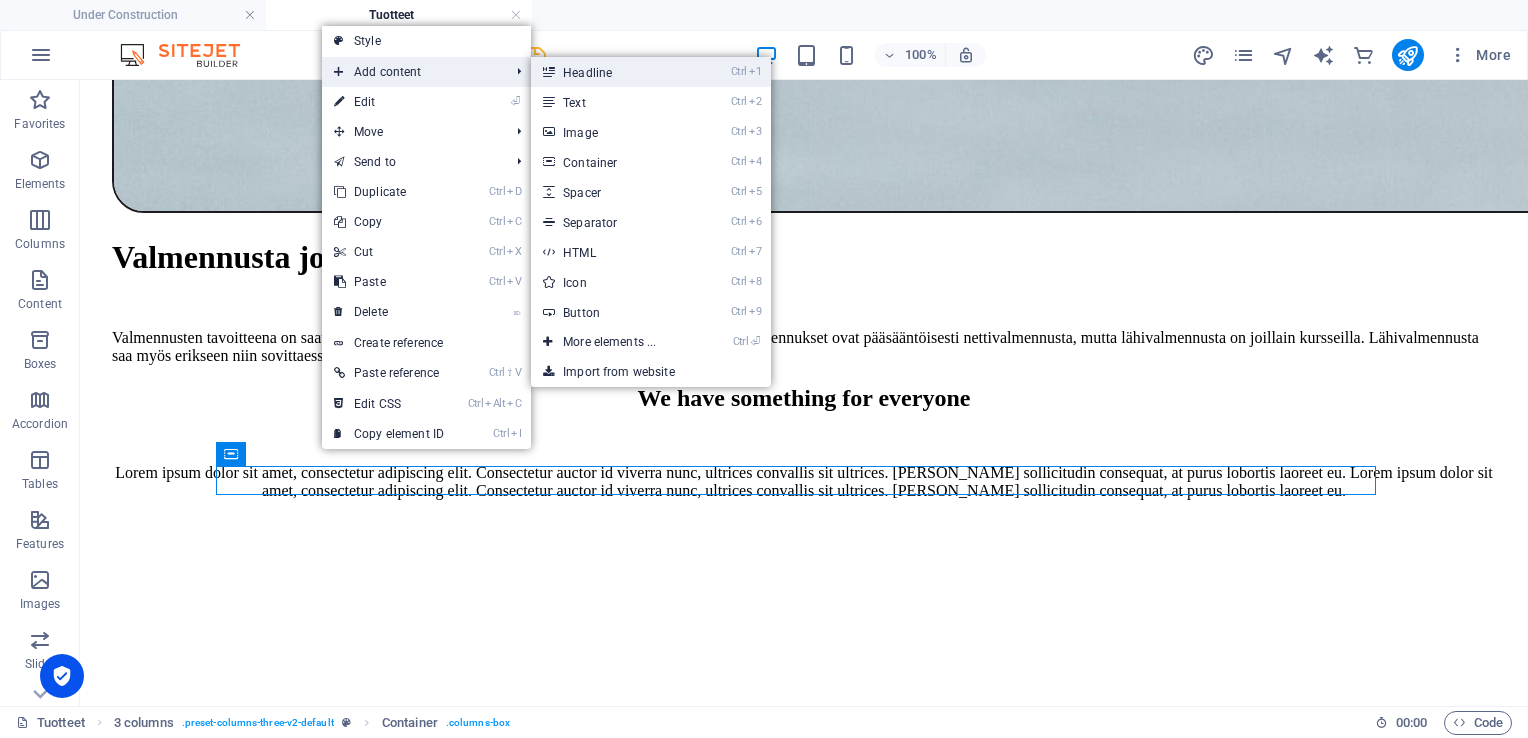 click on "Ctrl 1  Headline" at bounding box center [613, 72] 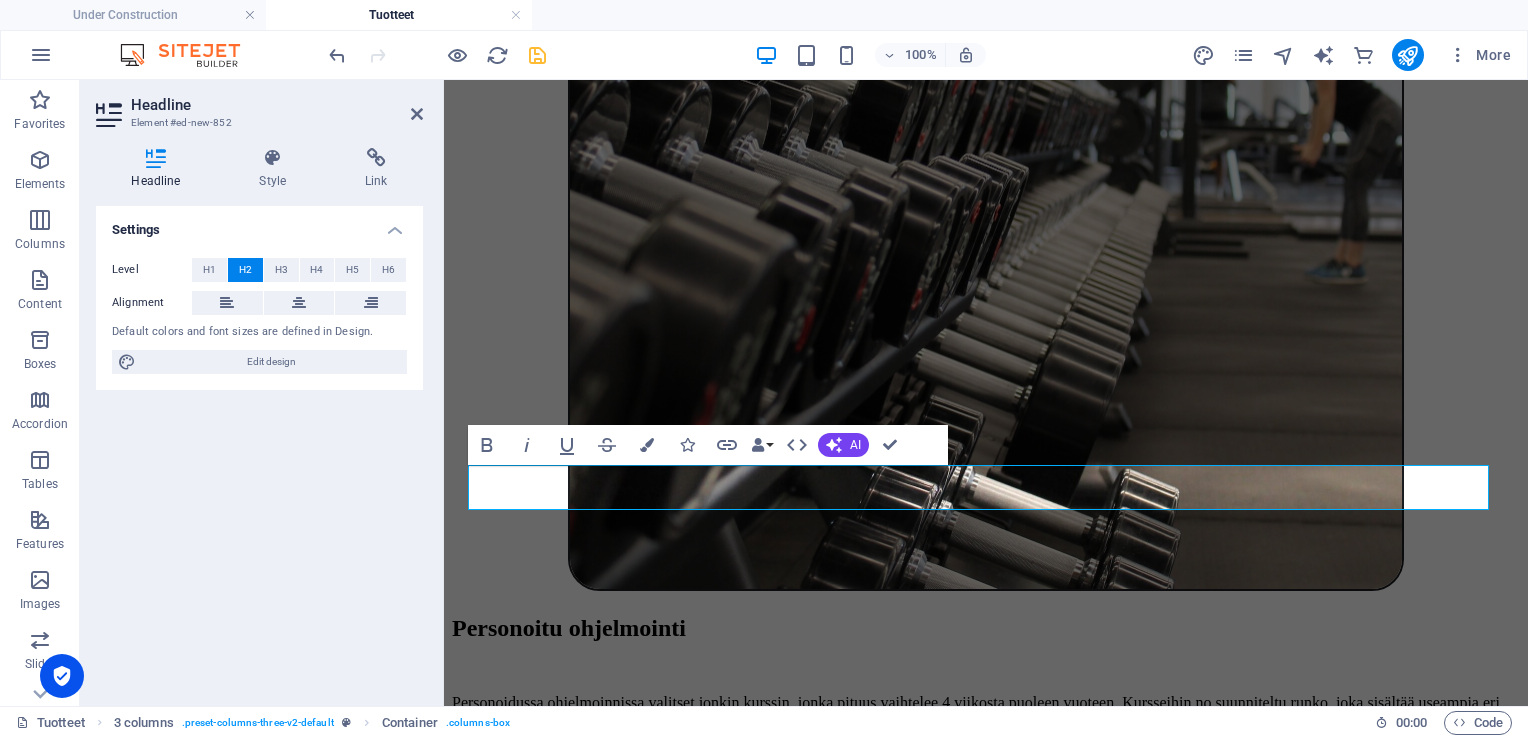 scroll, scrollTop: 4898, scrollLeft: 0, axis: vertical 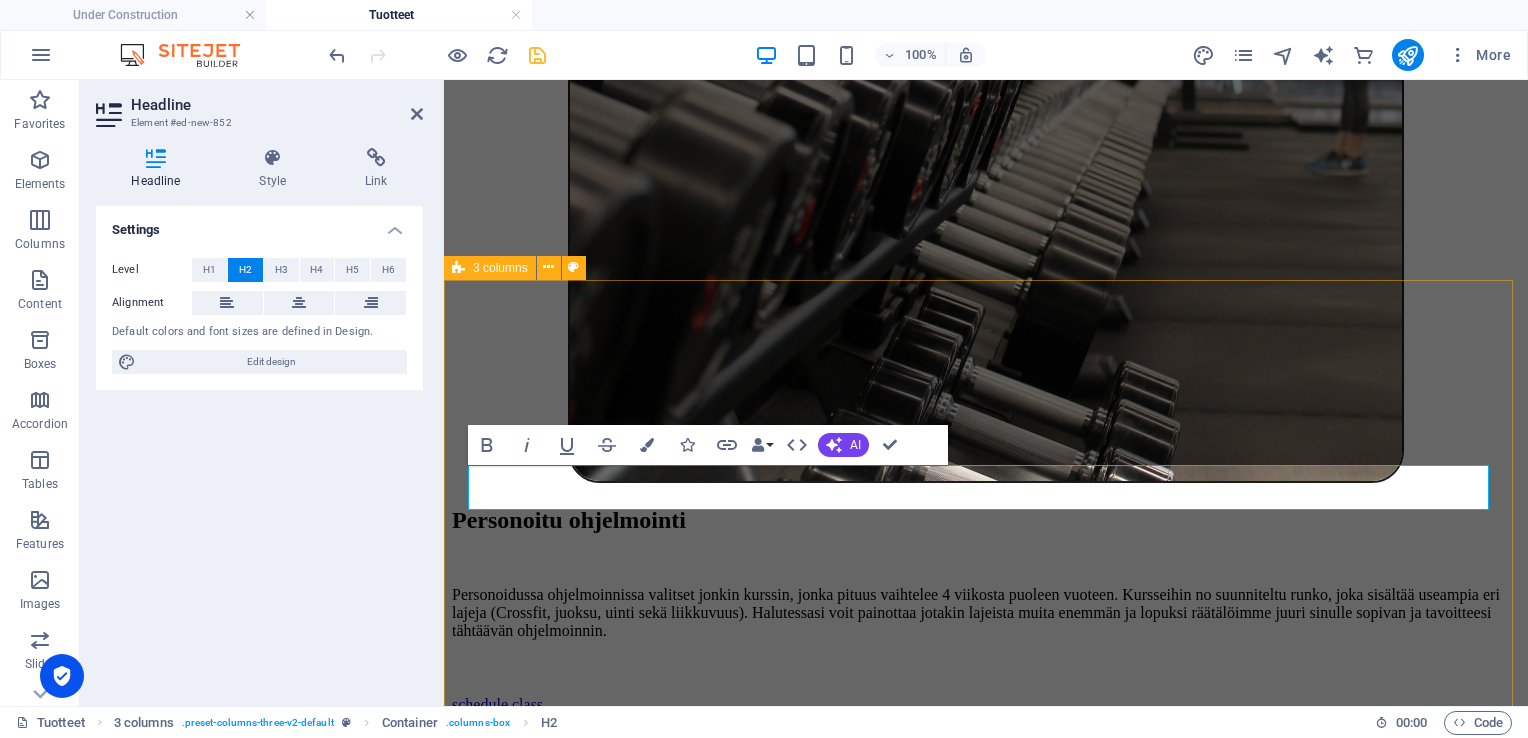 click on "New text element" at bounding box center (986, 6390) 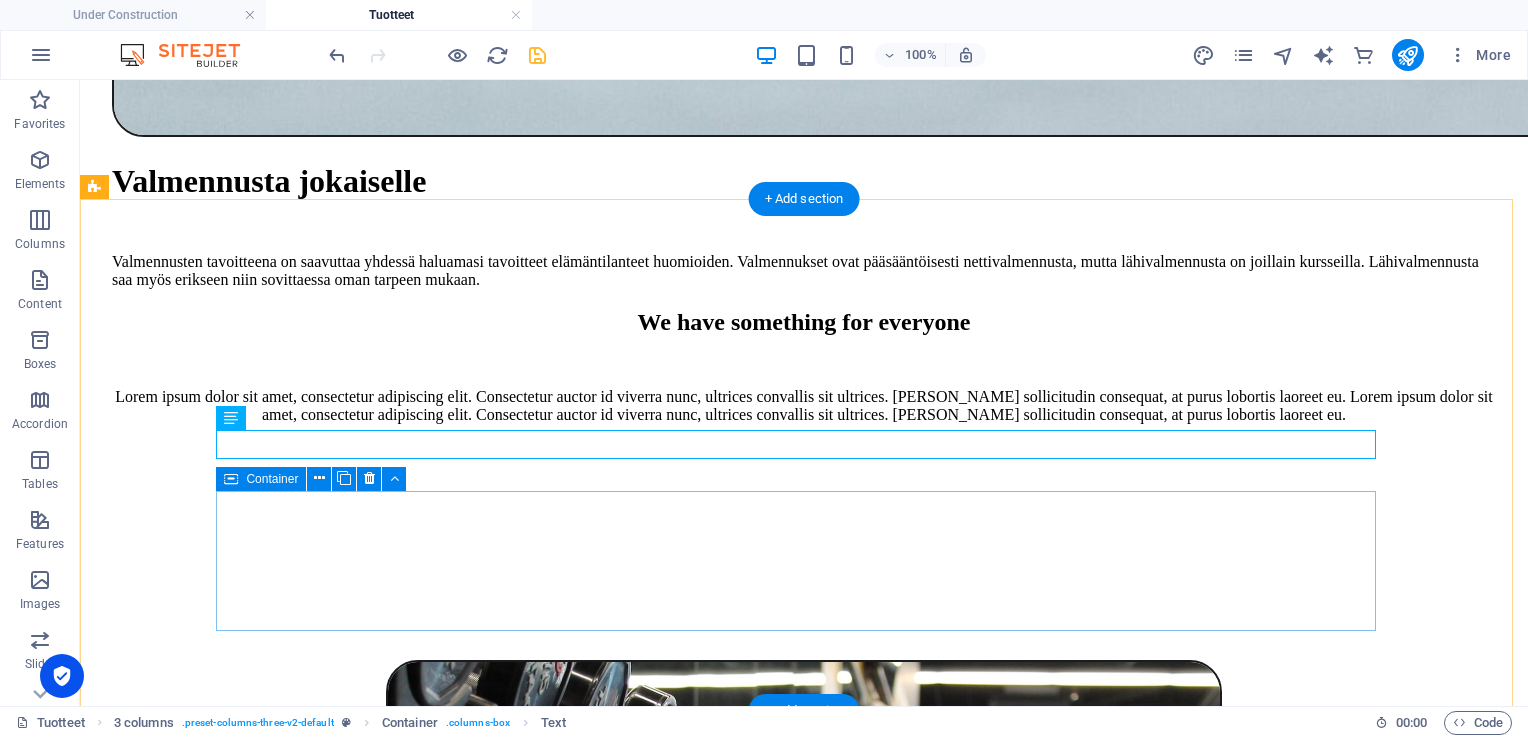 scroll, scrollTop: 4871, scrollLeft: 0, axis: vertical 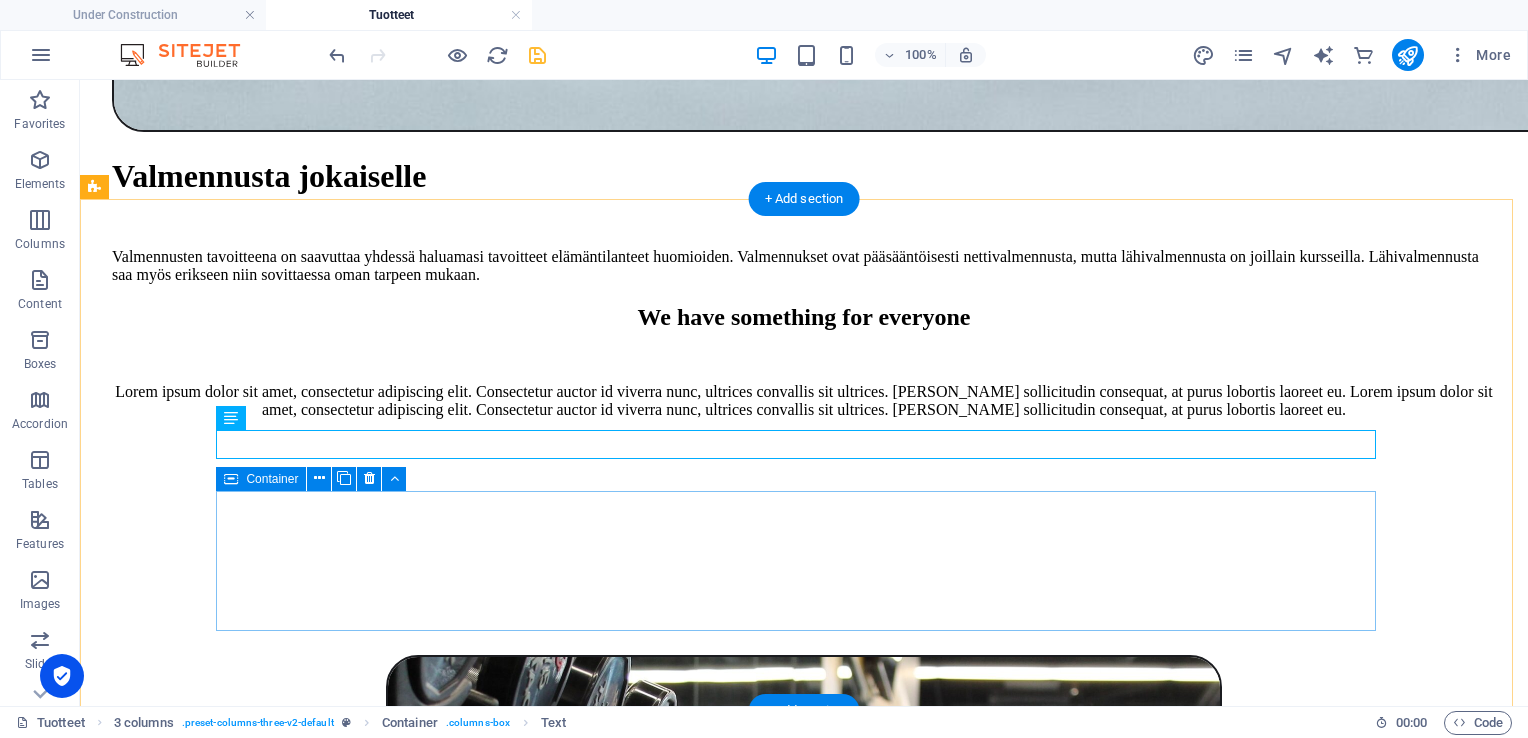 click on "Drop content here or  Add elements  Paste clipboard" at bounding box center (804, 7405) 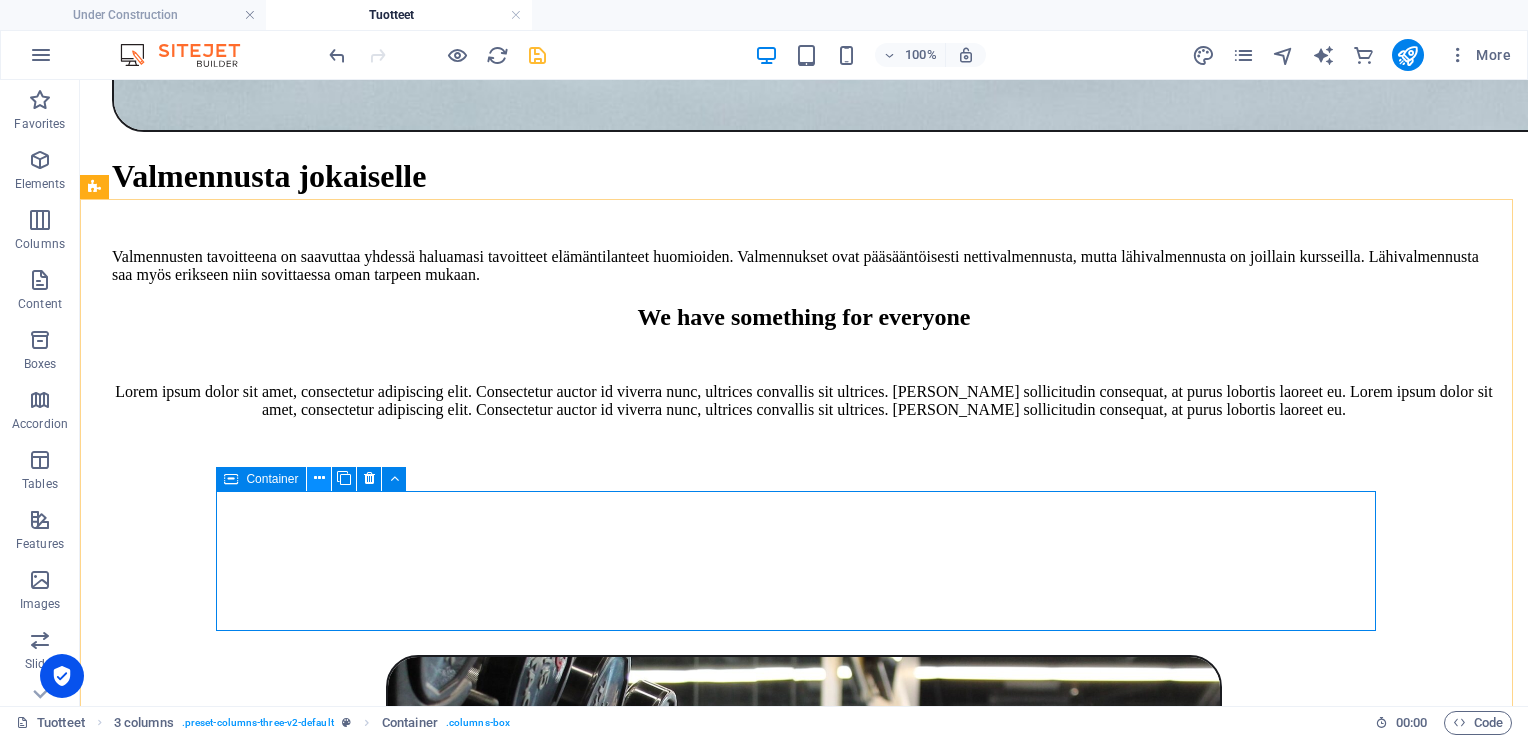 click at bounding box center [319, 479] 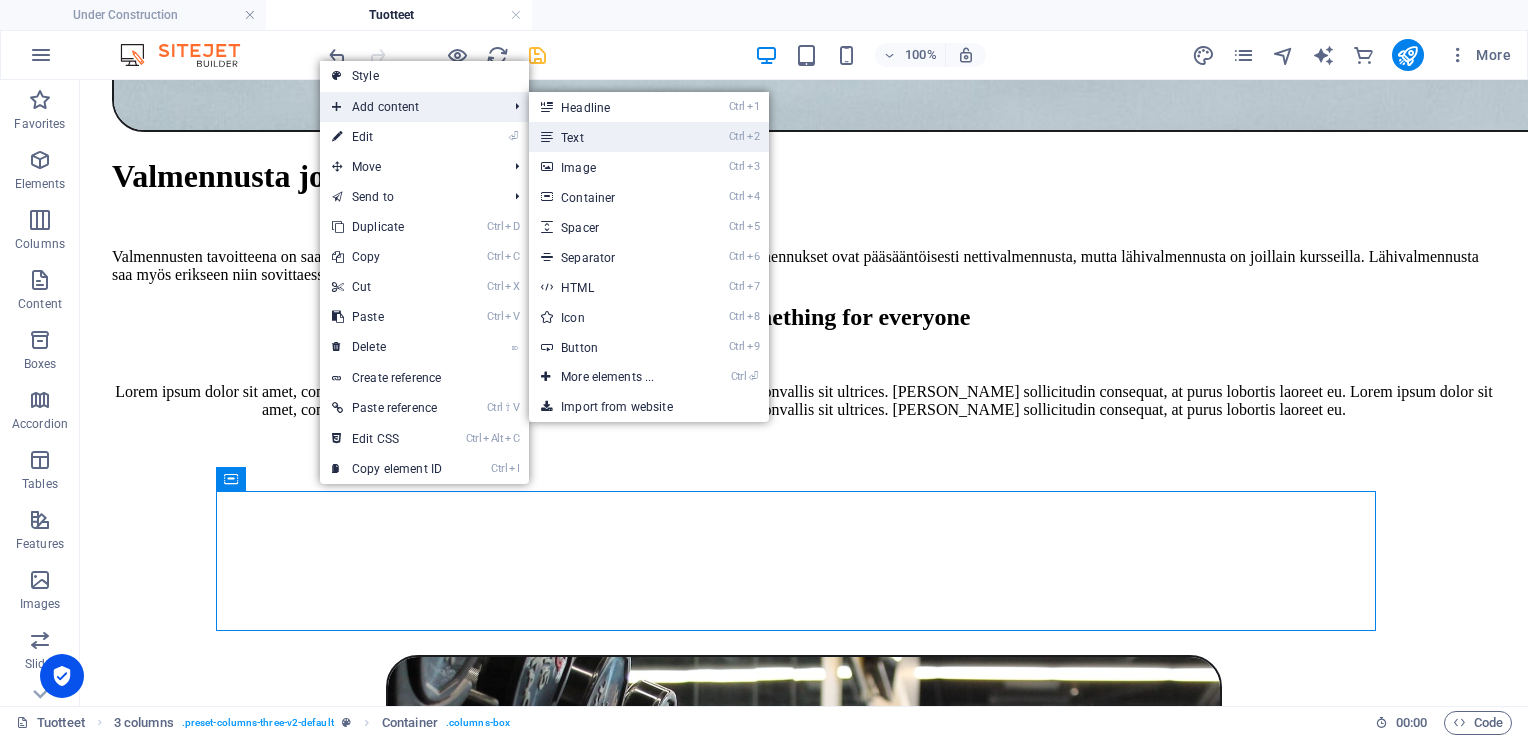 click on "Ctrl 2  Text" at bounding box center [611, 137] 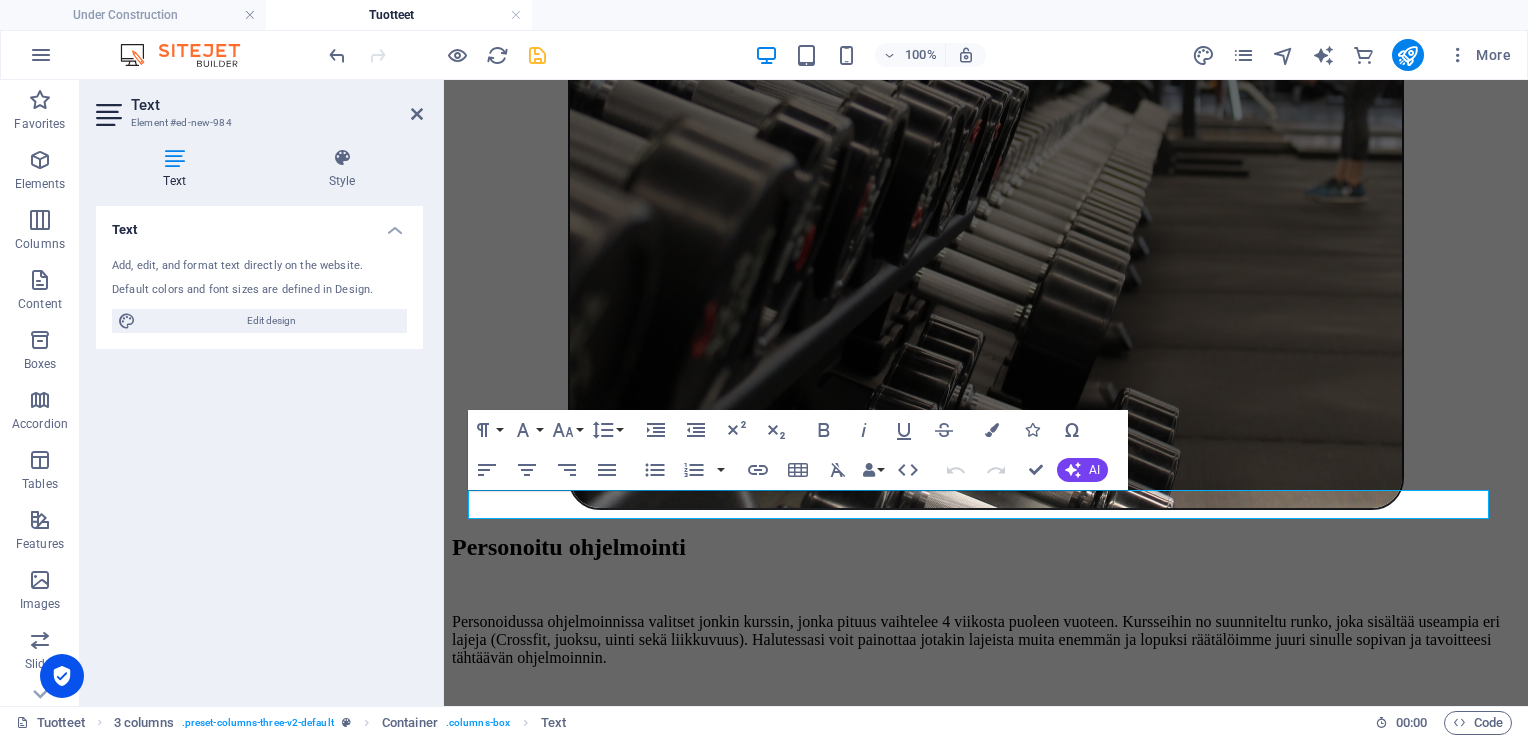 scroll, scrollTop: 4979, scrollLeft: 0, axis: vertical 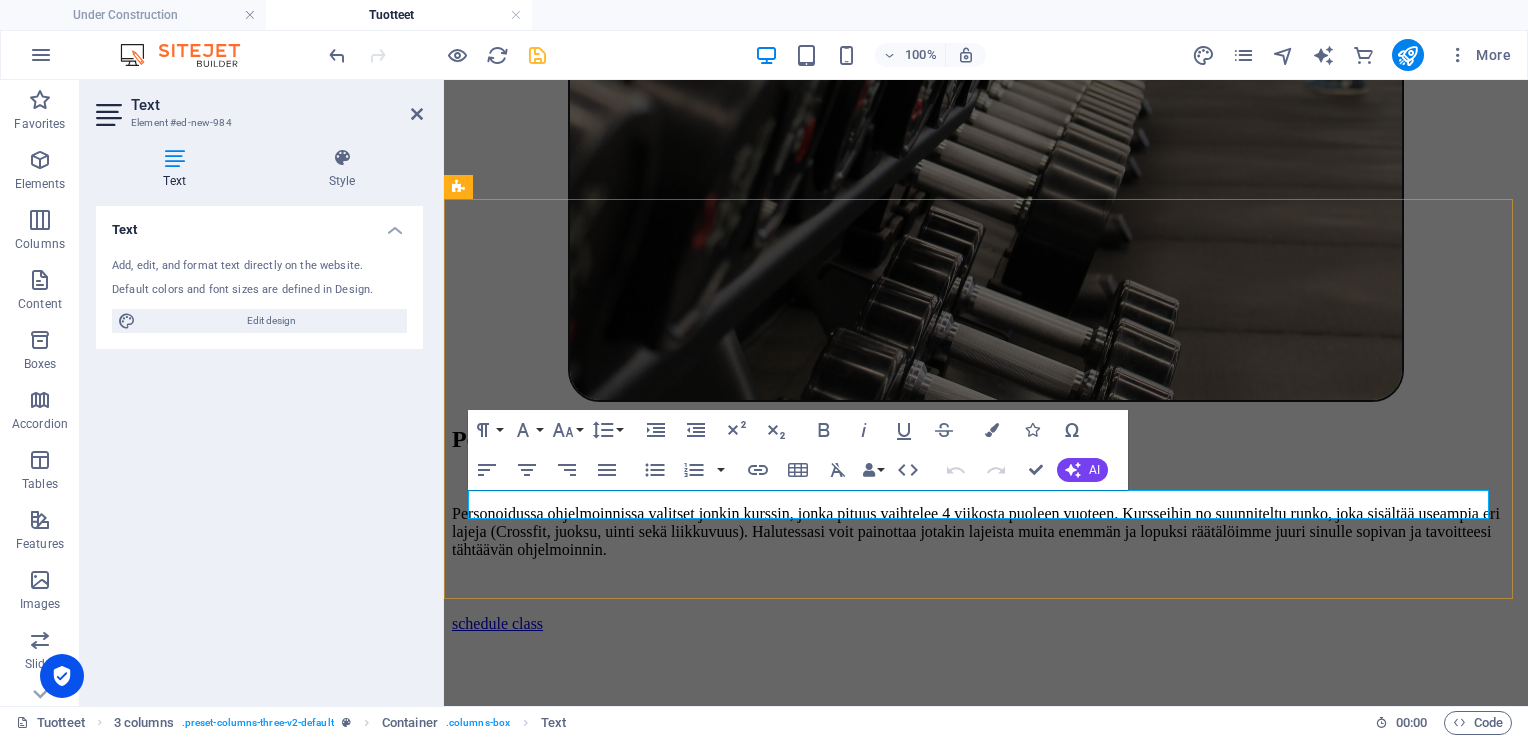 click on "New text element" at bounding box center [986, 6343] 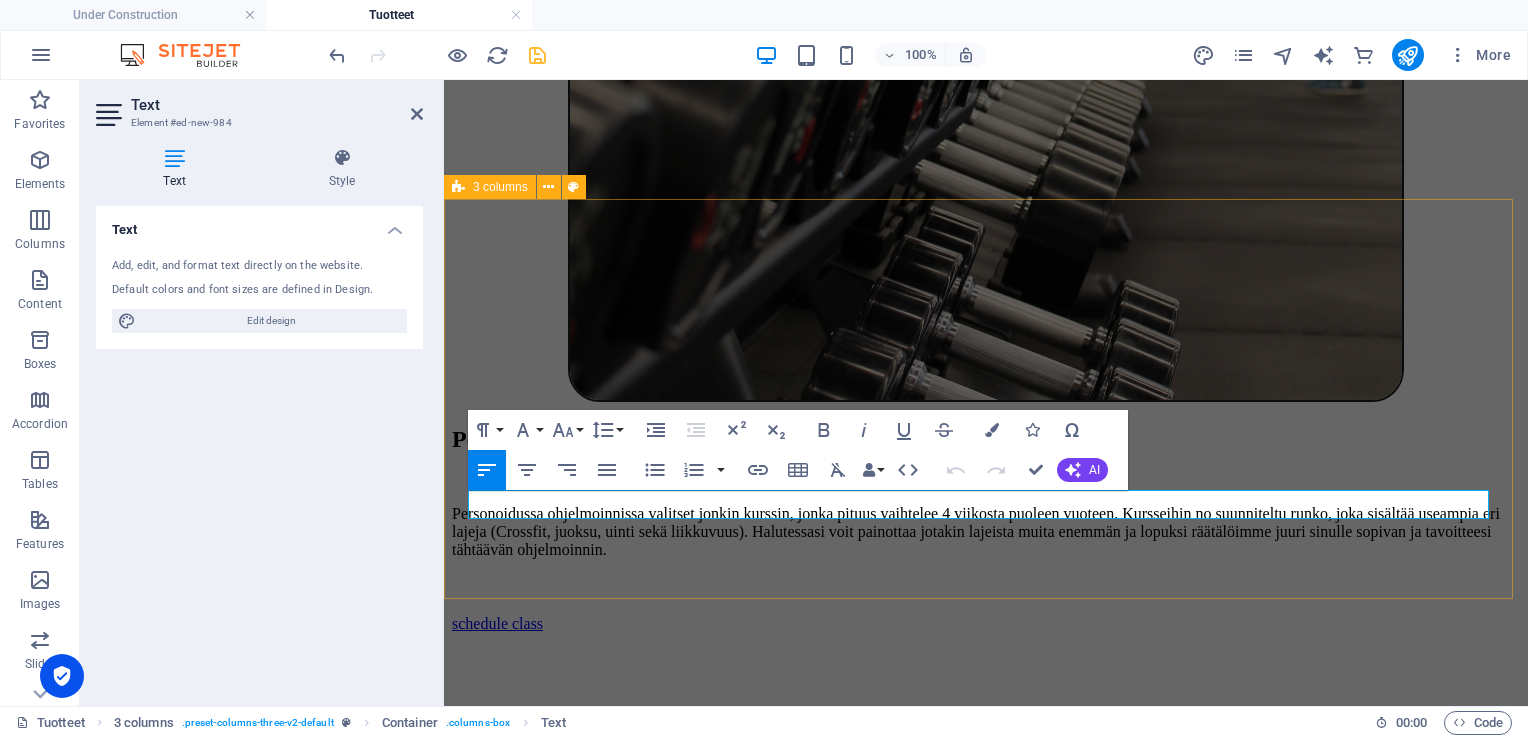 click on "New headline New text element New headline New text element New text element" at bounding box center (986, 6260) 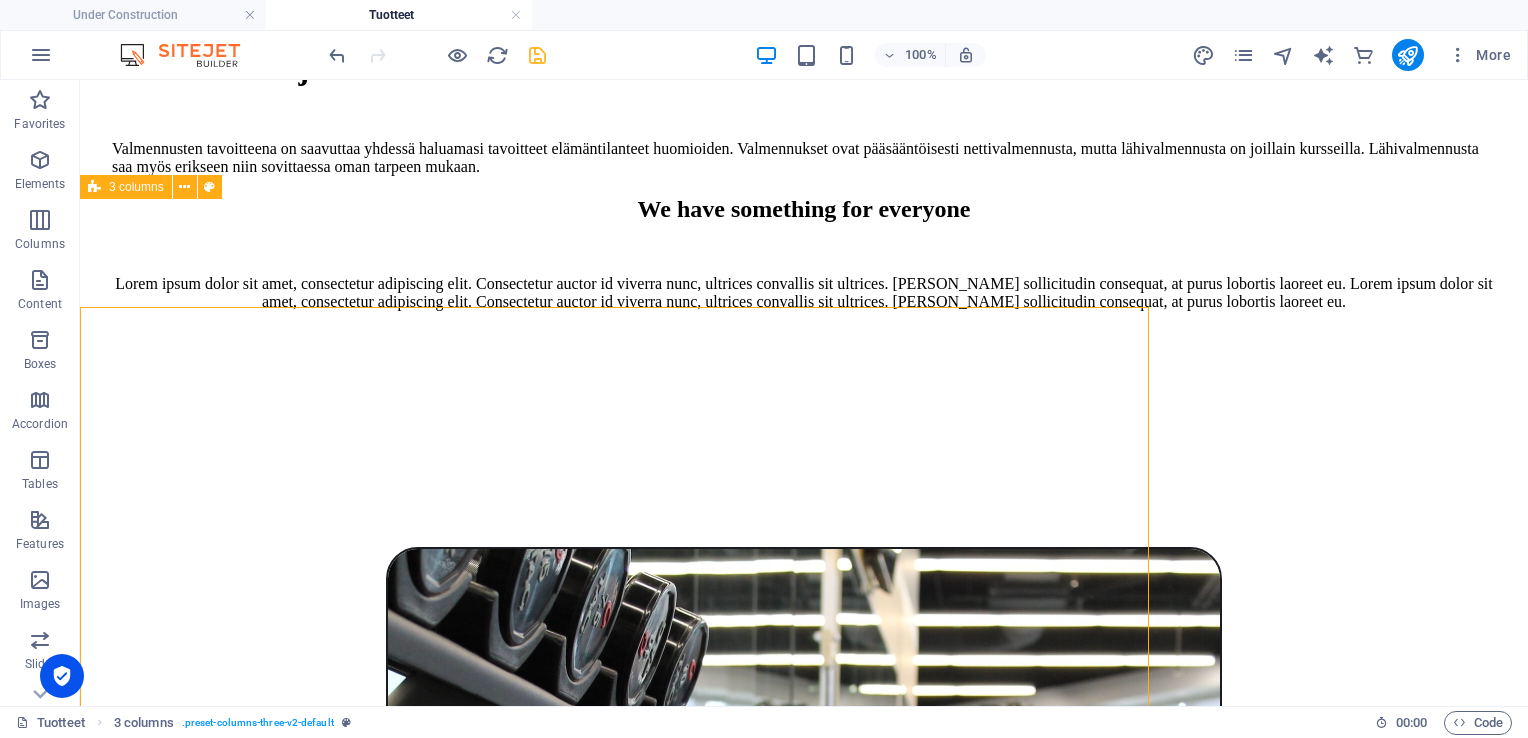 scroll, scrollTop: 4871, scrollLeft: 0, axis: vertical 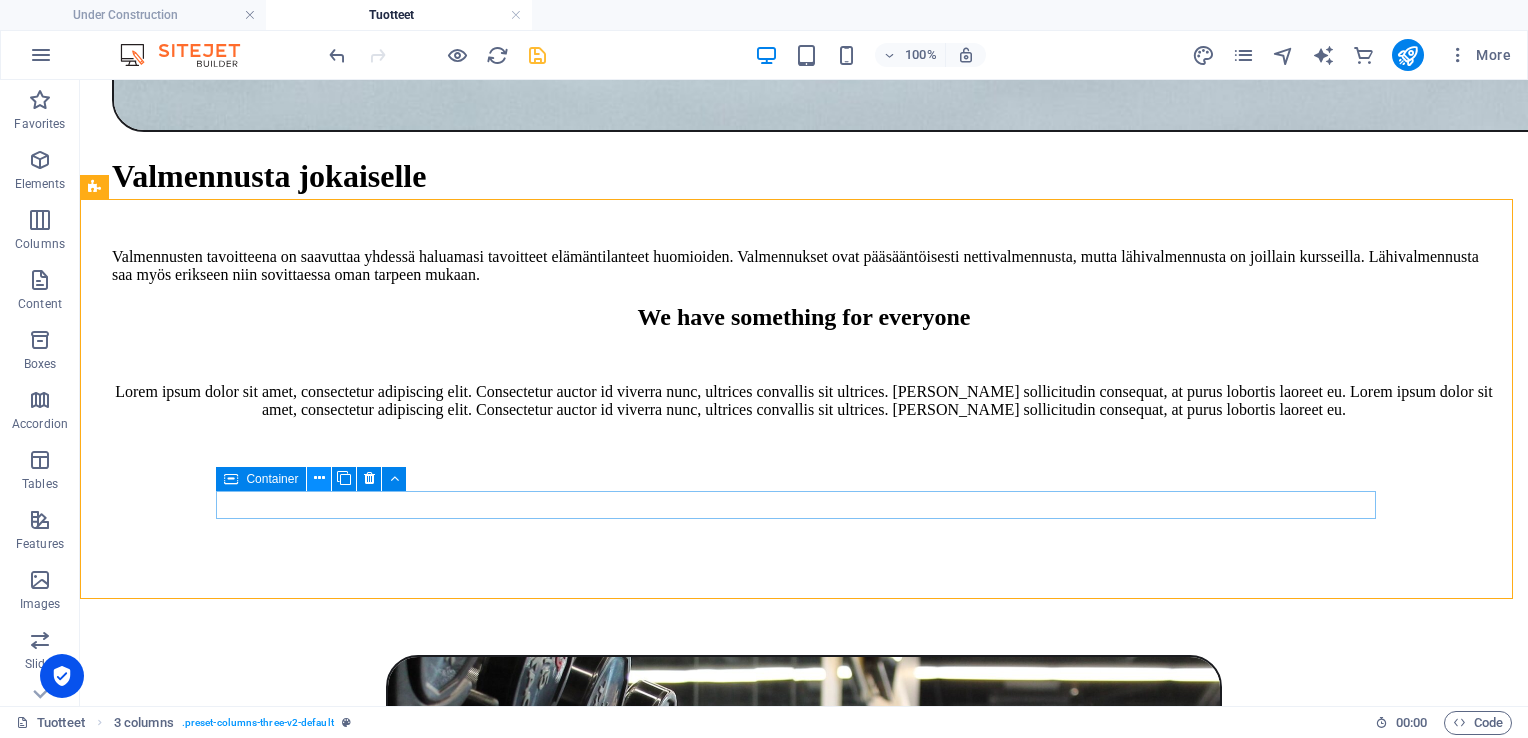 click at bounding box center (319, 479) 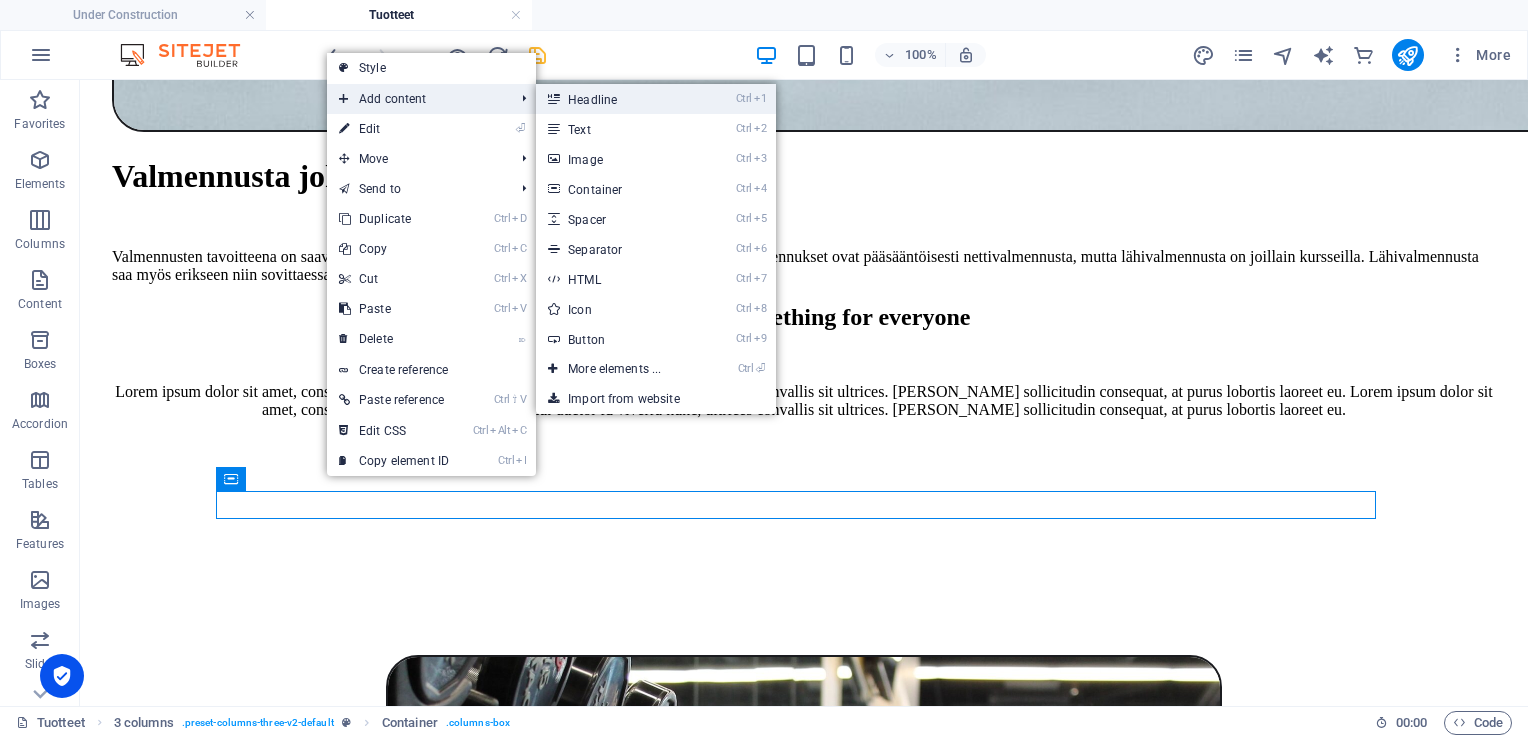 click on "Ctrl 1  Headline" at bounding box center [618, 99] 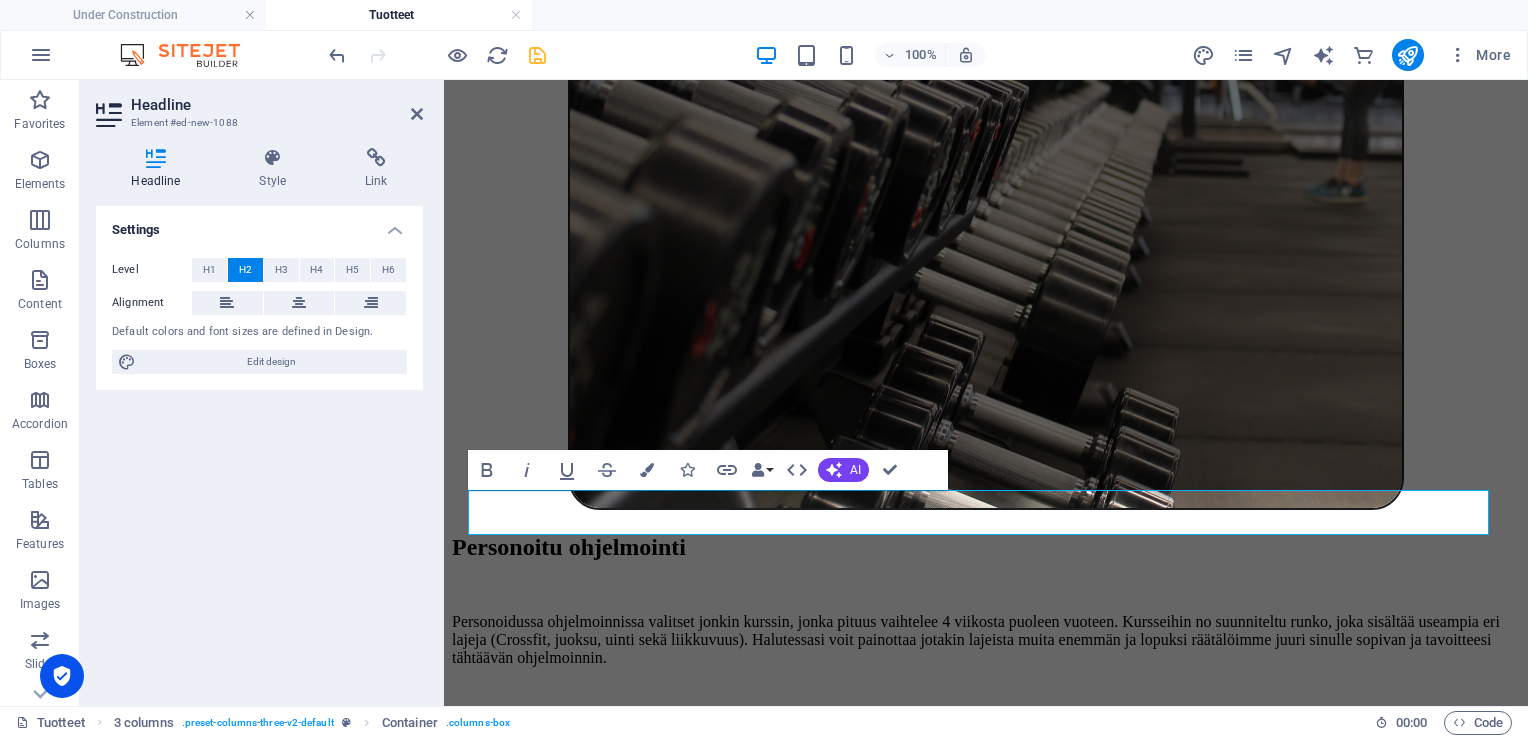 scroll, scrollTop: 4979, scrollLeft: 0, axis: vertical 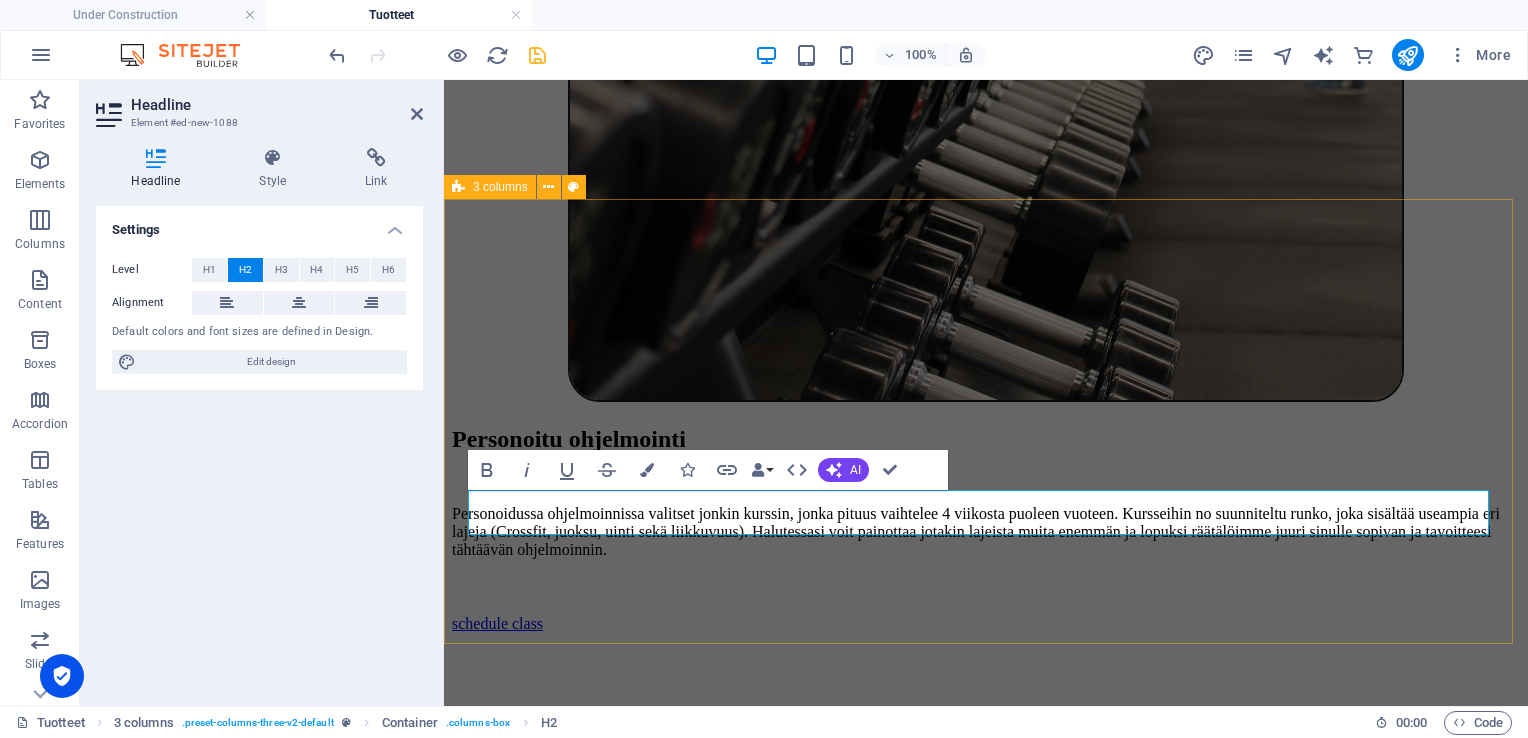 click on "New headline New text element New headline New text element New headline New text element" at bounding box center (986, 6285) 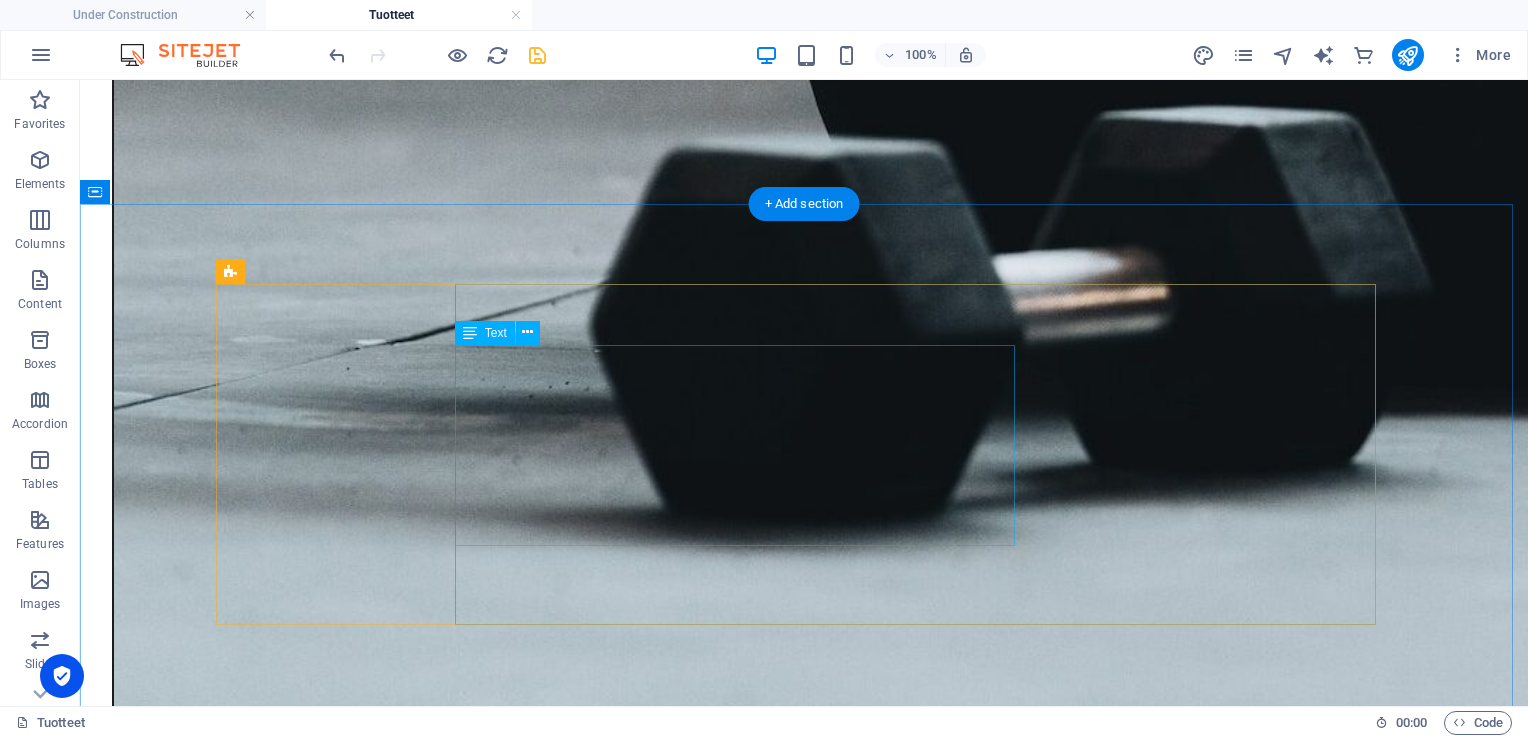 scroll, scrollTop: 4206, scrollLeft: 0, axis: vertical 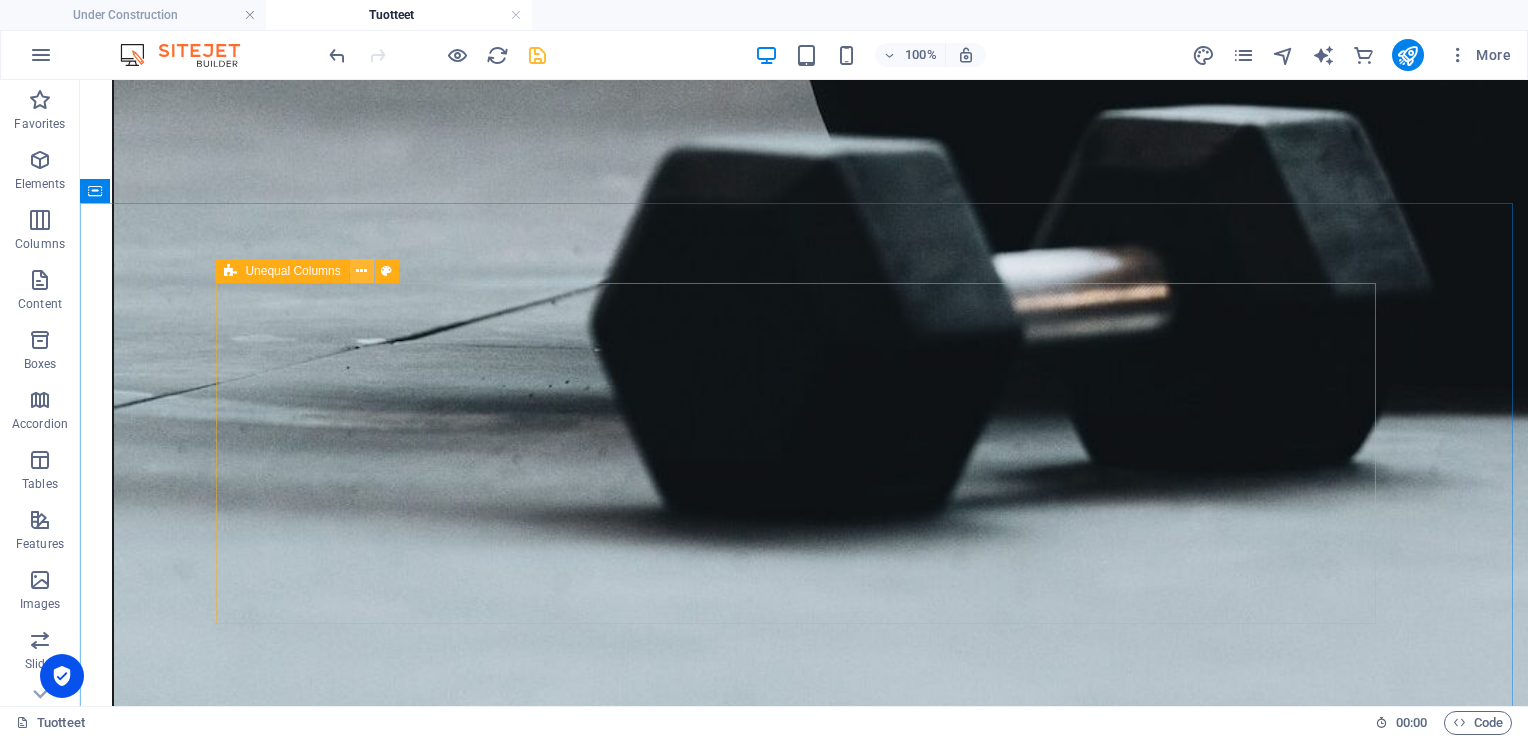 click at bounding box center (361, 271) 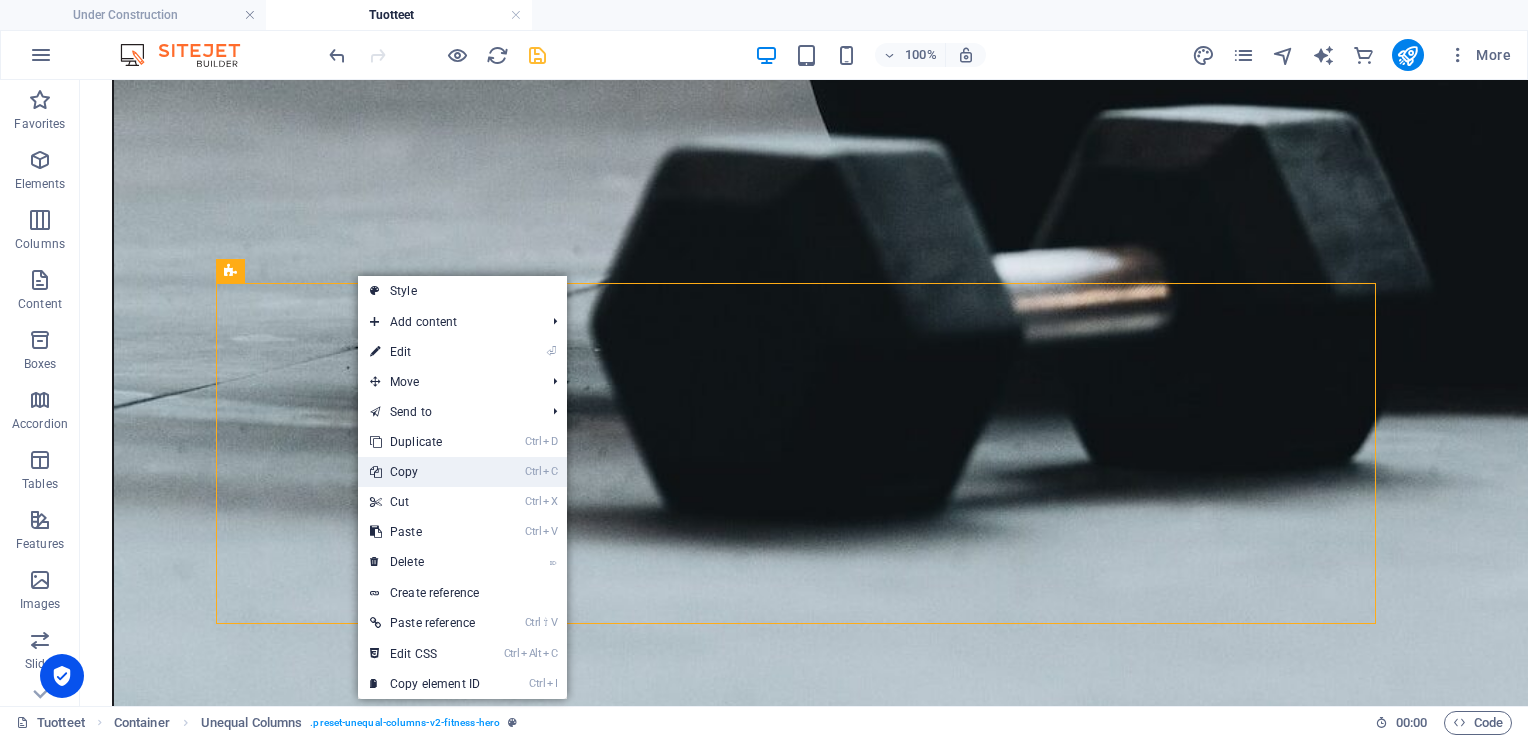 click on "Ctrl C  Copy" at bounding box center [425, 472] 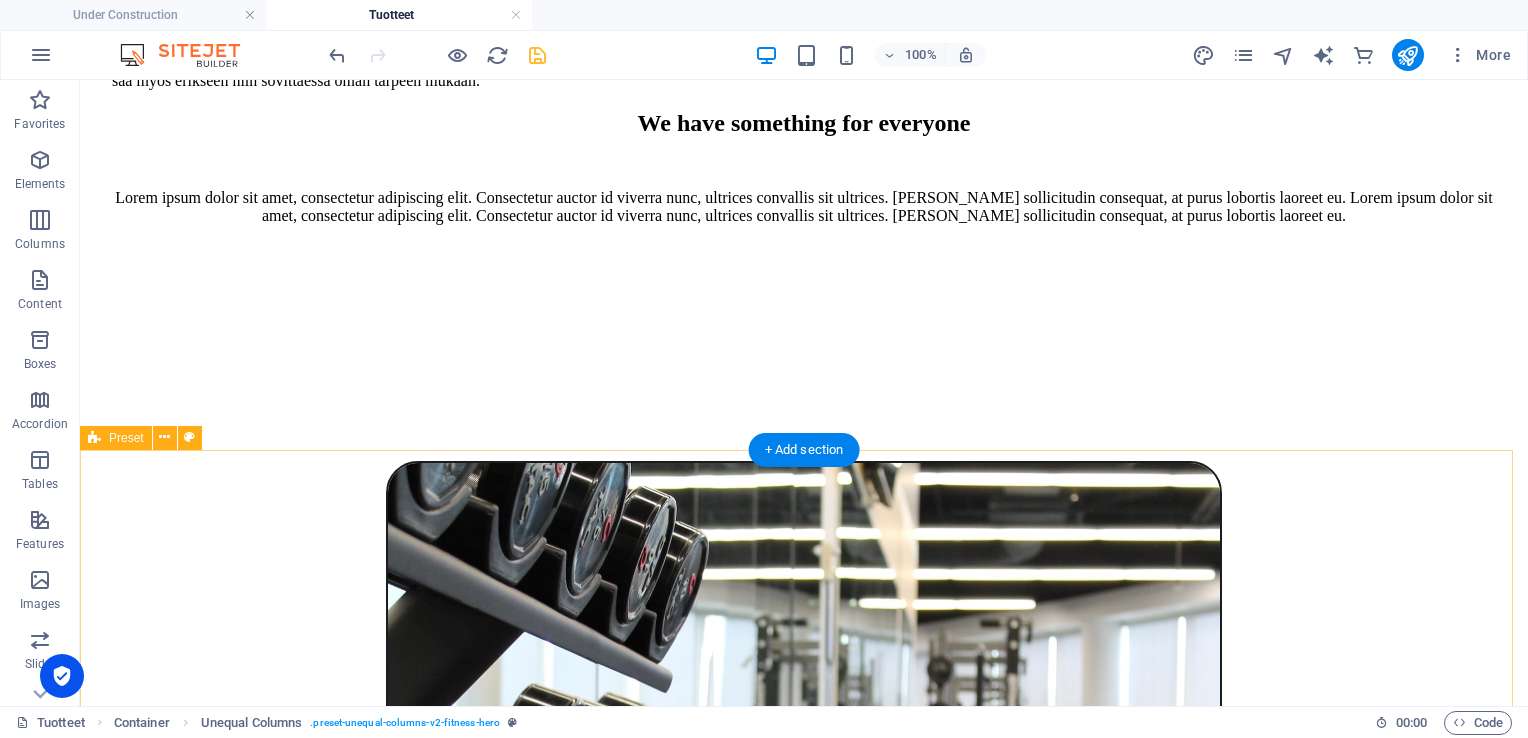 scroll, scrollTop: 5066, scrollLeft: 0, axis: vertical 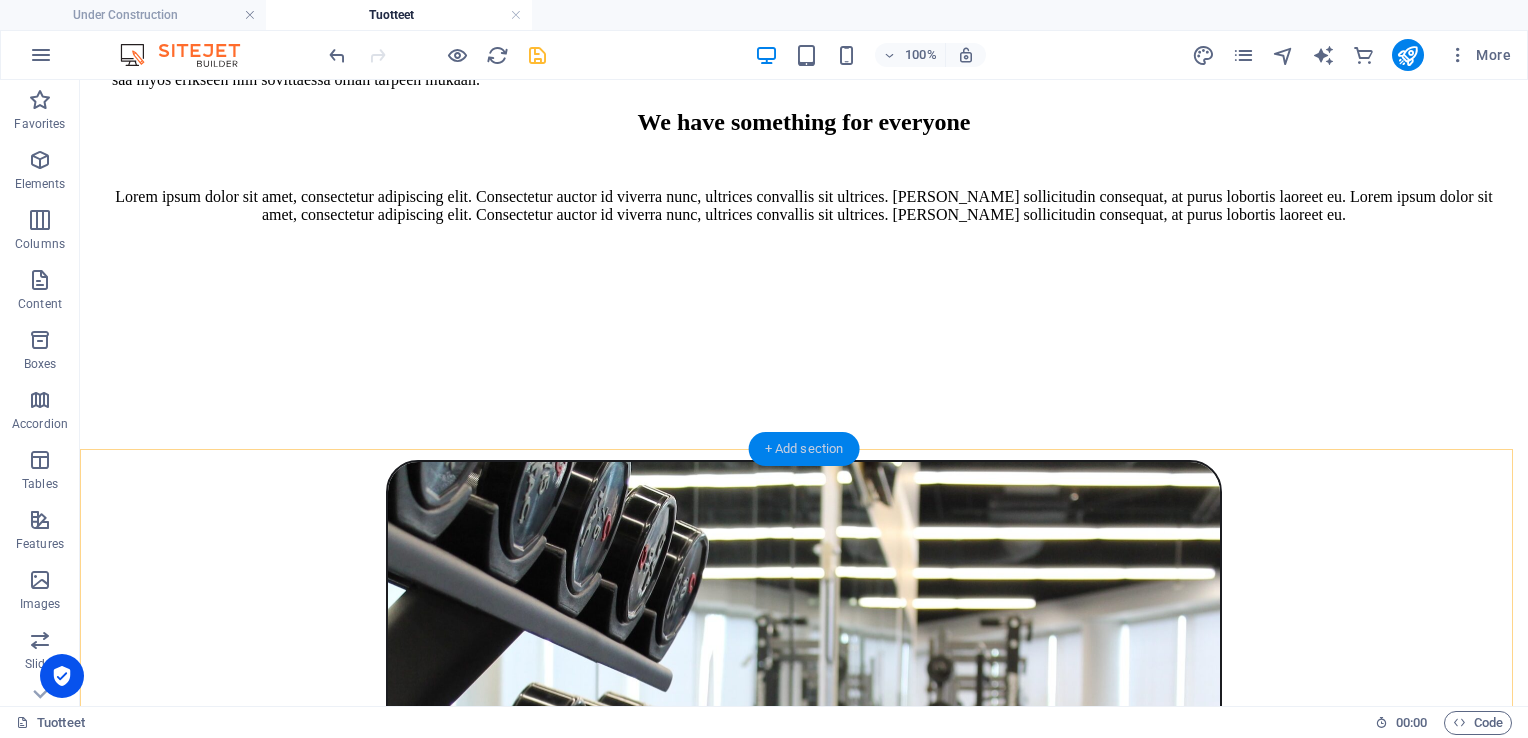 click on "+ Add section" at bounding box center (804, 449) 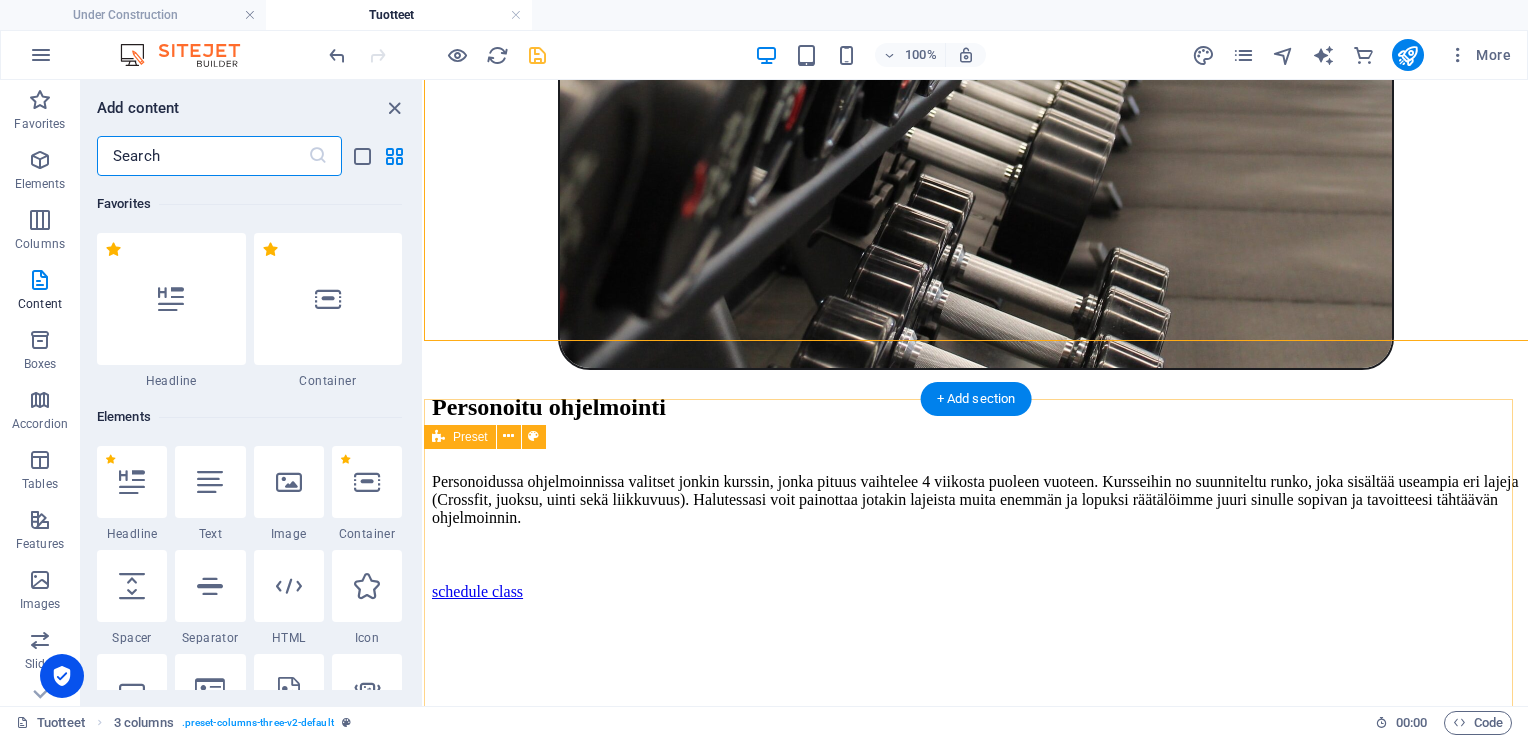 scroll, scrollTop: 5174, scrollLeft: 0, axis: vertical 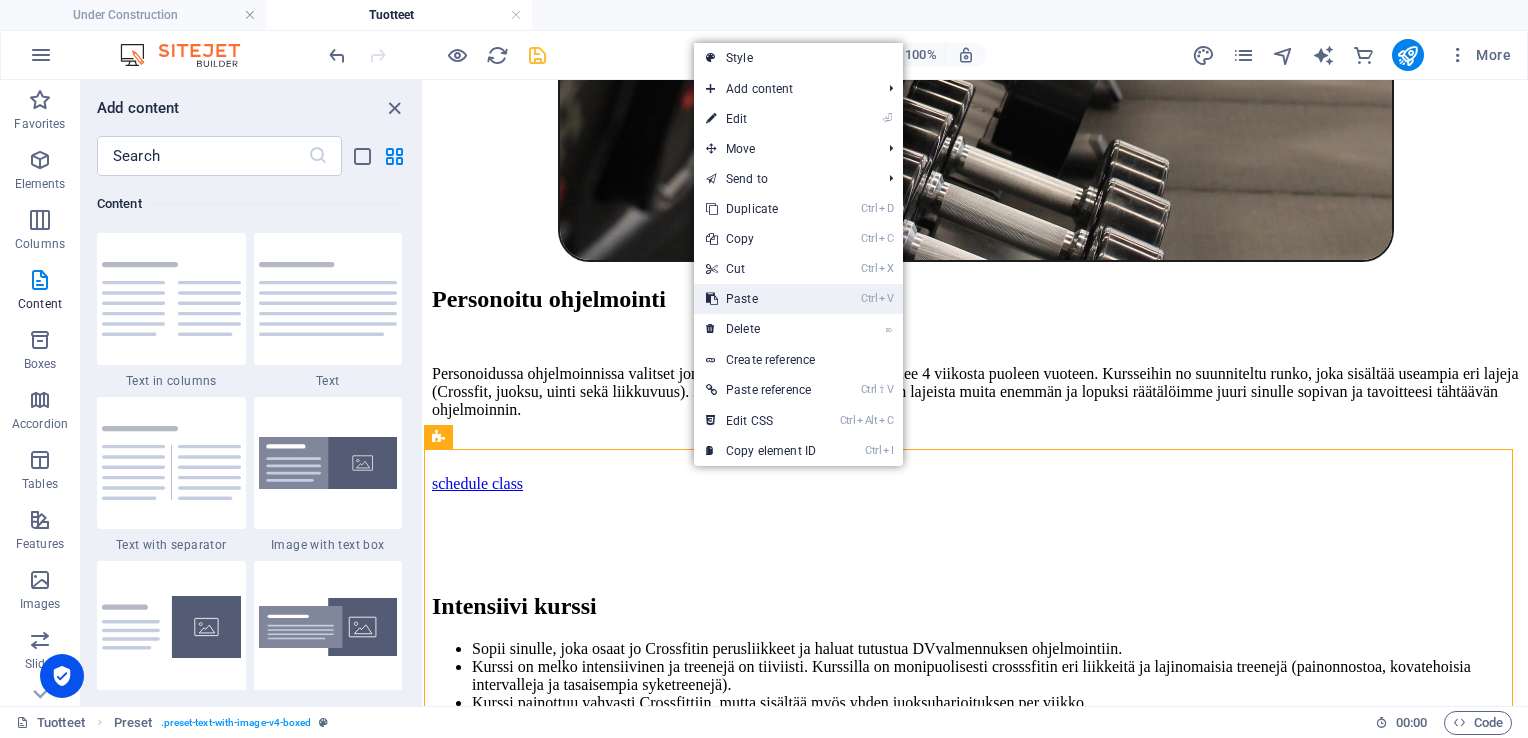 click on "Ctrl V  Paste" at bounding box center (761, 299) 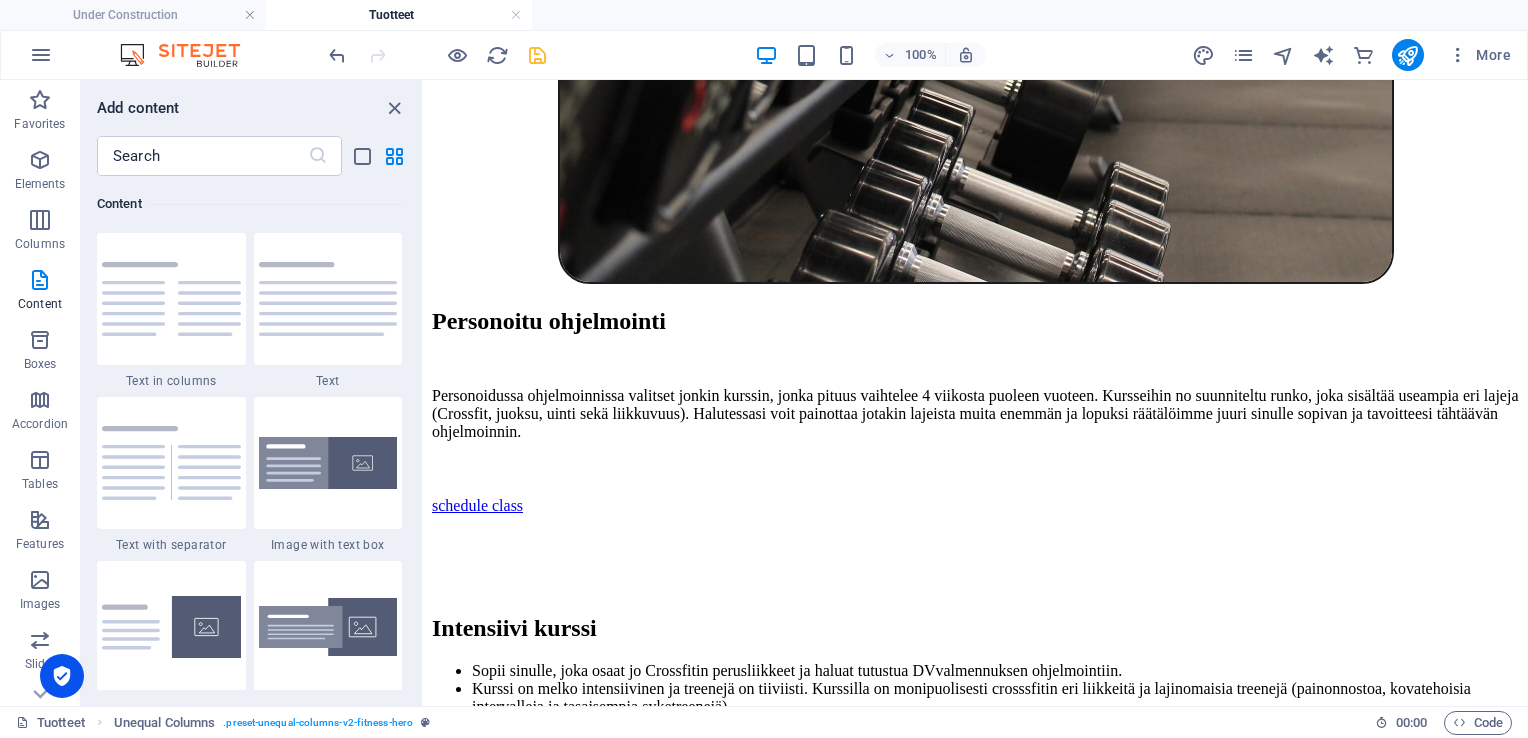 scroll, scrollTop: 5125, scrollLeft: 0, axis: vertical 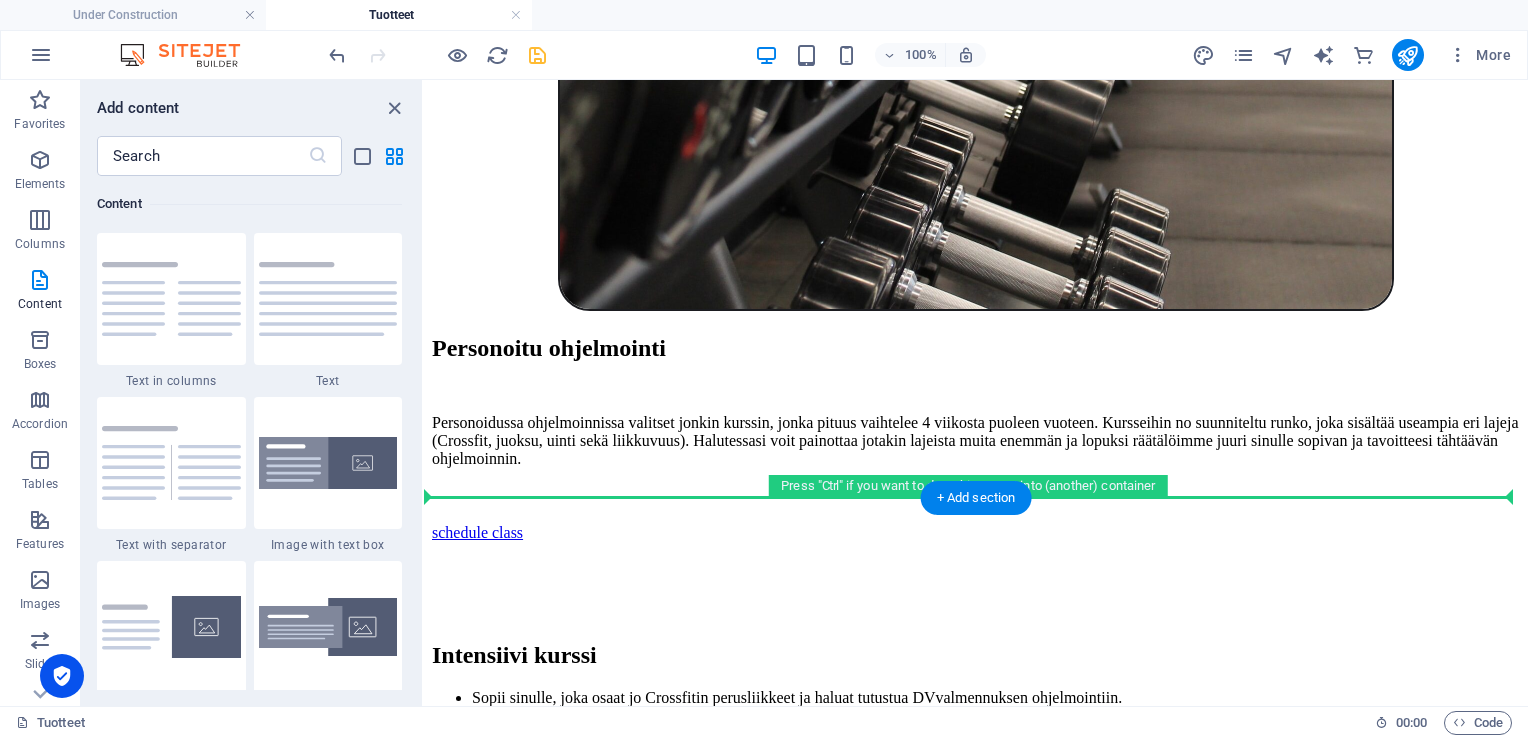 drag, startPoint x: 900, startPoint y: 427, endPoint x: 622, endPoint y: 486, distance: 284.19183 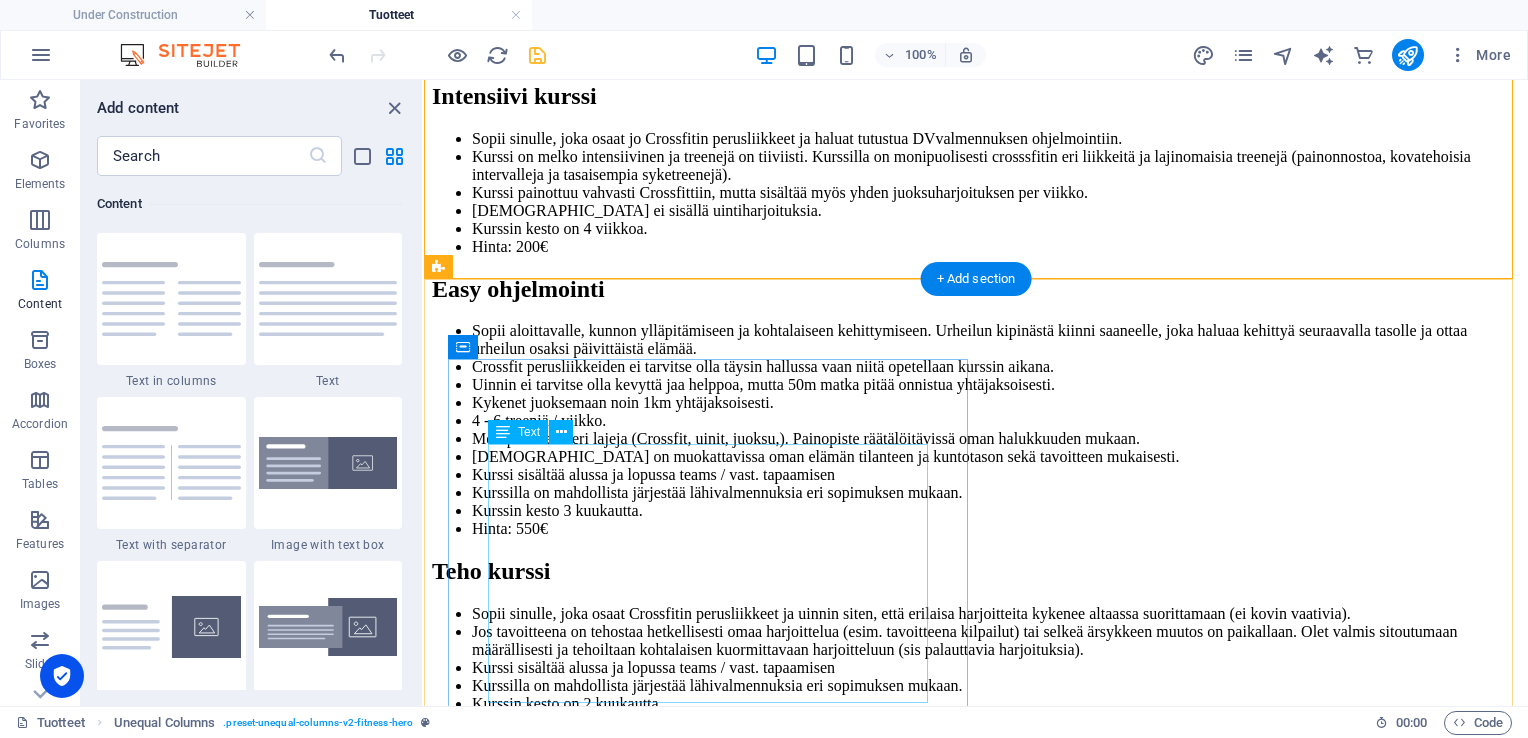 scroll, scrollTop: 5480, scrollLeft: 0, axis: vertical 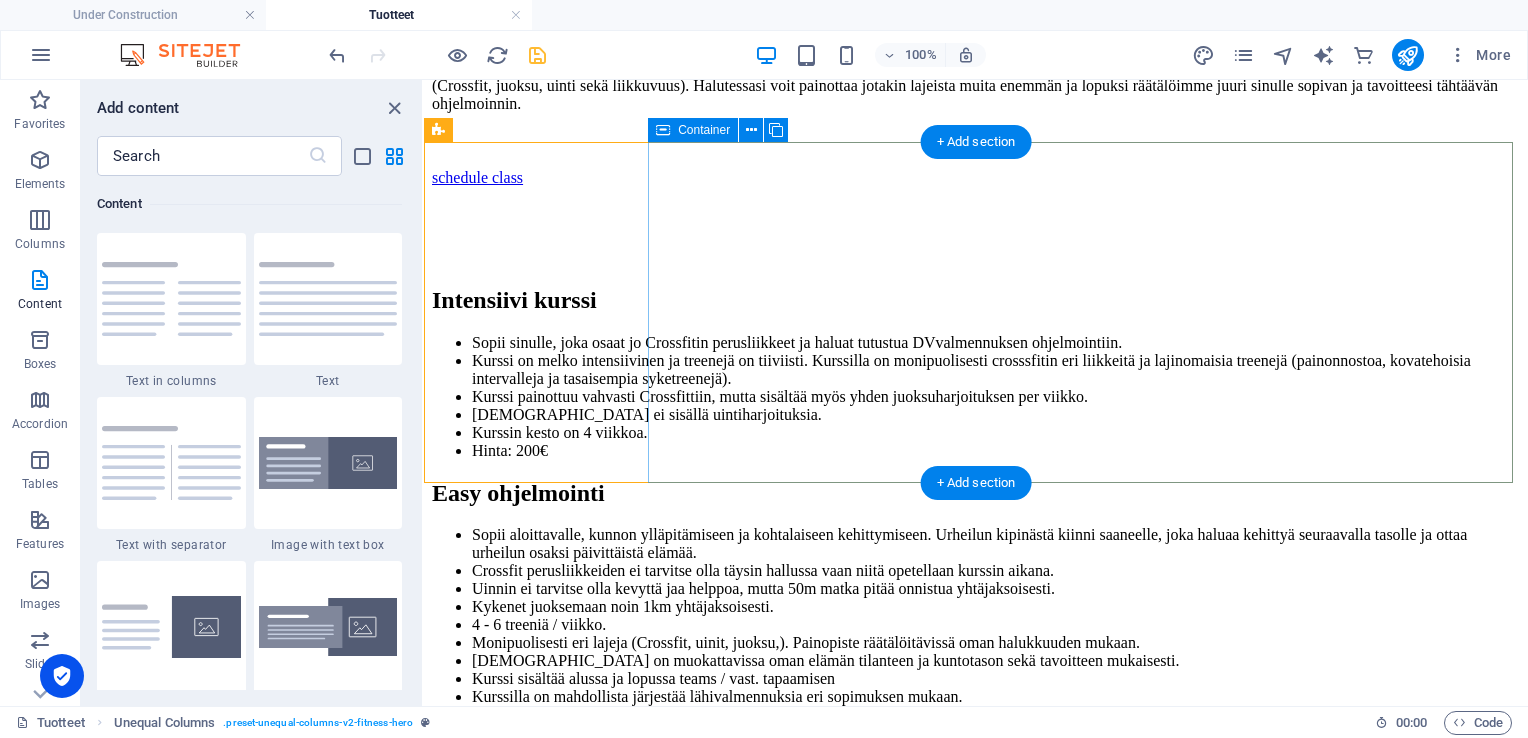 click on "Crossfit Lorem ipsum dolor sit amet, consectetur adipiscing elit. Consectetur auctor id viverra nunc, ultrices convallis sit ultrices. [PERSON_NAME] sollicitudin consequat, at purus lobortis laoreet eu. Lorem ipsum dolor sit amet, consectetur adipiscing elit. Consectetur auctor id viverra nunc, ultrices convallis sit ultrices. [PERSON_NAME] sollicitudin consequat, at purus lobortis laoreet eu. schedule class" at bounding box center [976, 6919] 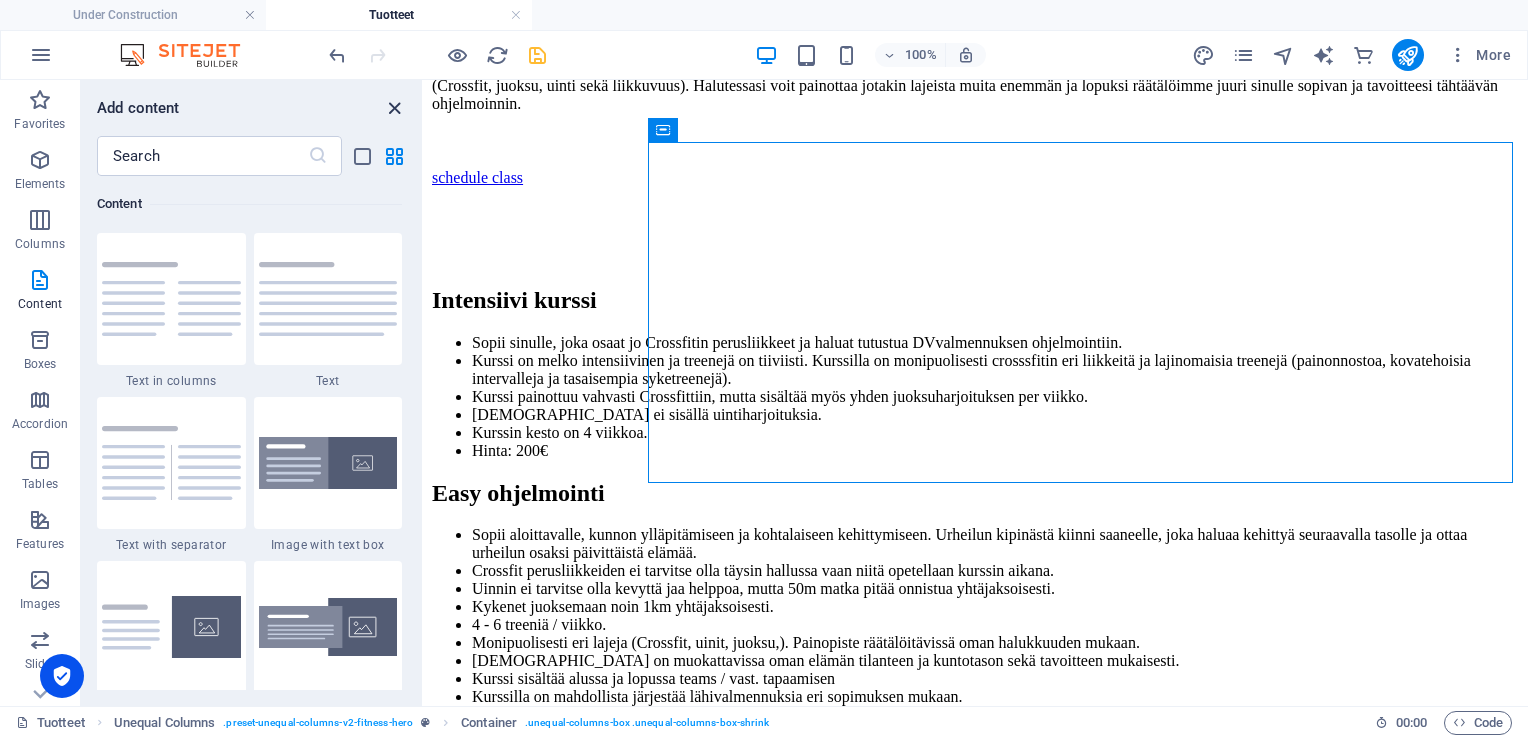 click at bounding box center (394, 108) 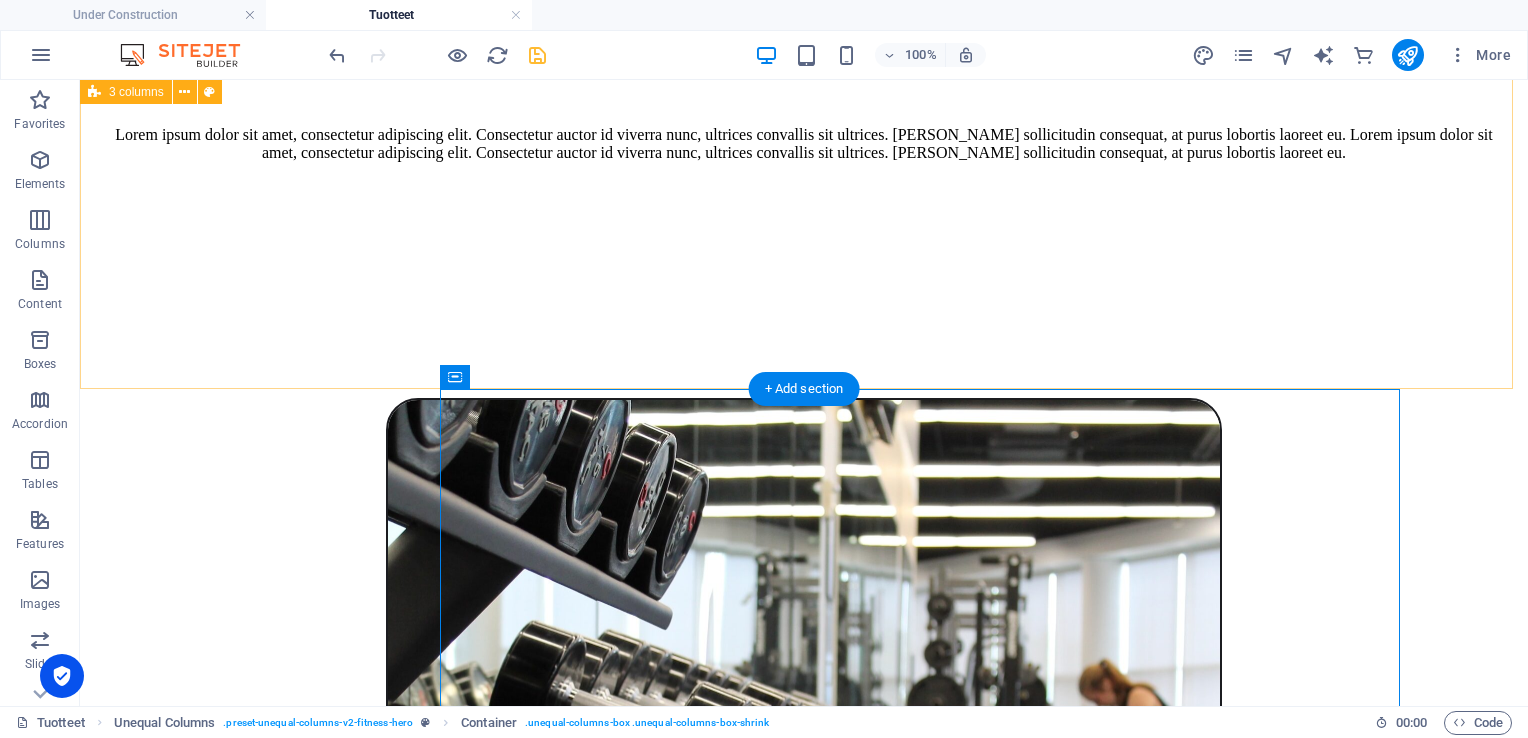 scroll, scrollTop: 5126, scrollLeft: 0, axis: vertical 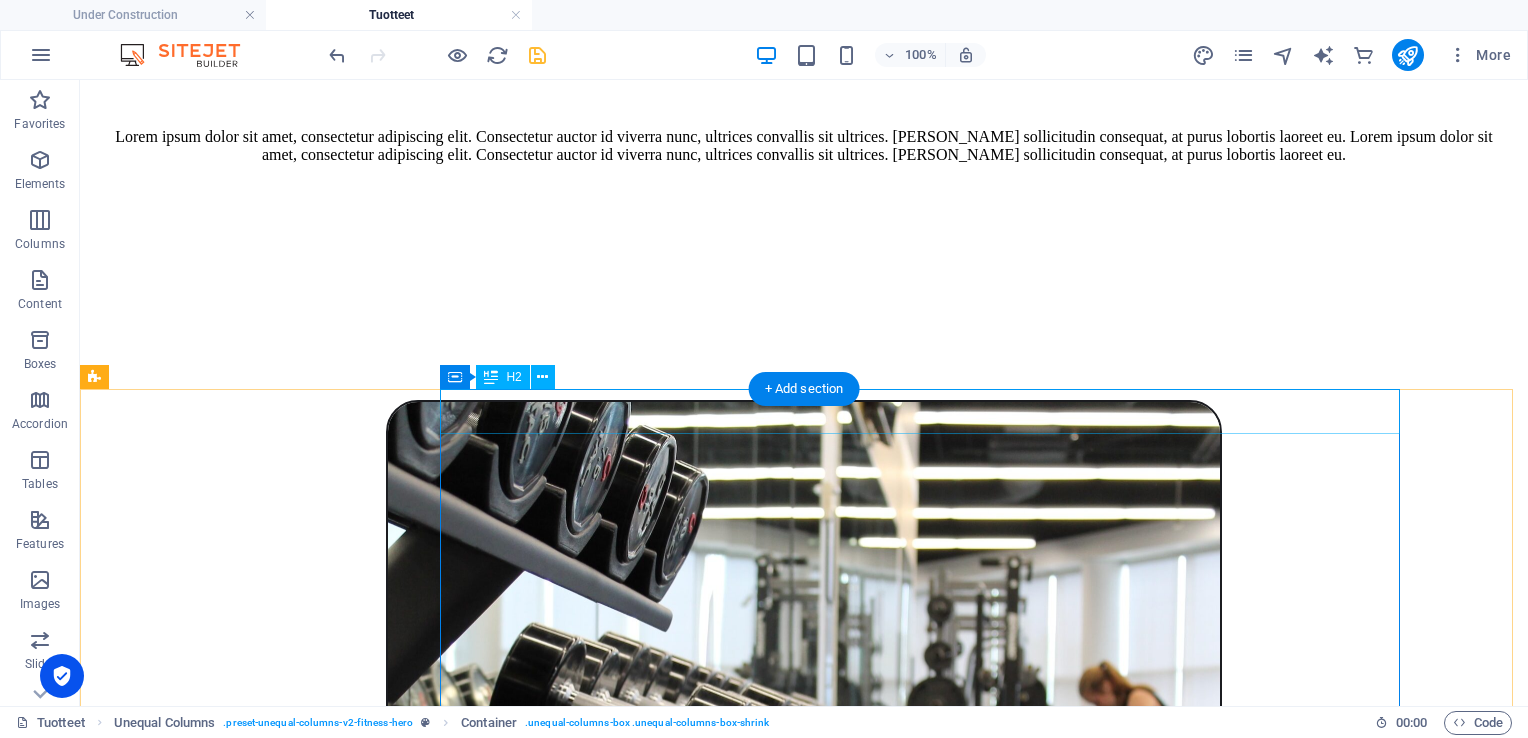 click on "Crossfit" at bounding box center [804, 8038] 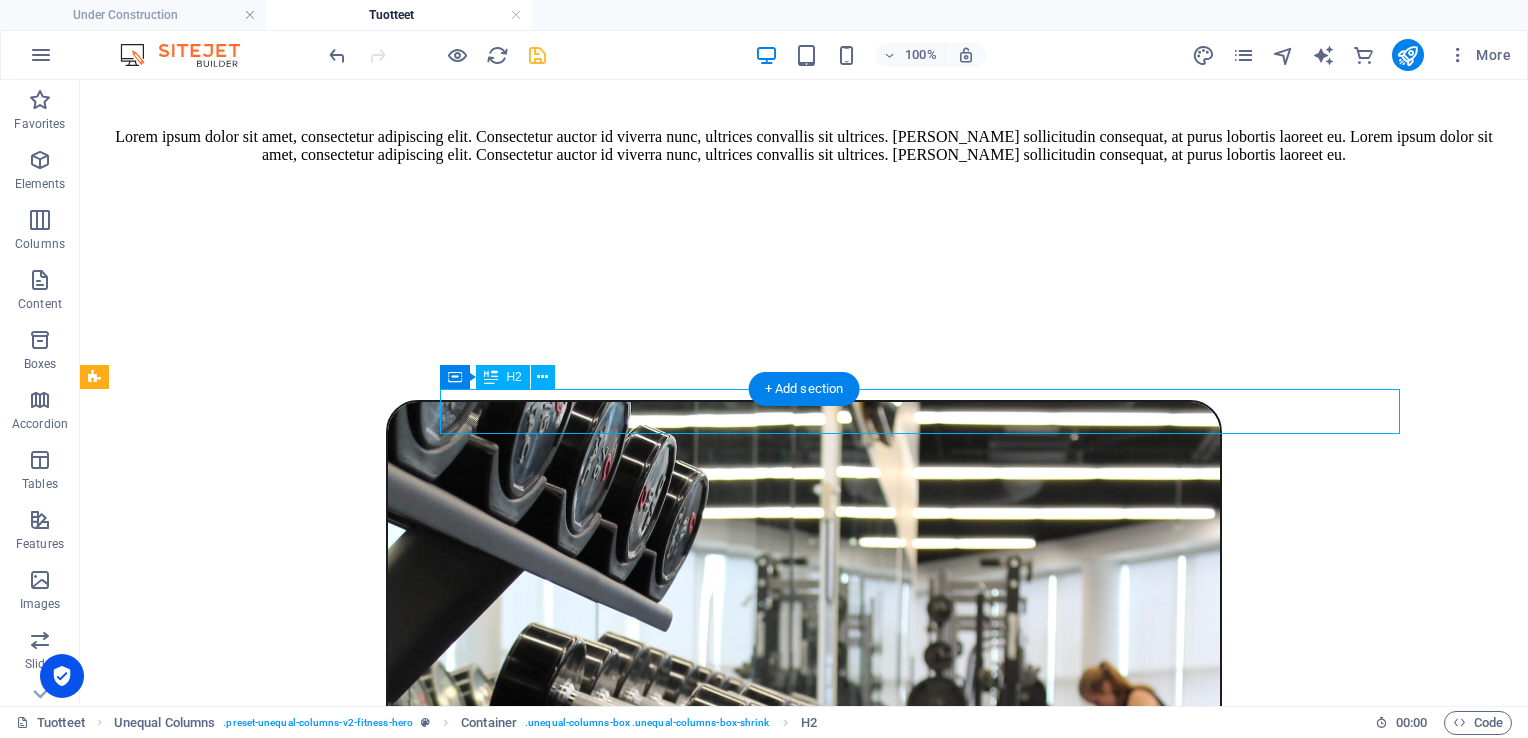 click on "Crossfit" at bounding box center (804, 8038) 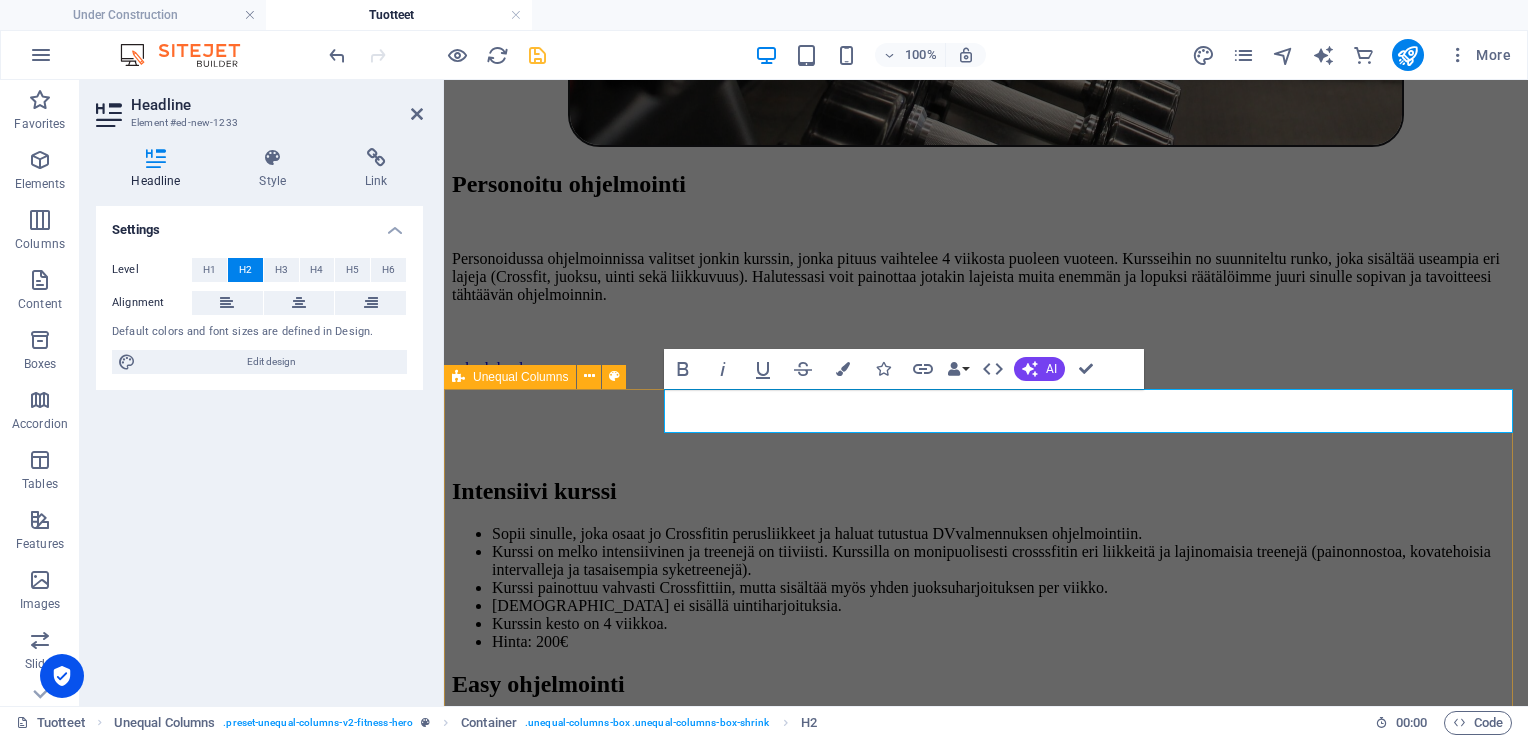 type 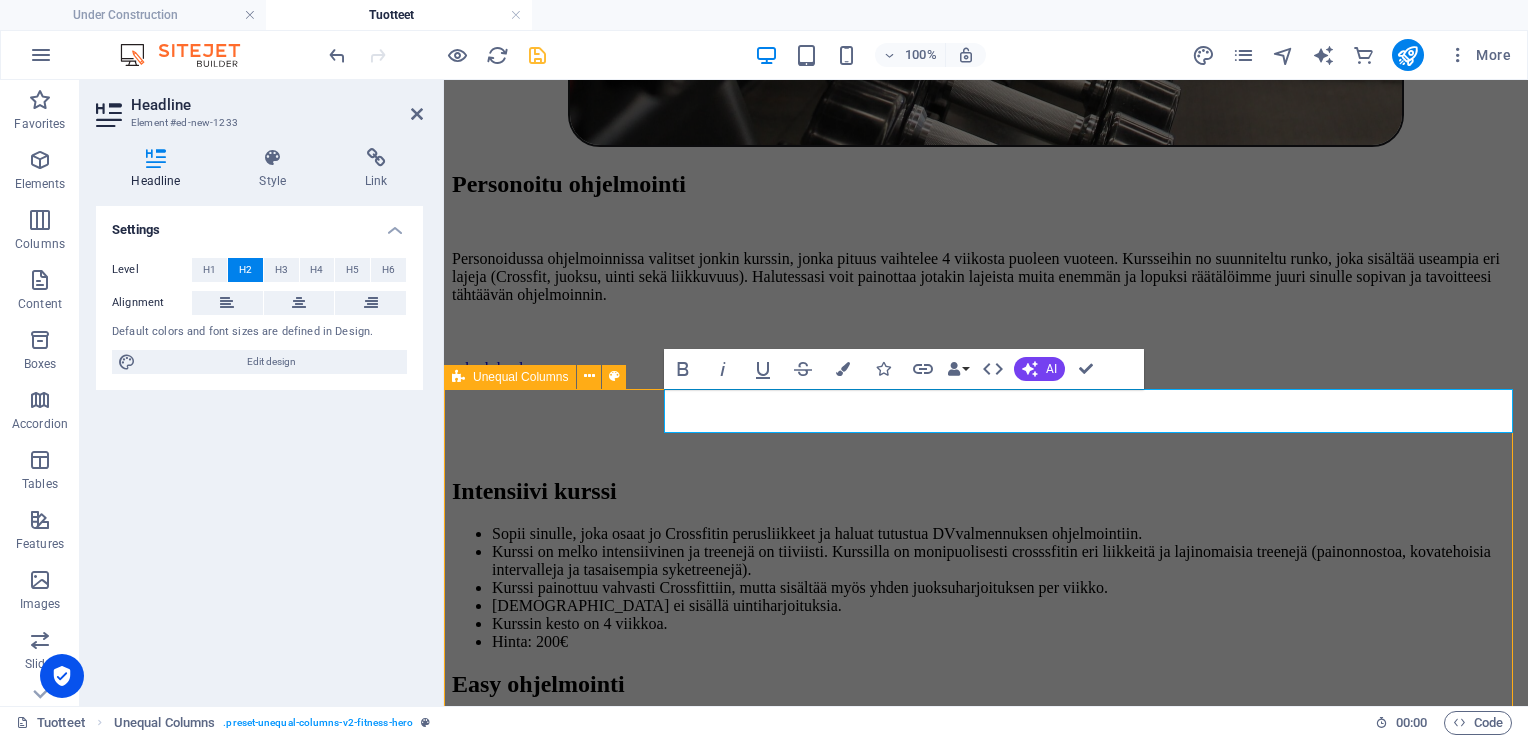scroll, scrollTop: 5126, scrollLeft: 0, axis: vertical 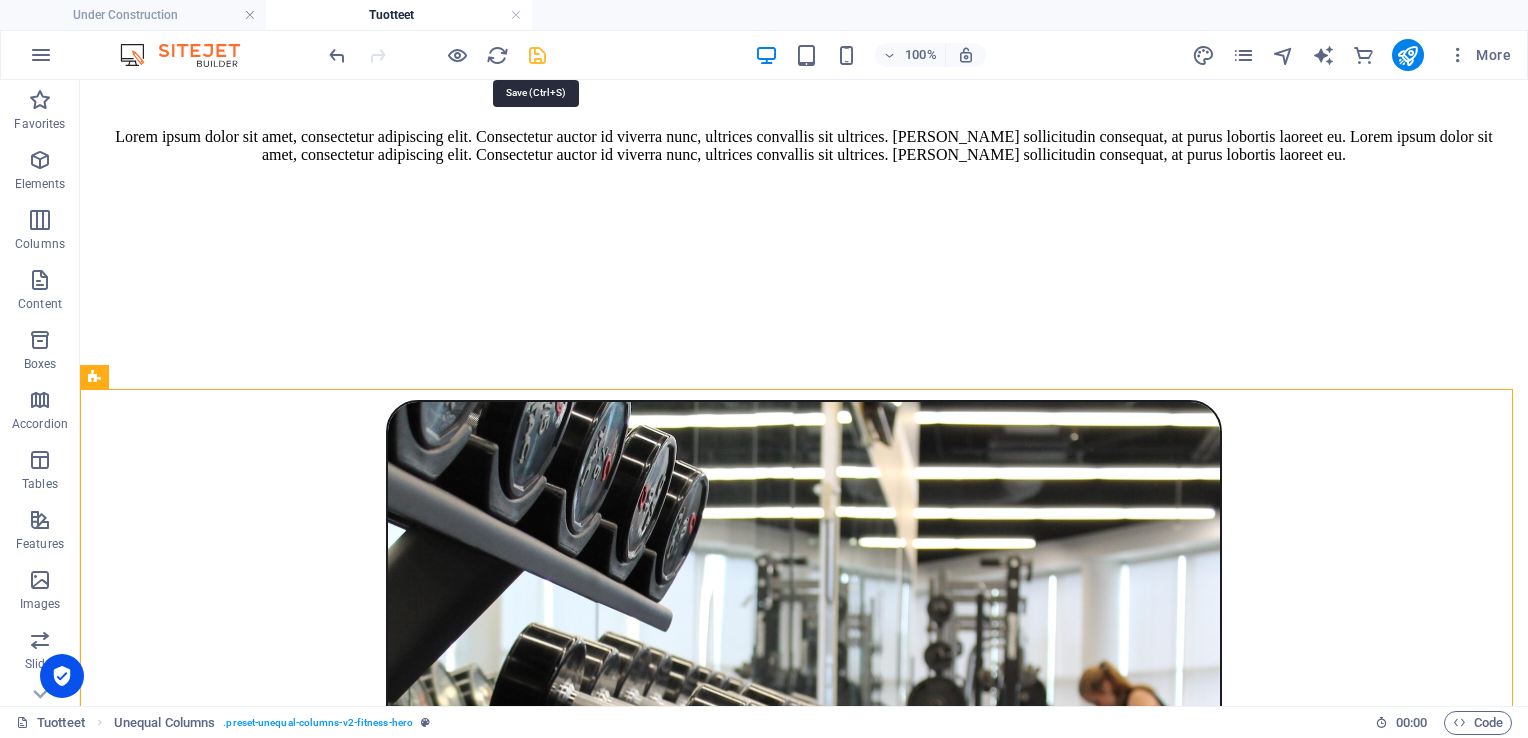 click at bounding box center [537, 55] 